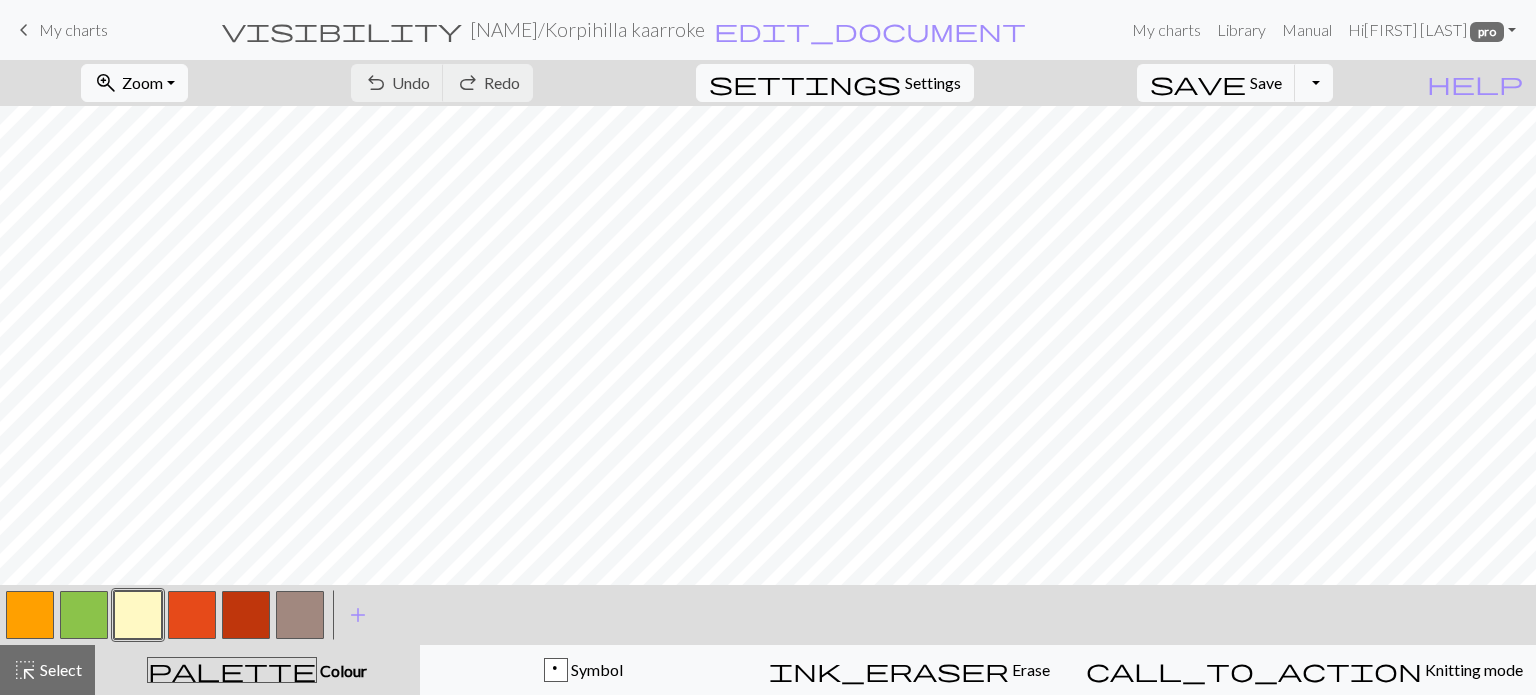 scroll, scrollTop: 0, scrollLeft: 0, axis: both 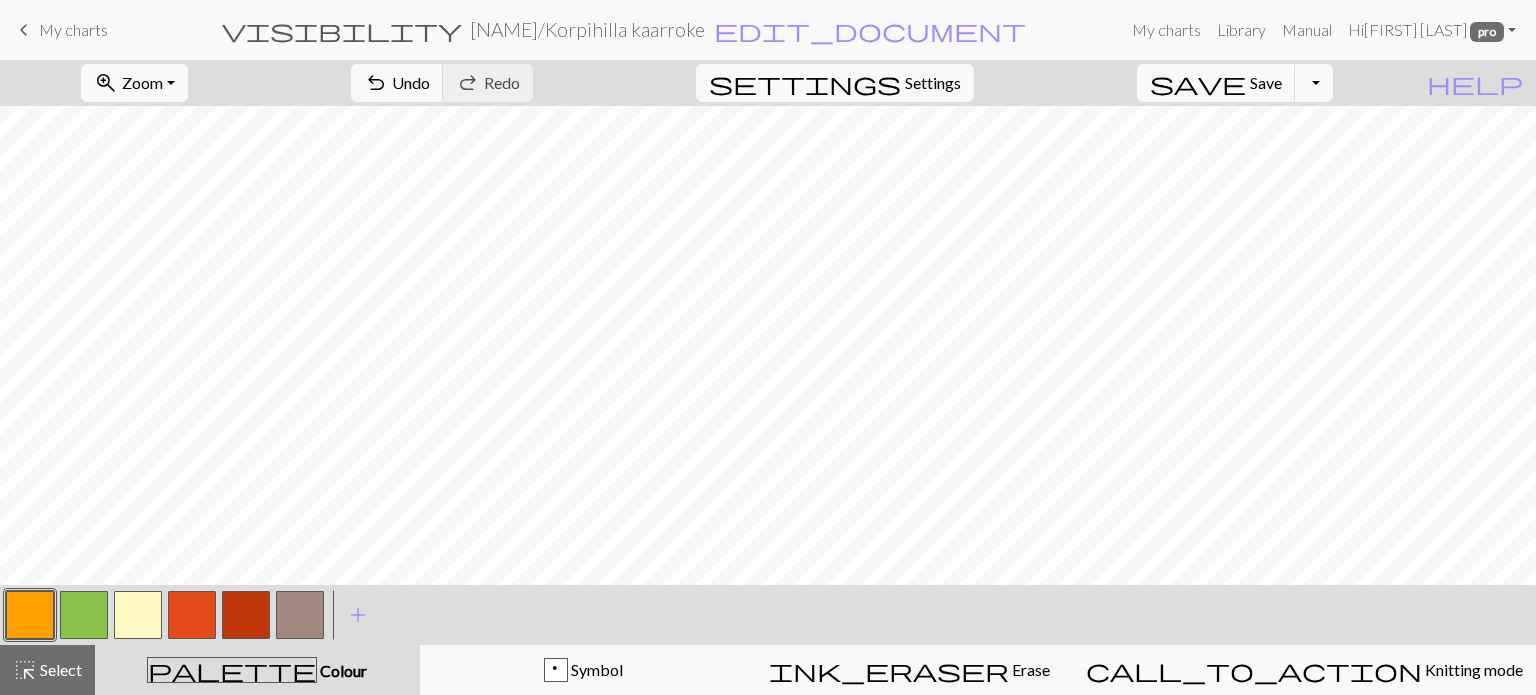 drag, startPoint x: 1001, startPoint y: 668, endPoint x: 1004, endPoint y: 641, distance: 27.166155 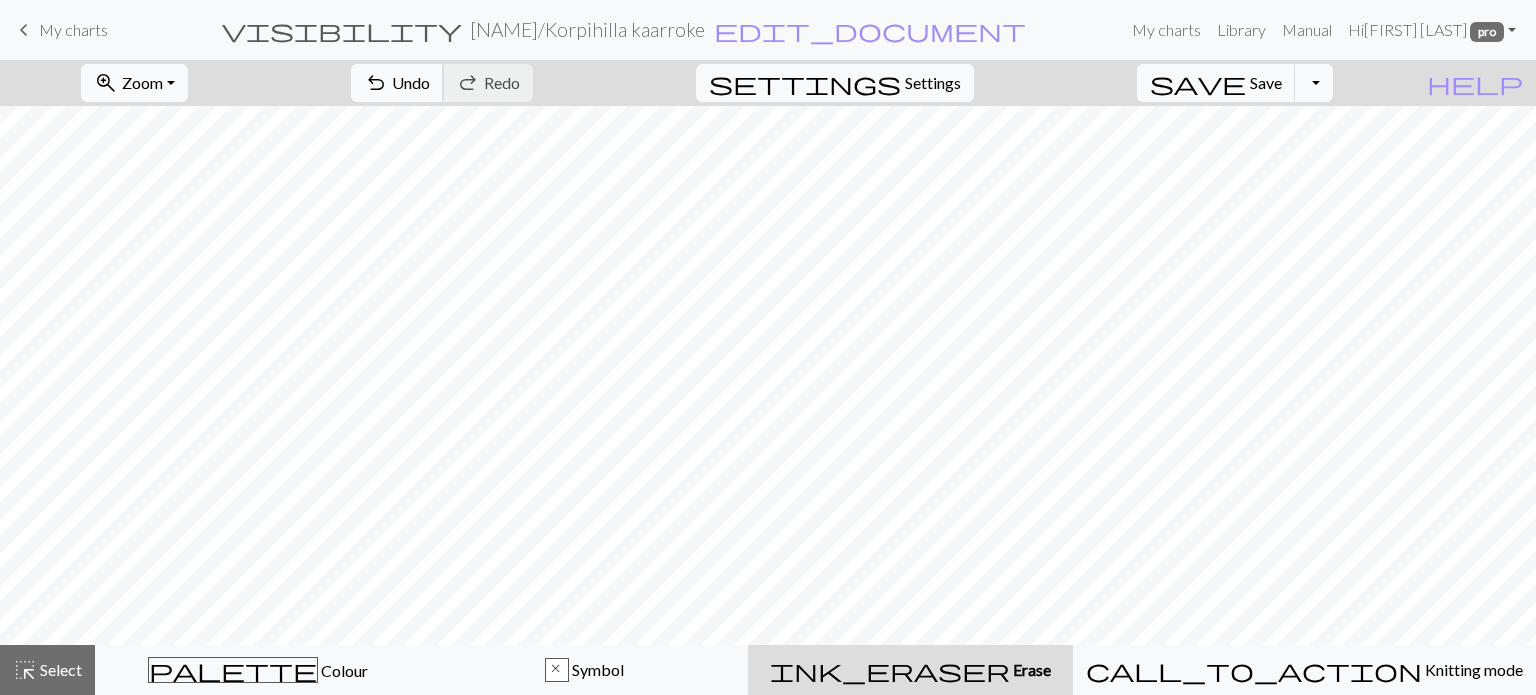 click on "Undo" at bounding box center [411, 82] 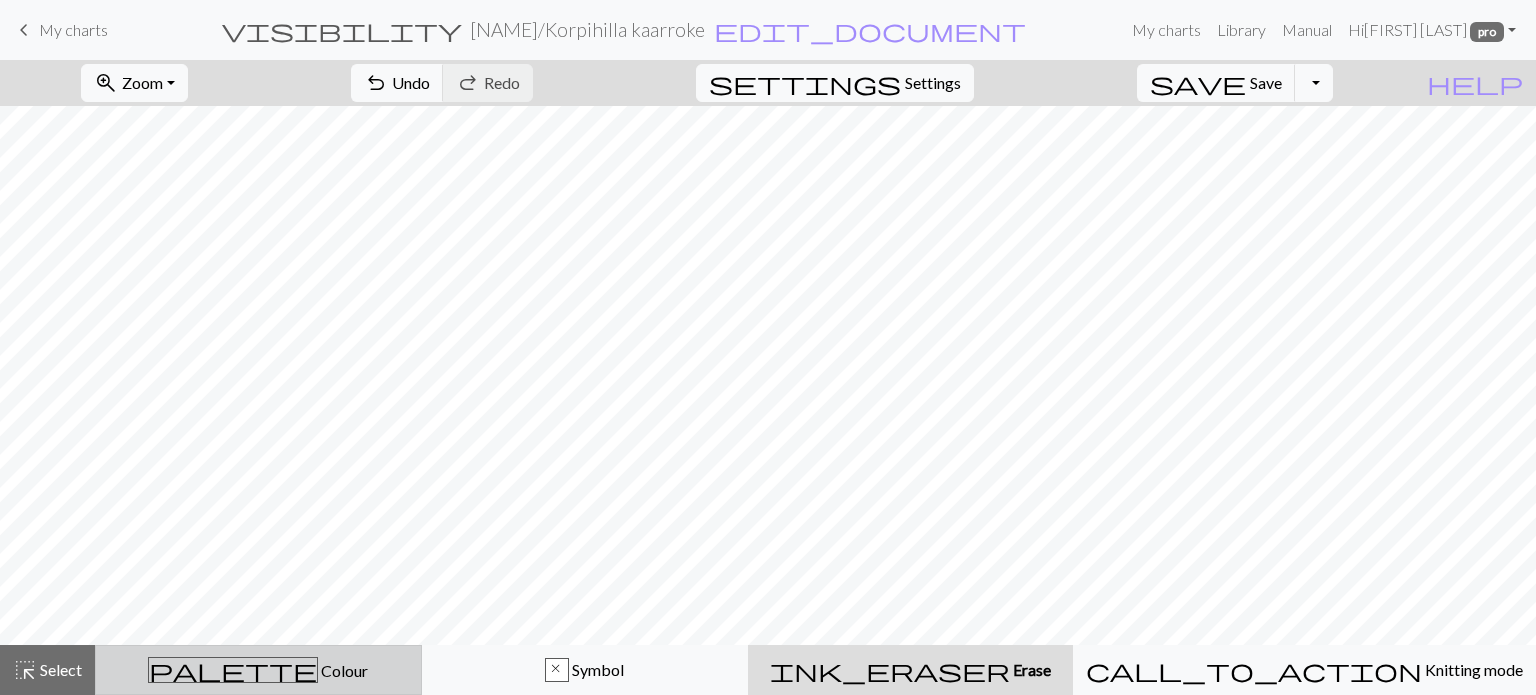 click on "Colour" at bounding box center [343, 670] 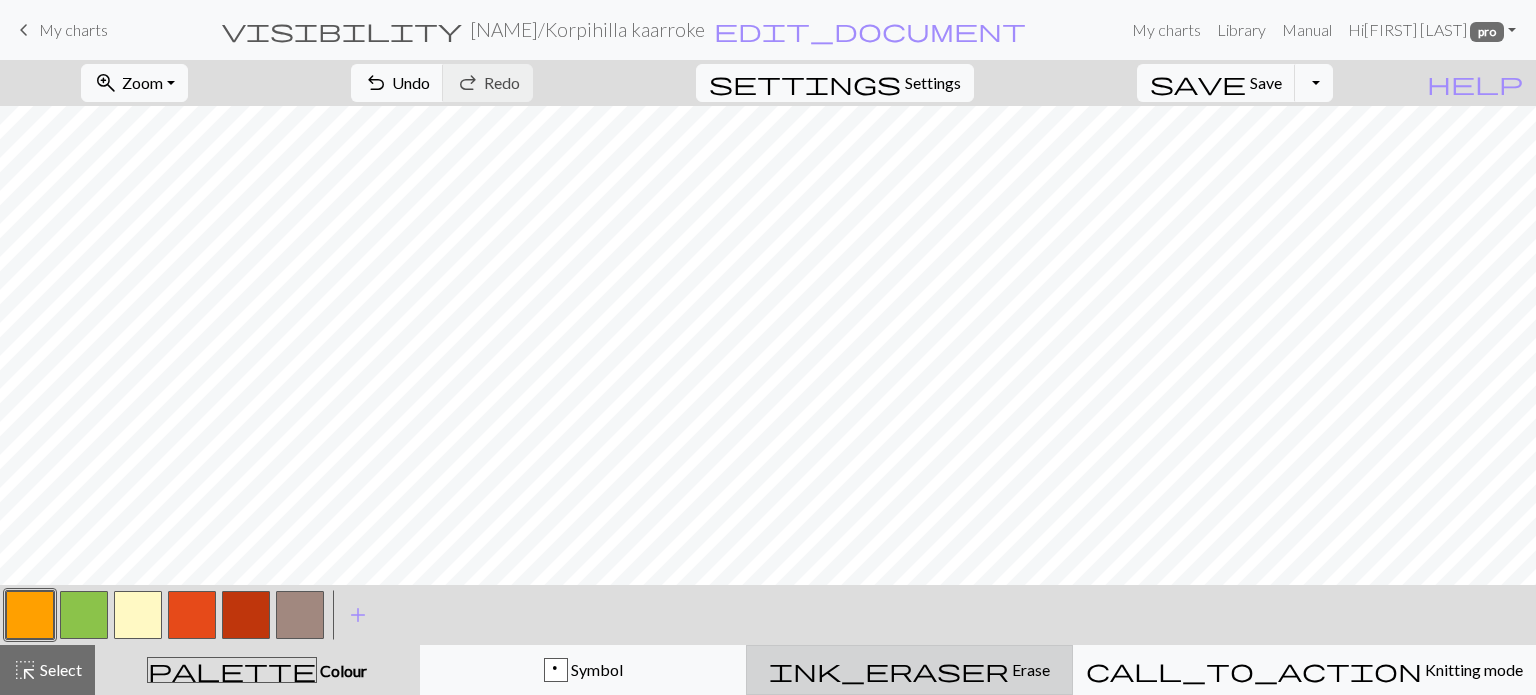 click on "Erase" at bounding box center [1029, 669] 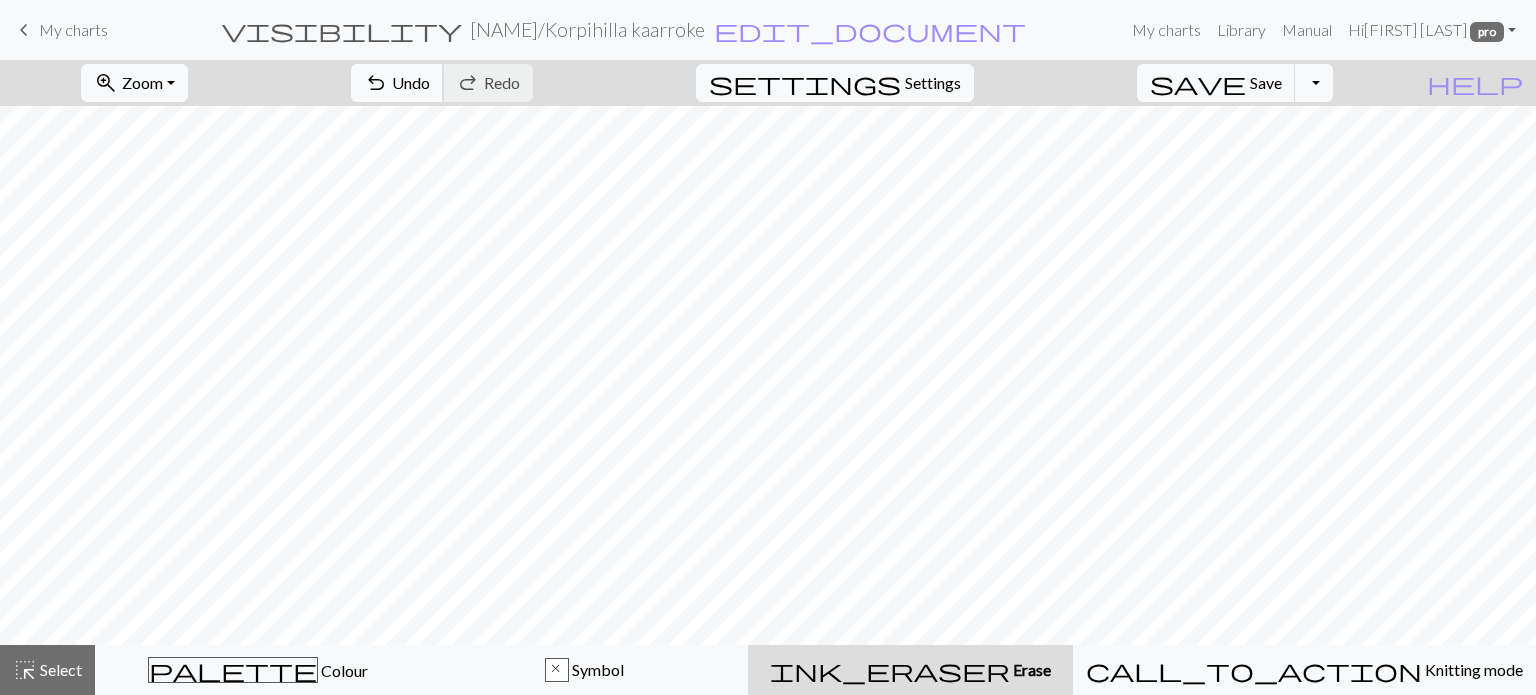 click on "undo" at bounding box center [376, 83] 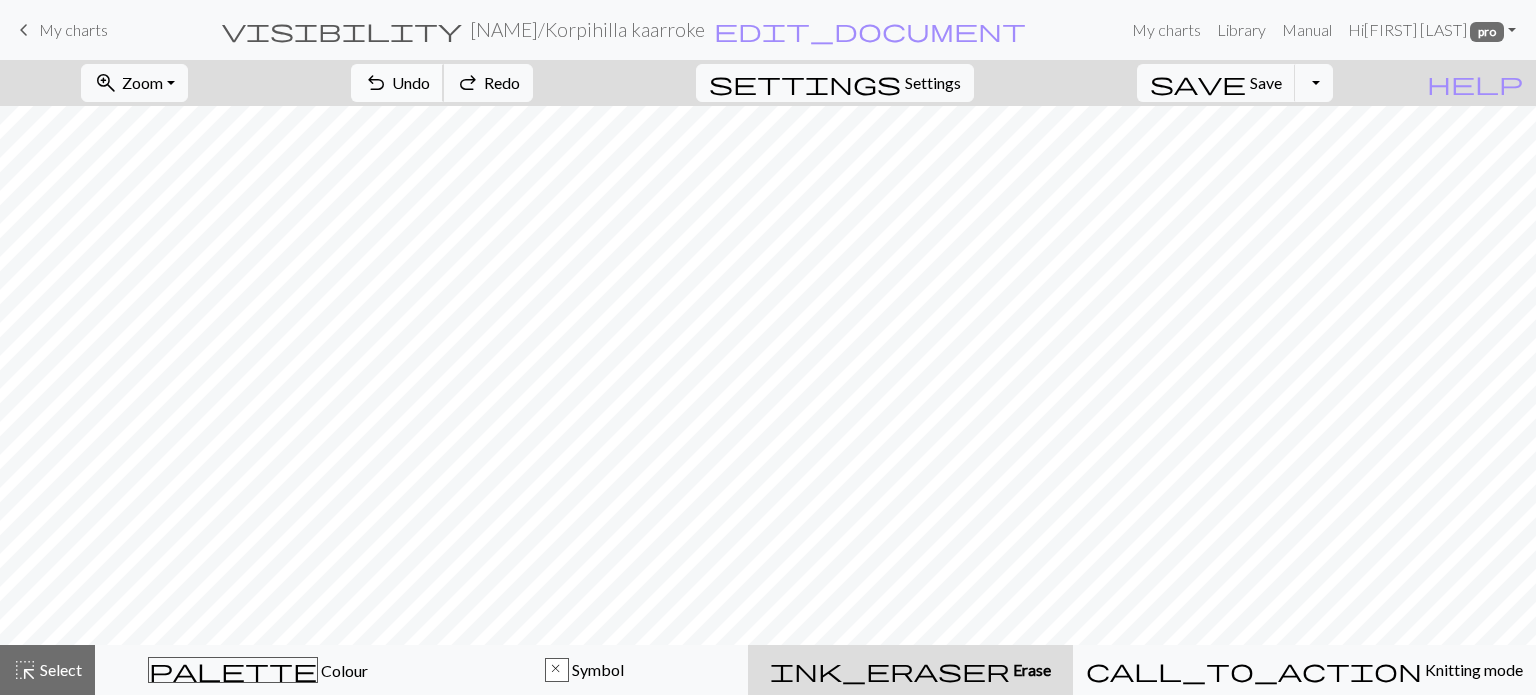 click on "Undo" at bounding box center [411, 82] 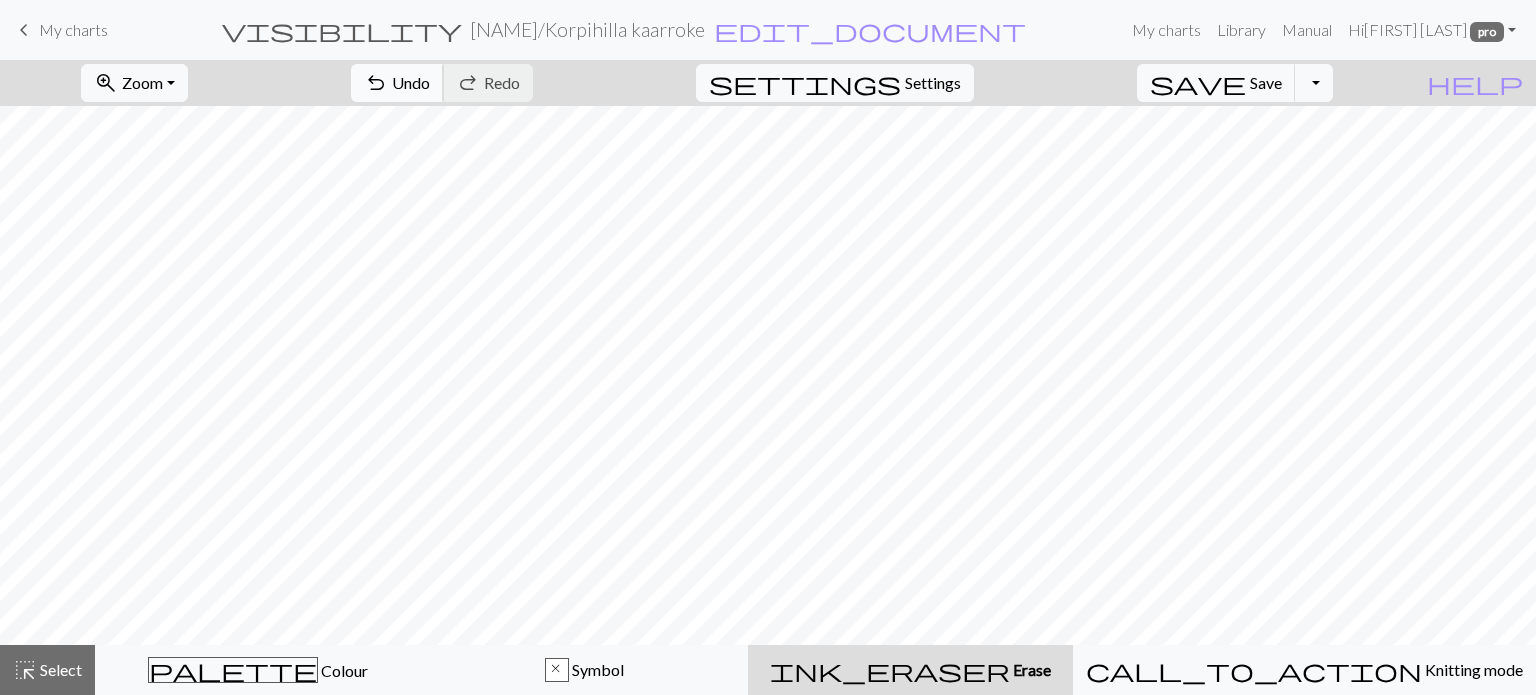 click on "Undo" at bounding box center [411, 82] 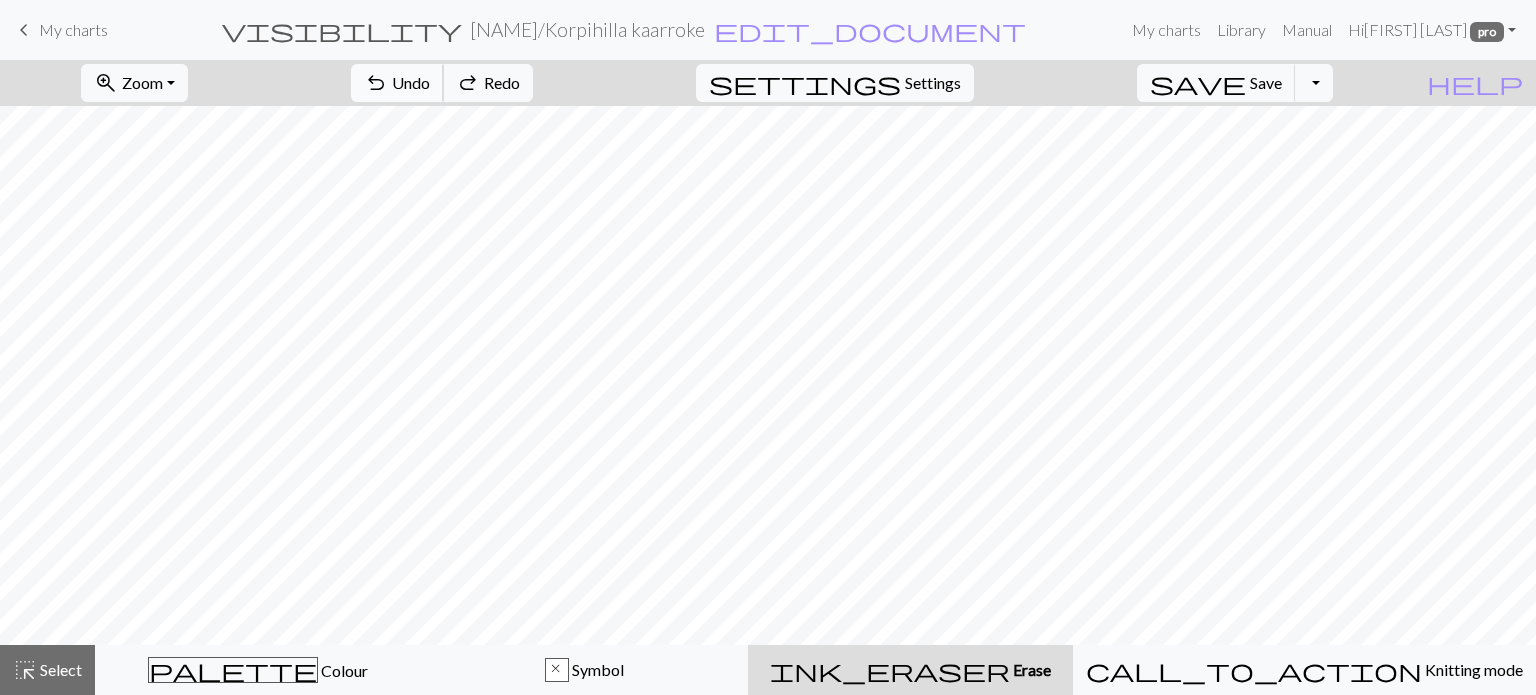 click on "Undo" at bounding box center (411, 82) 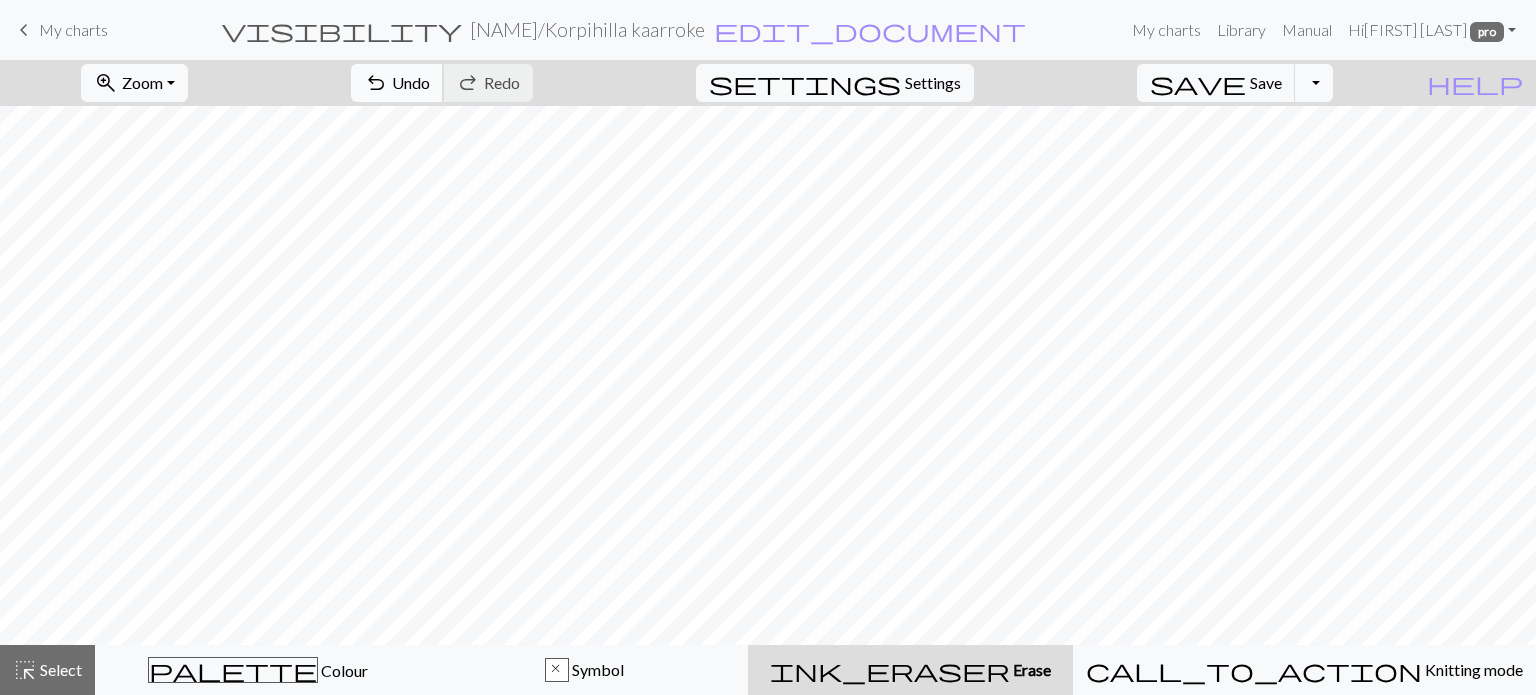 click on "undo Undo Undo" at bounding box center (397, 83) 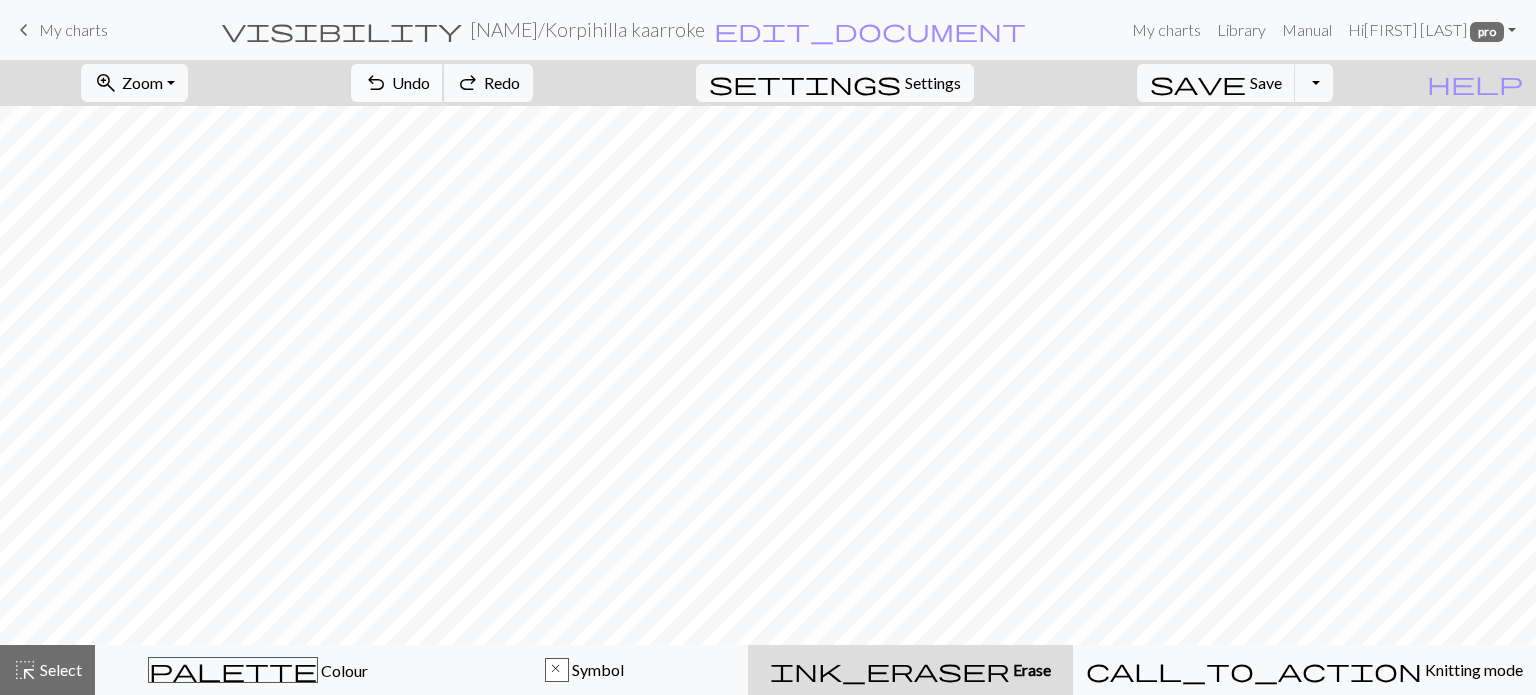 click on "Undo" at bounding box center (411, 82) 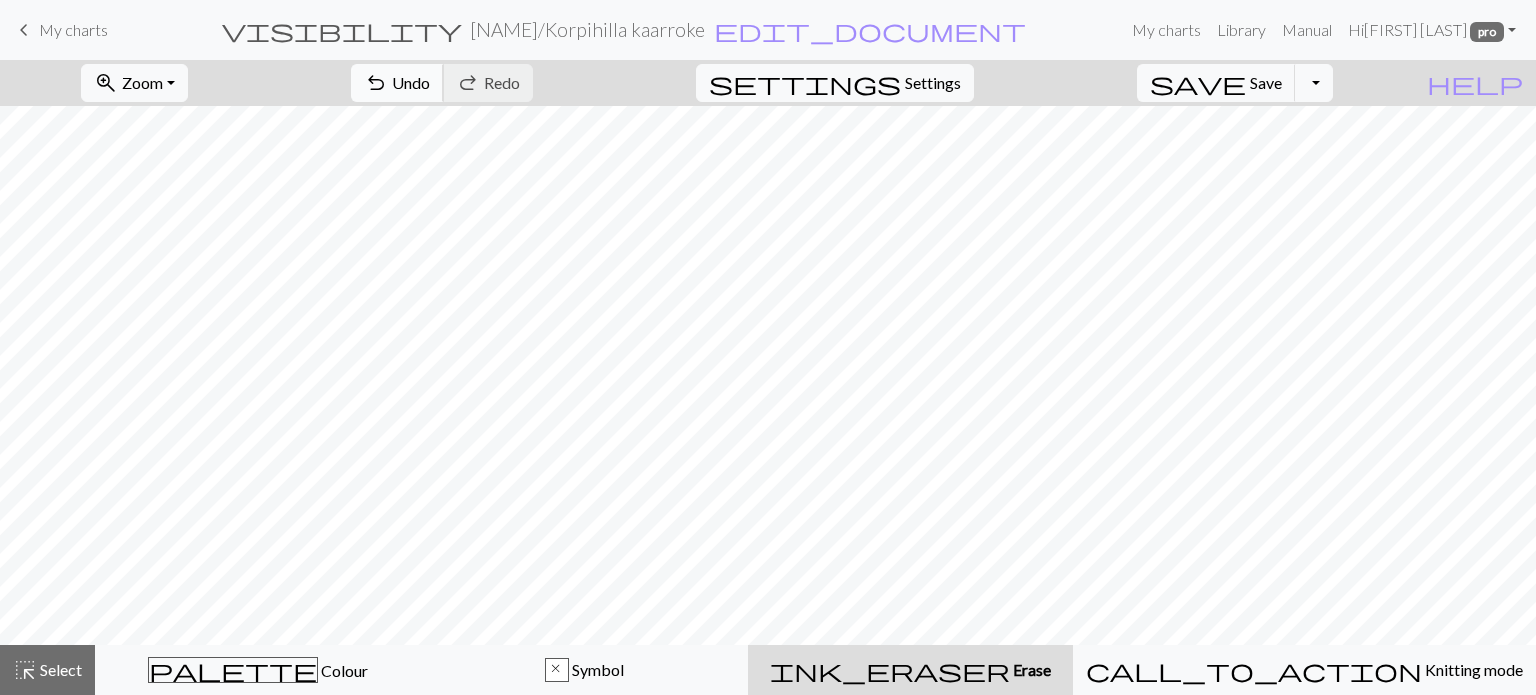 click on "Undo" at bounding box center (411, 82) 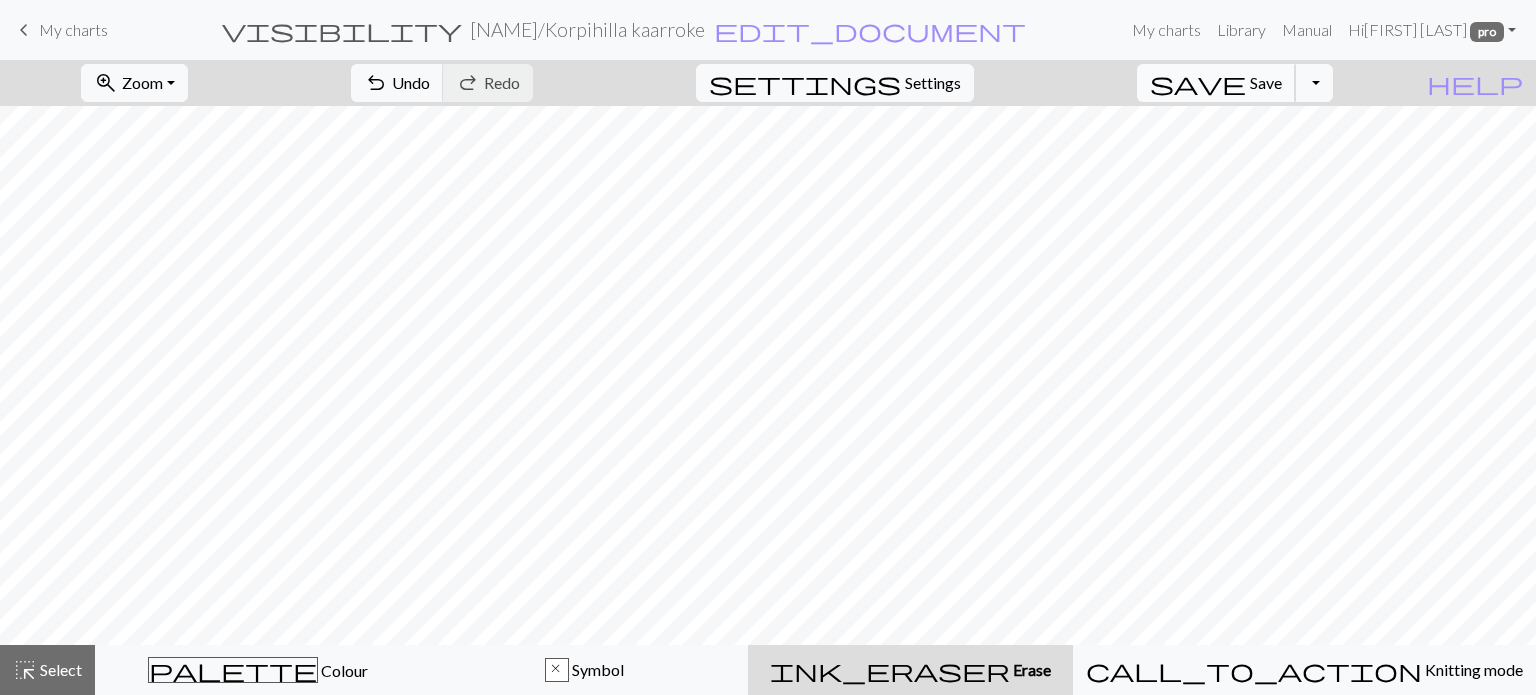 click on "Save" at bounding box center (1266, 82) 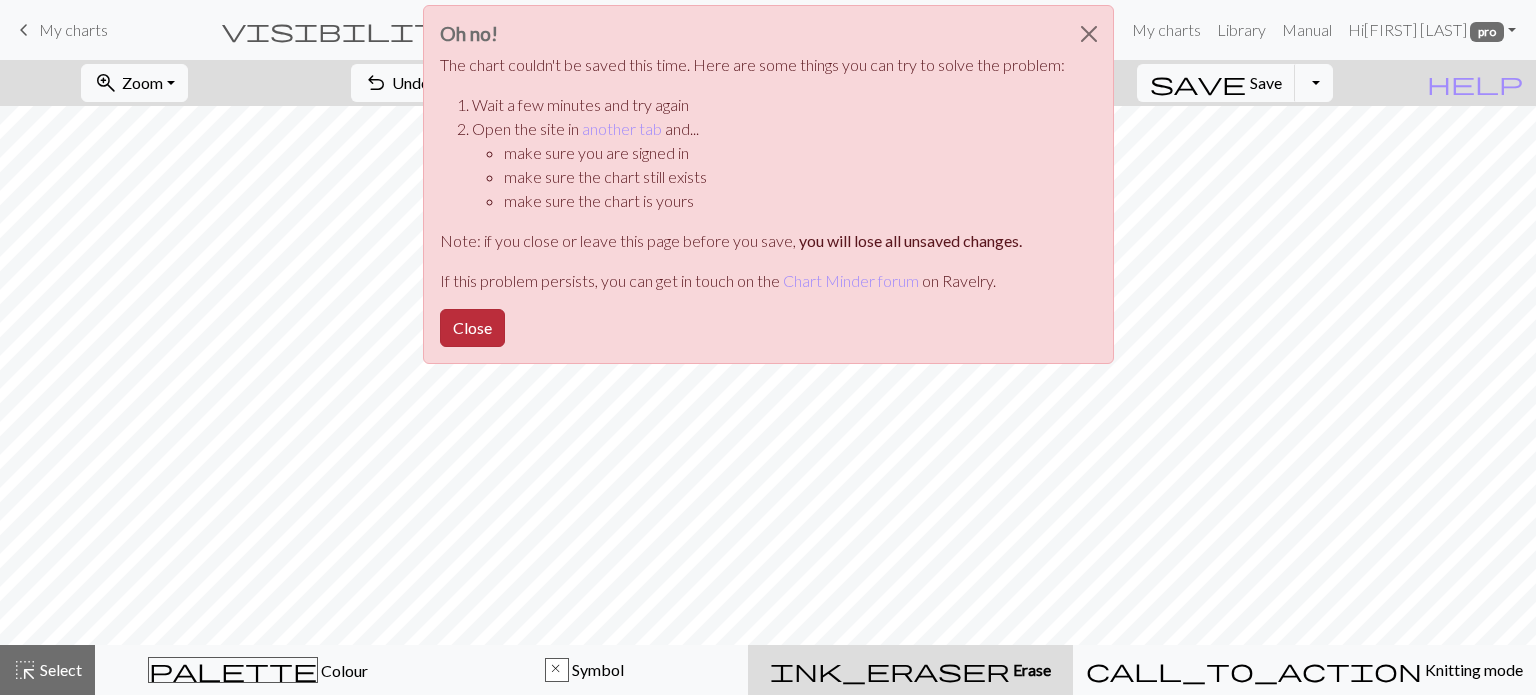 click on "Close" at bounding box center (472, 328) 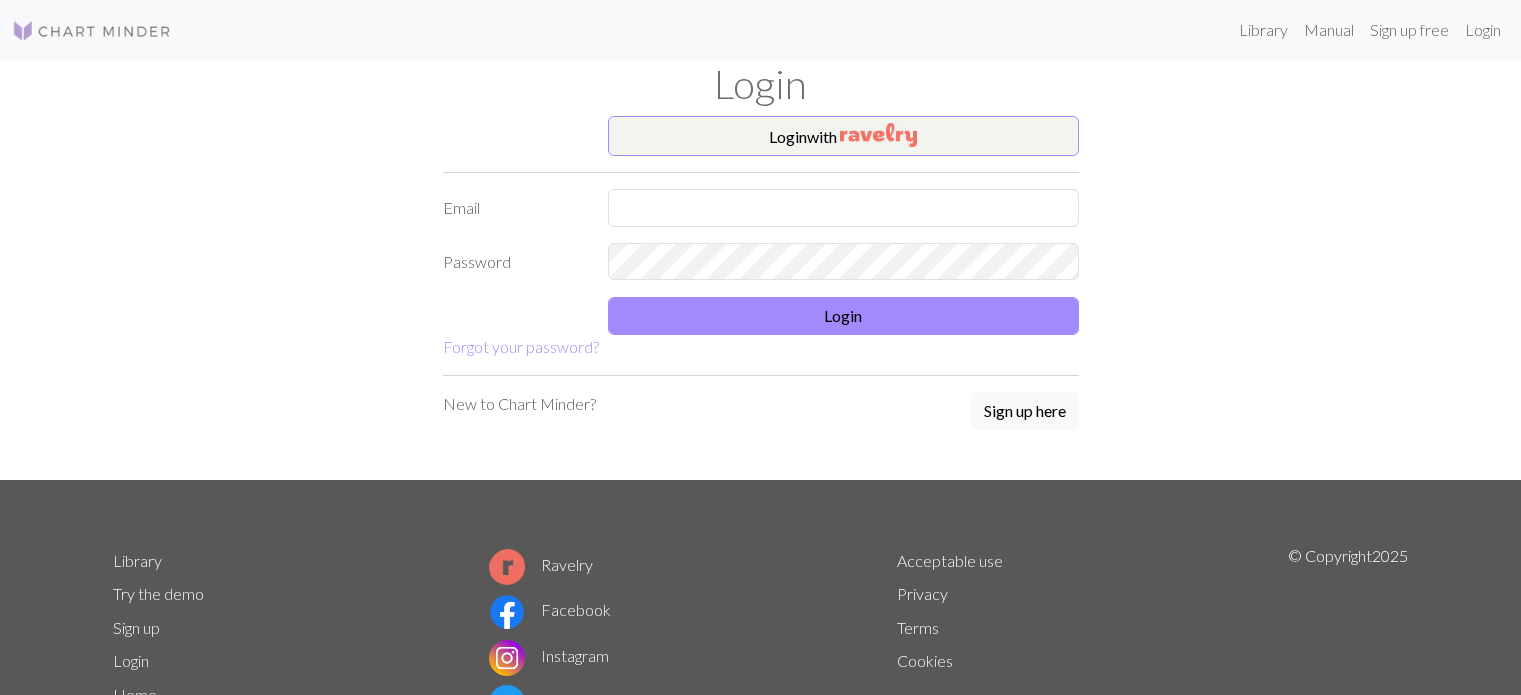 scroll, scrollTop: 0, scrollLeft: 0, axis: both 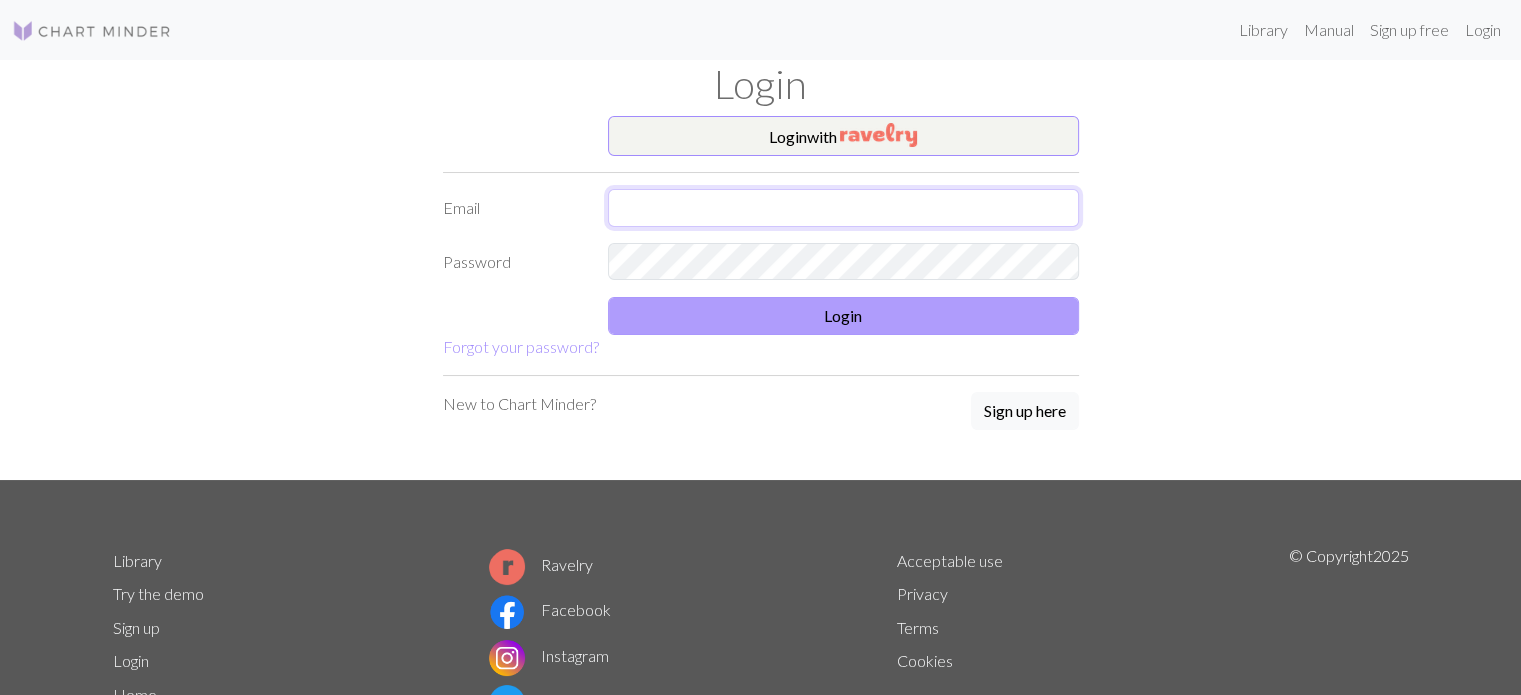 type on "[EMAIL]" 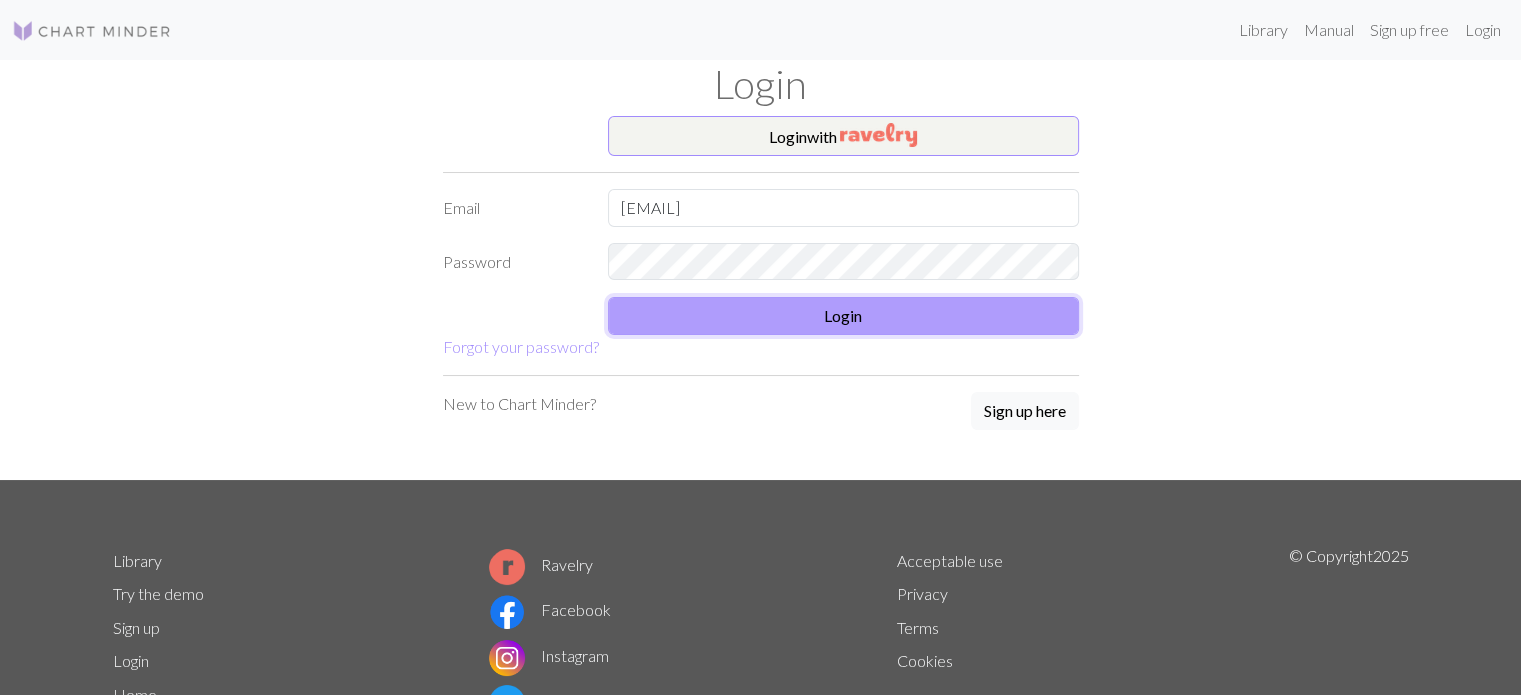 click on "Login" at bounding box center [843, 316] 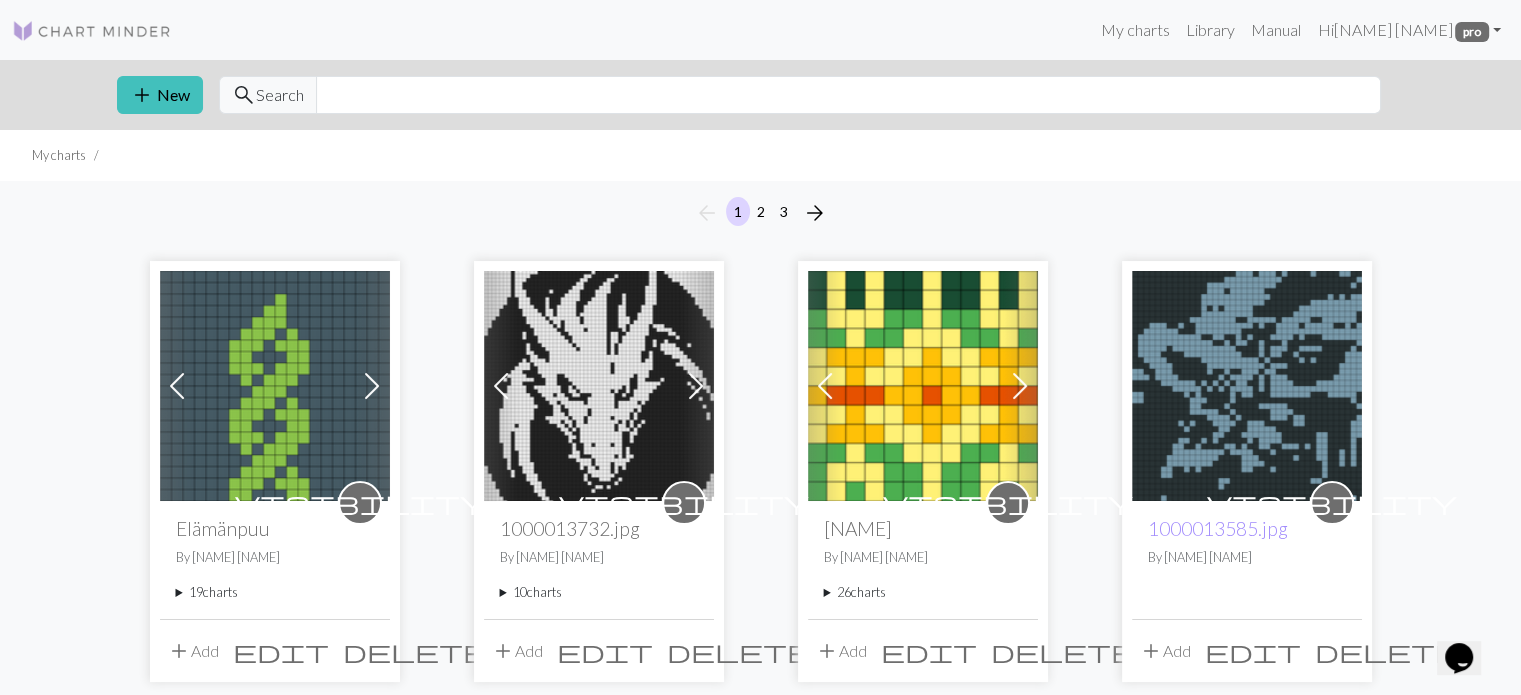 click on "26  charts" at bounding box center (923, 592) 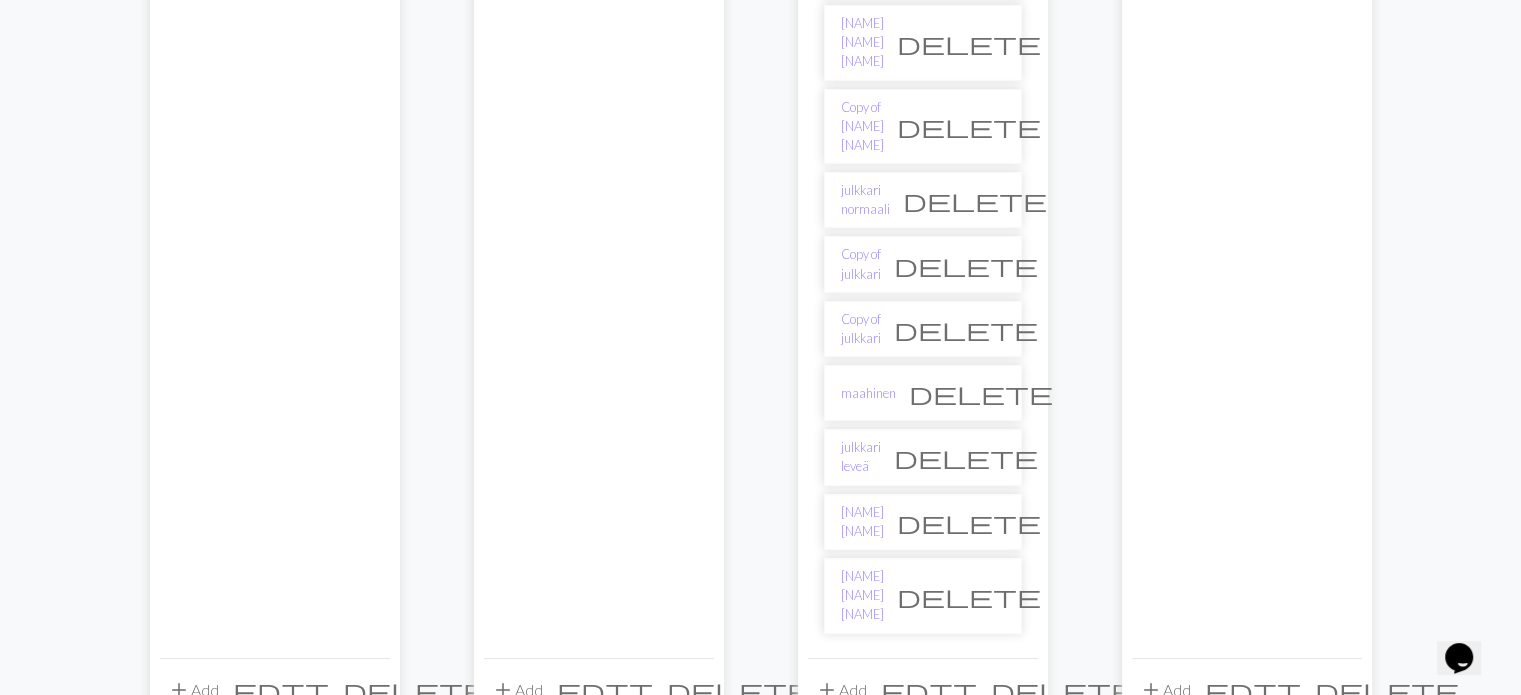 scroll, scrollTop: 2100, scrollLeft: 0, axis: vertical 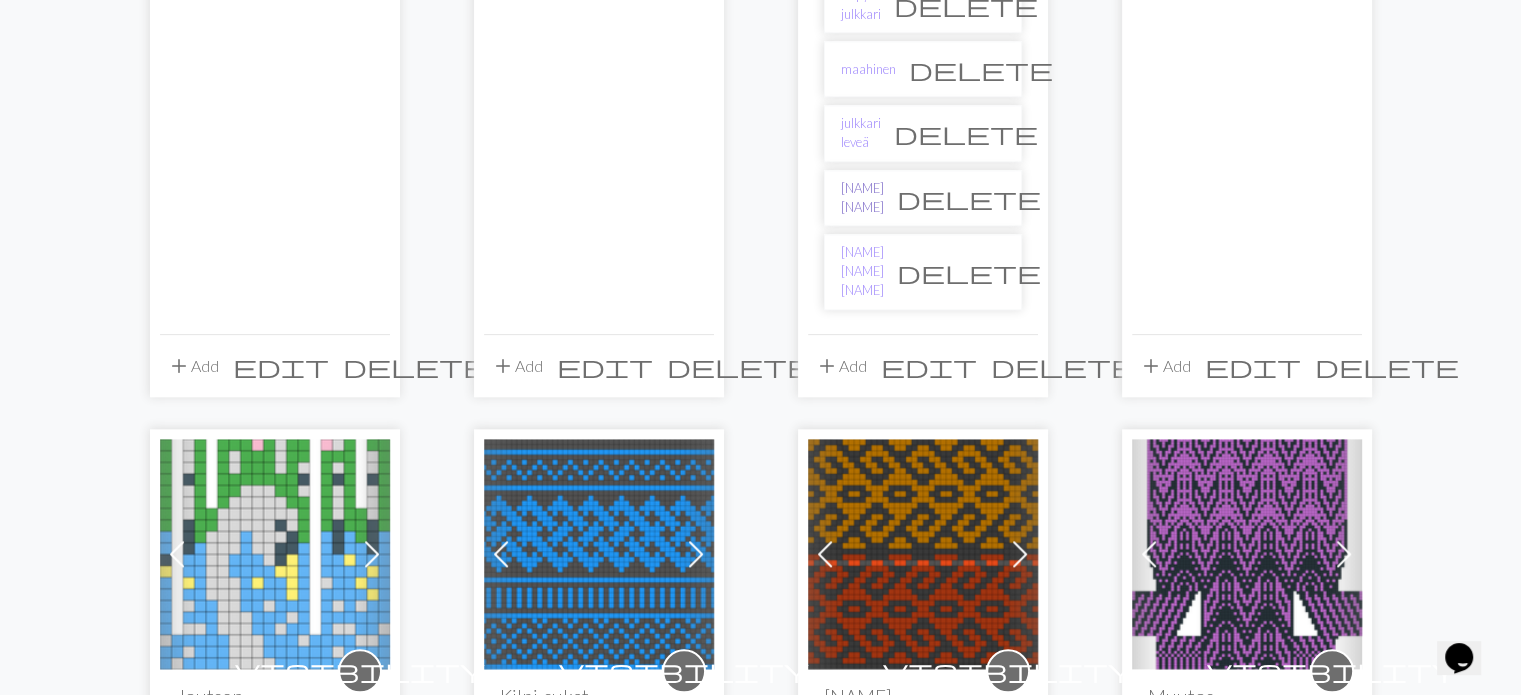 click on "[NAME] [NAME]" at bounding box center [862, 198] 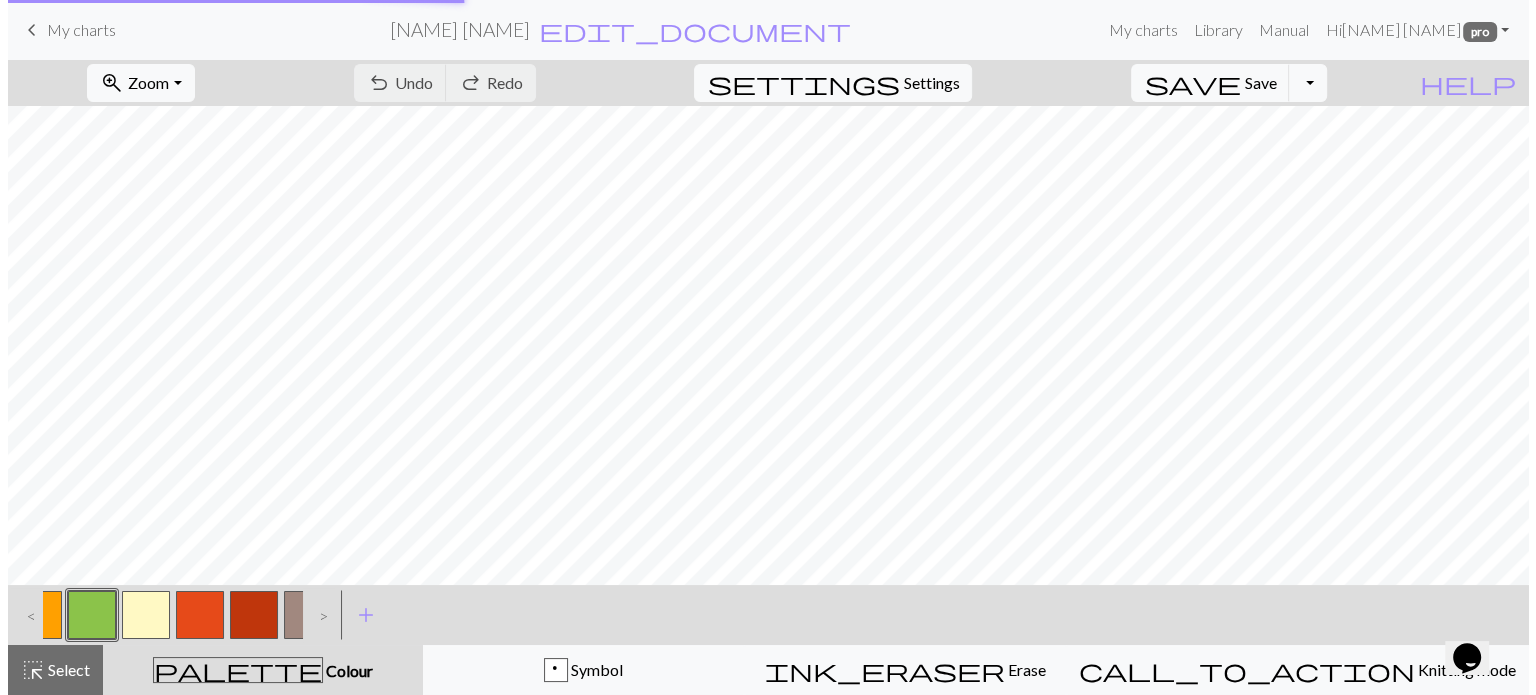 scroll, scrollTop: 0, scrollLeft: 0, axis: both 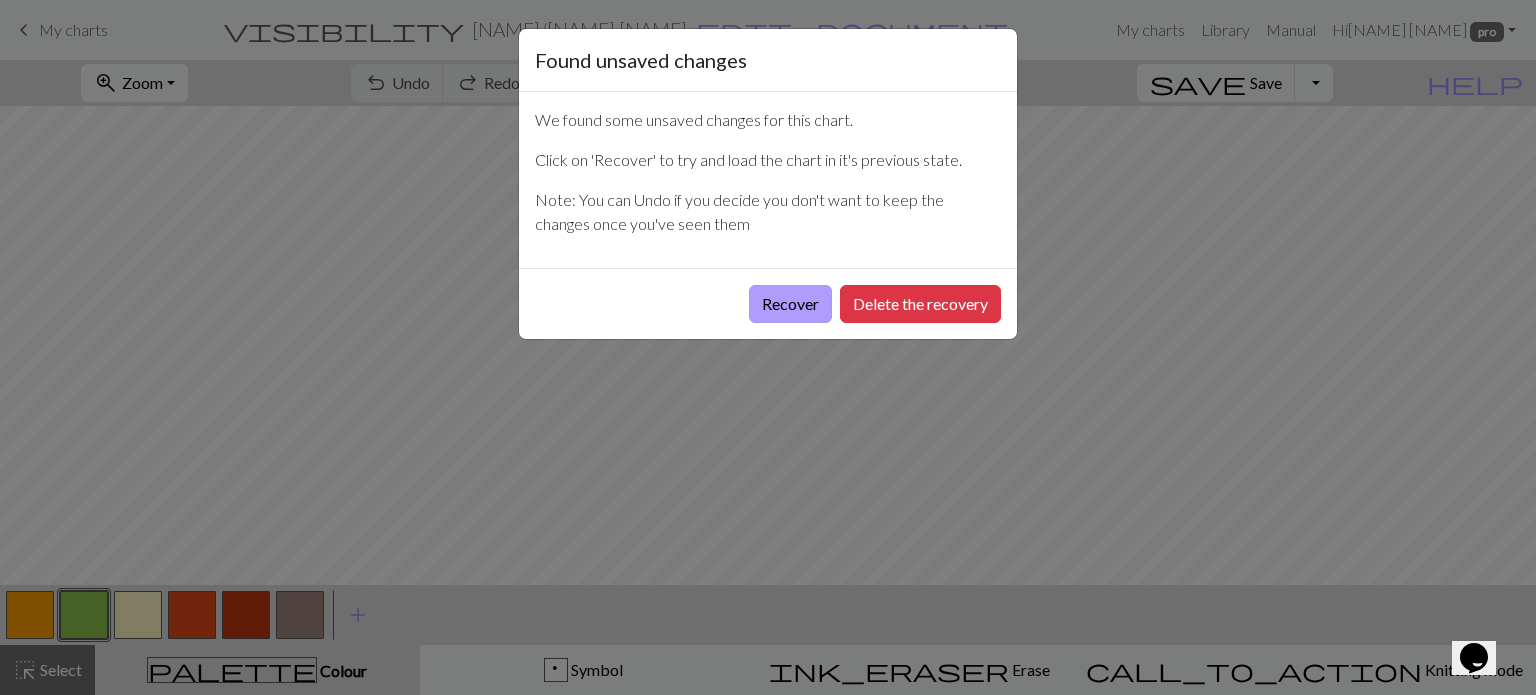 click on "Recover" at bounding box center [790, 304] 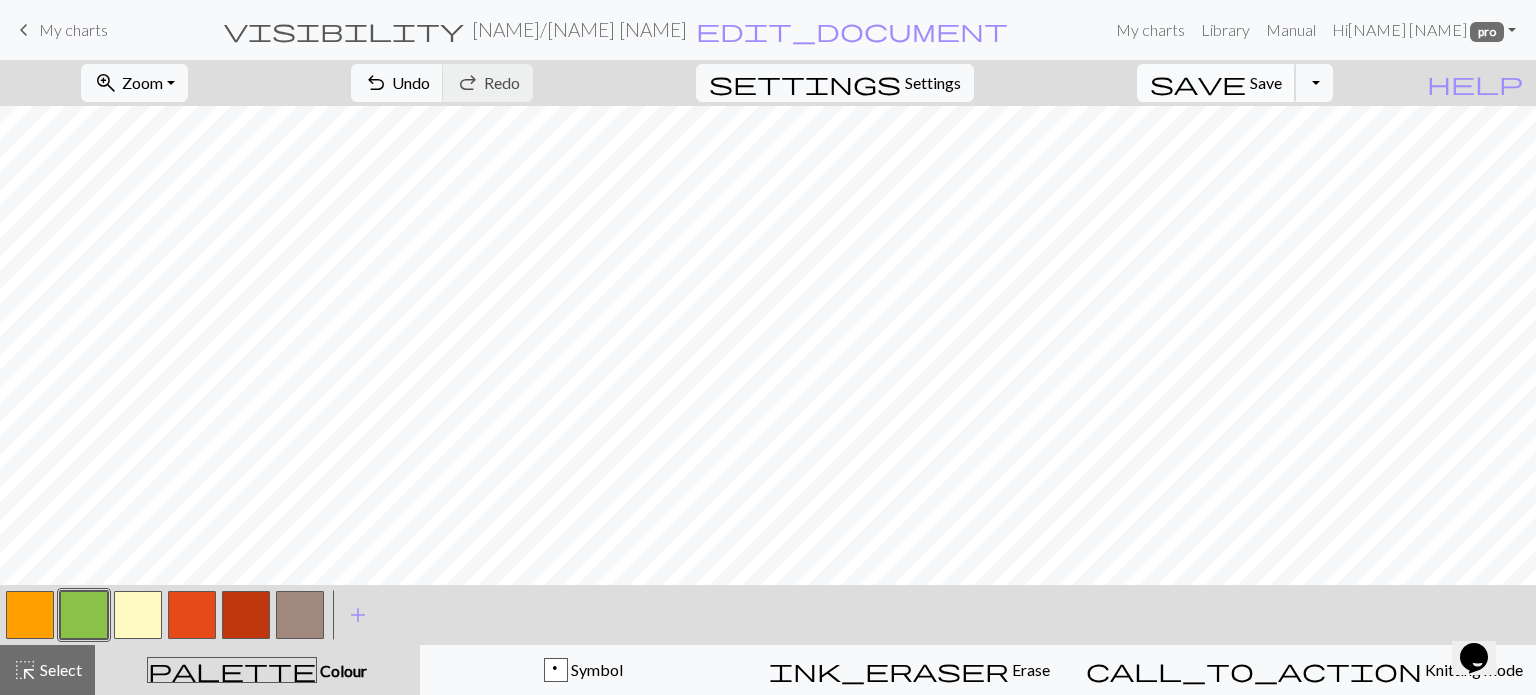 click on "save" at bounding box center (1198, 83) 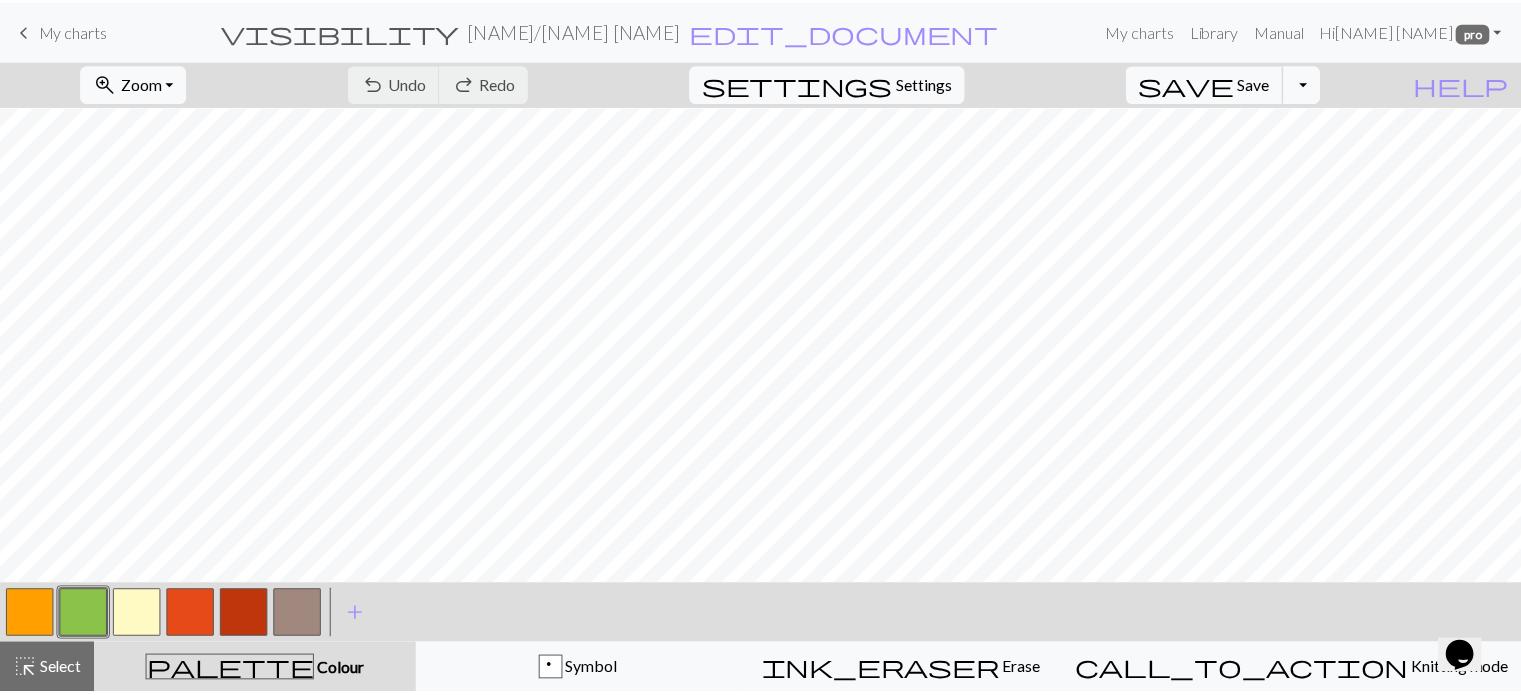 scroll, scrollTop: 0, scrollLeft: 0, axis: both 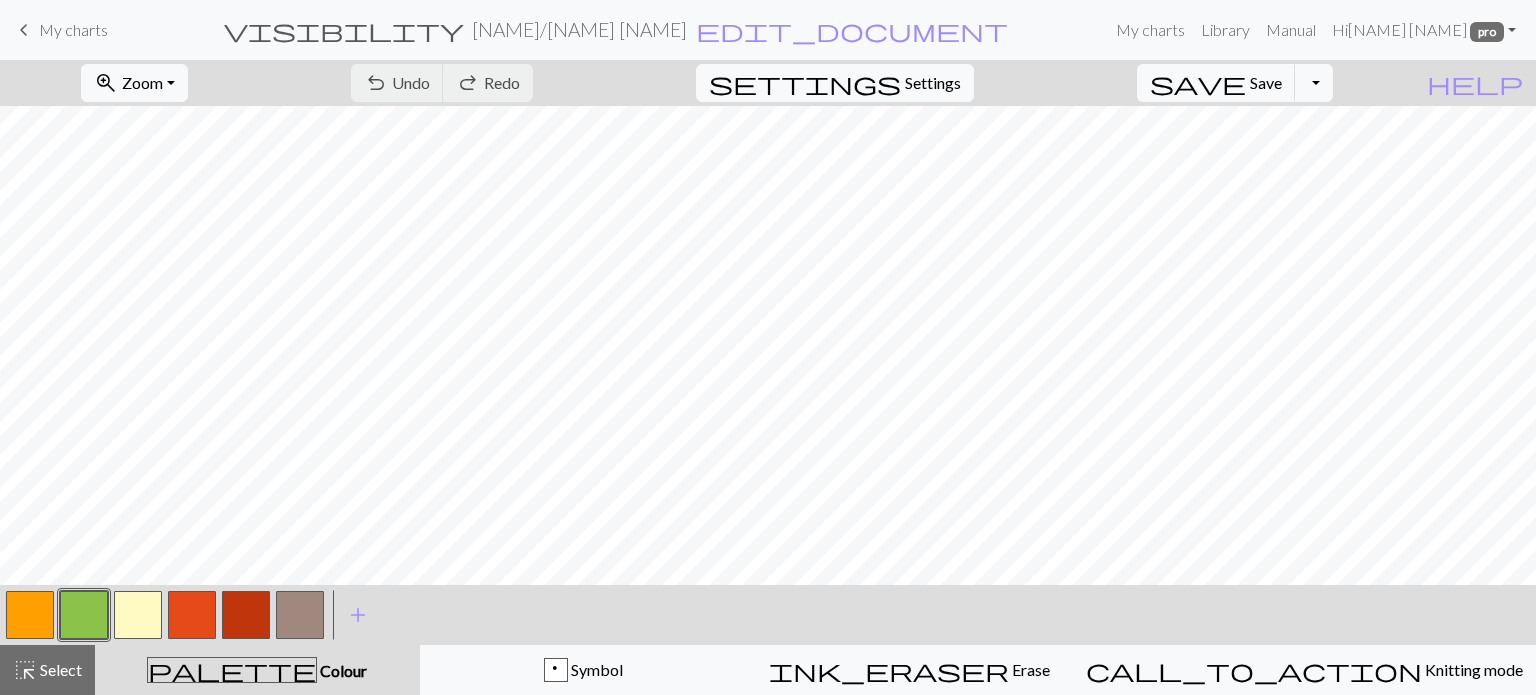 click on "My charts" at bounding box center (73, 29) 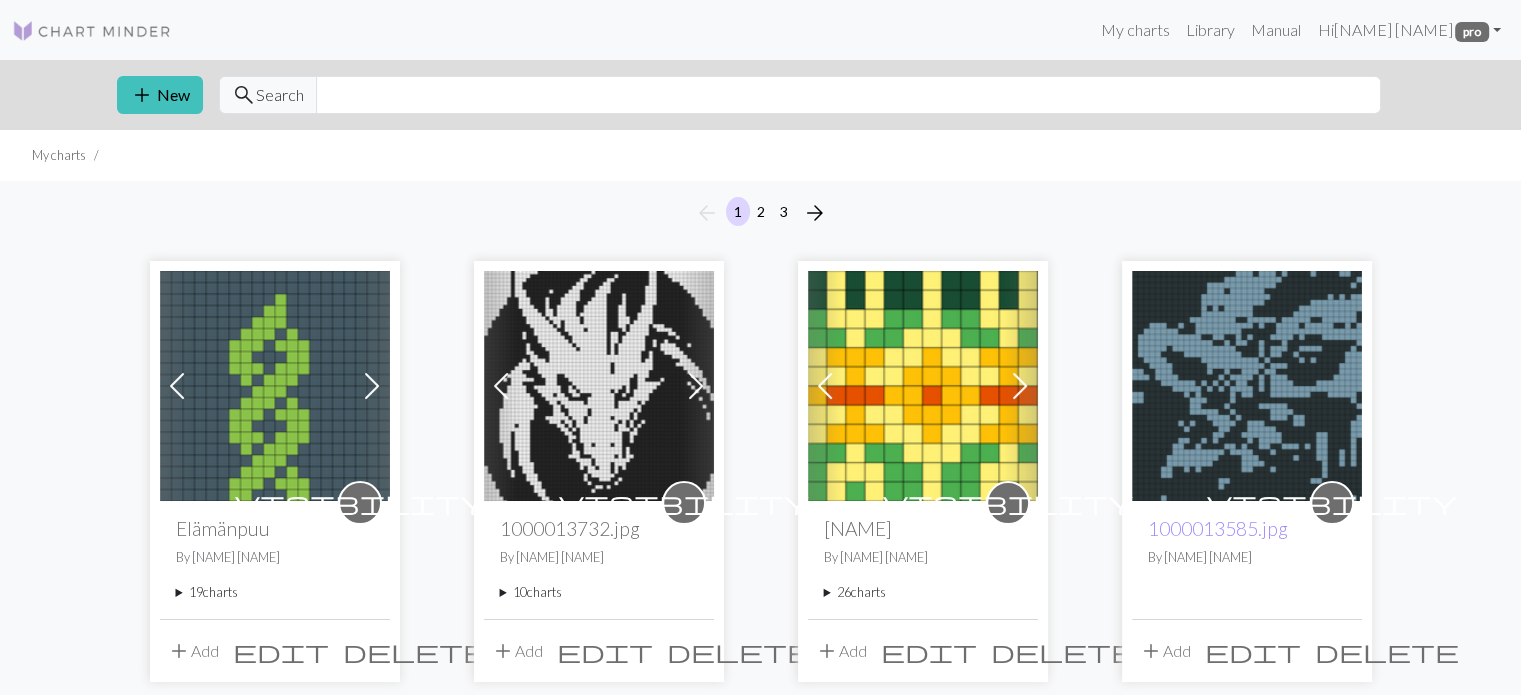 click on "19  charts" at bounding box center [275, 592] 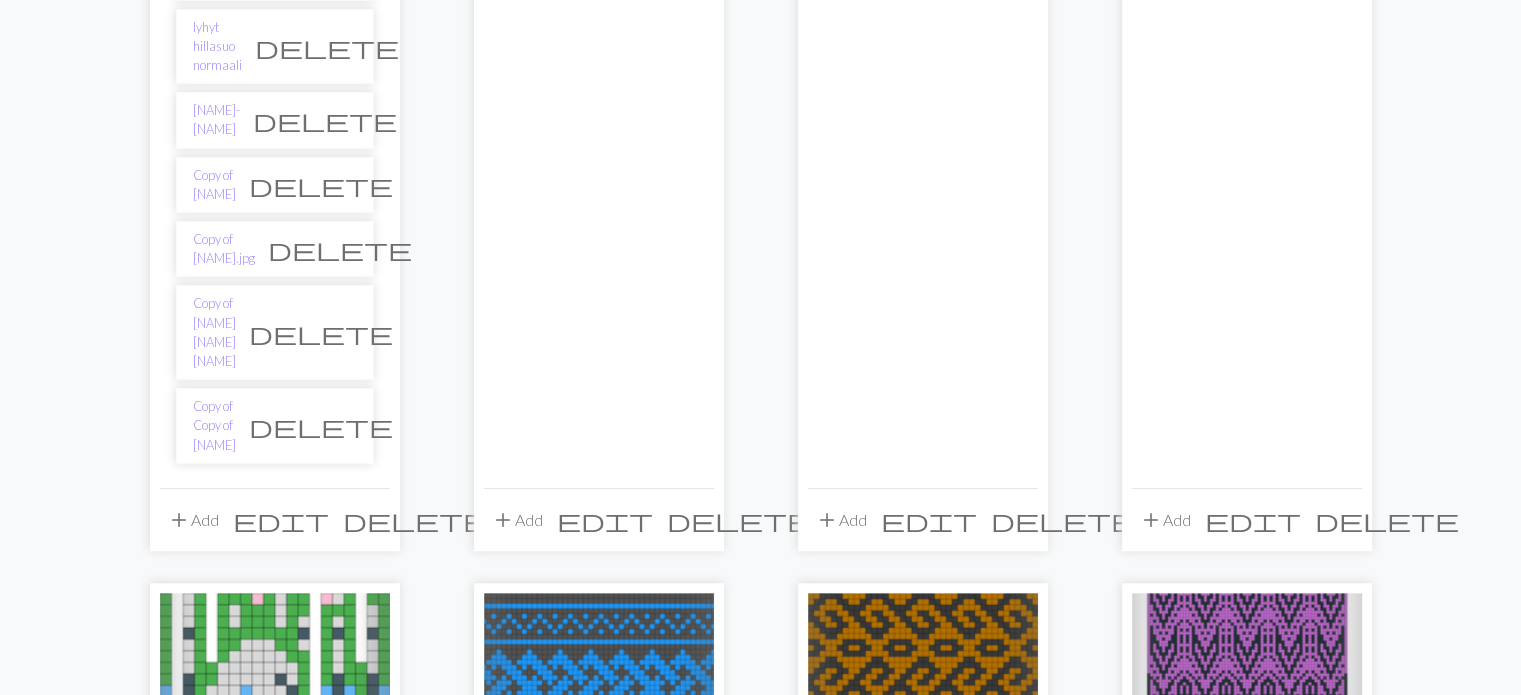 scroll, scrollTop: 1400, scrollLeft: 0, axis: vertical 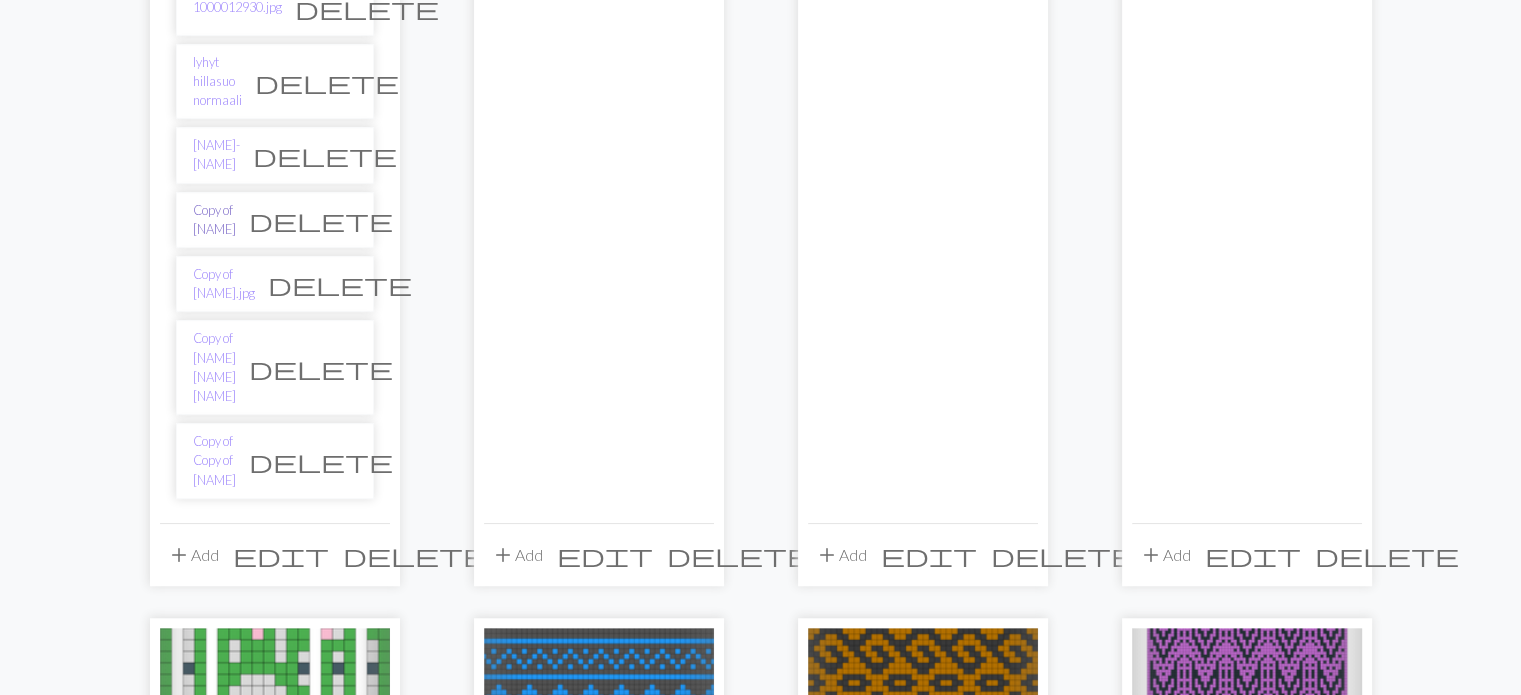 click on "Copy of [NAME]" at bounding box center [214, 220] 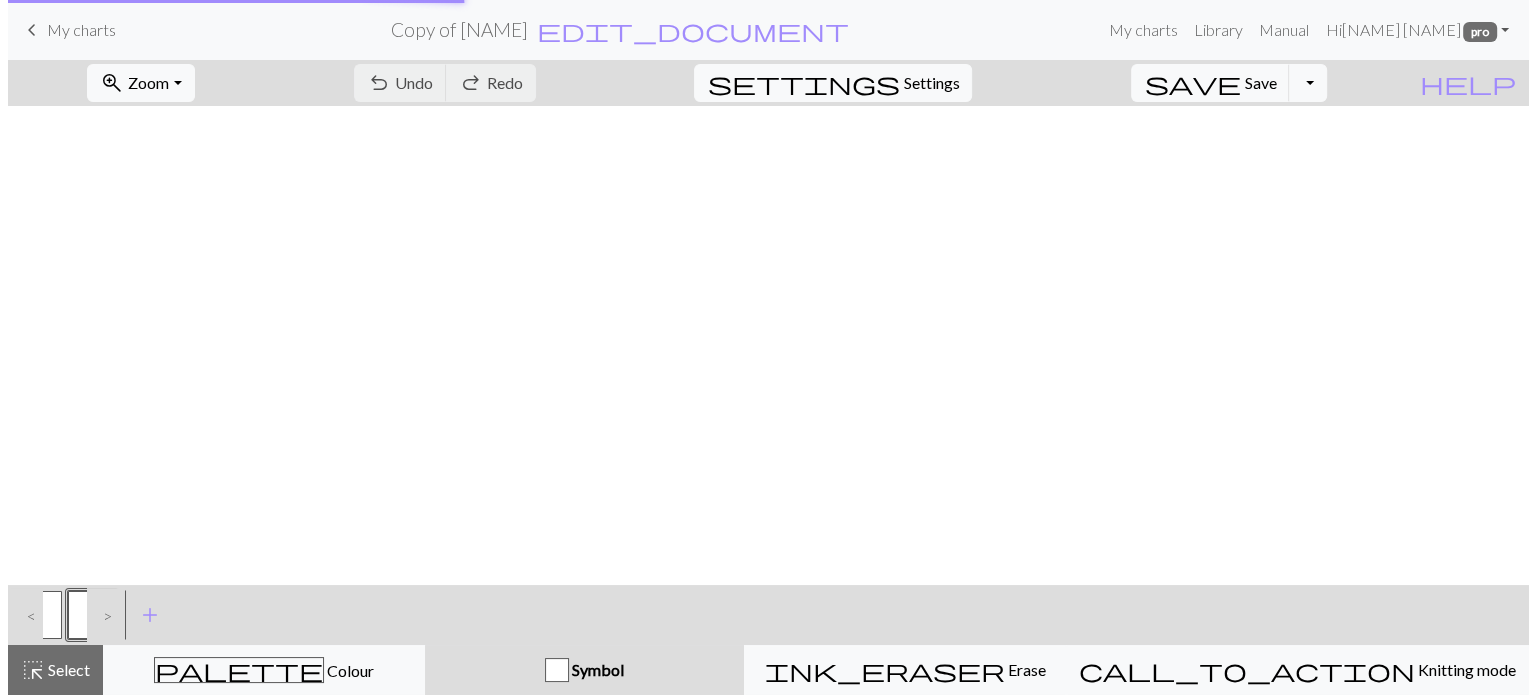 scroll, scrollTop: 0, scrollLeft: 0, axis: both 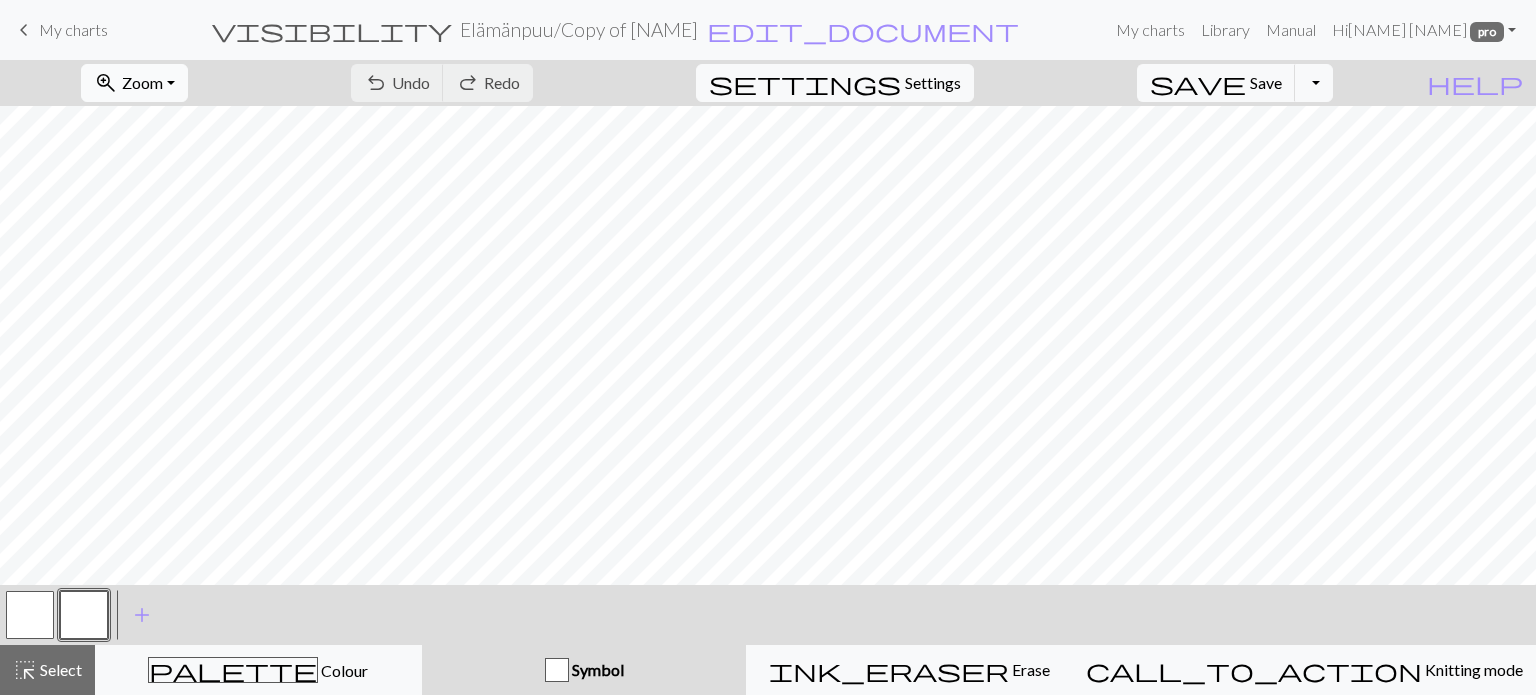 click on "Zoom" at bounding box center [142, 82] 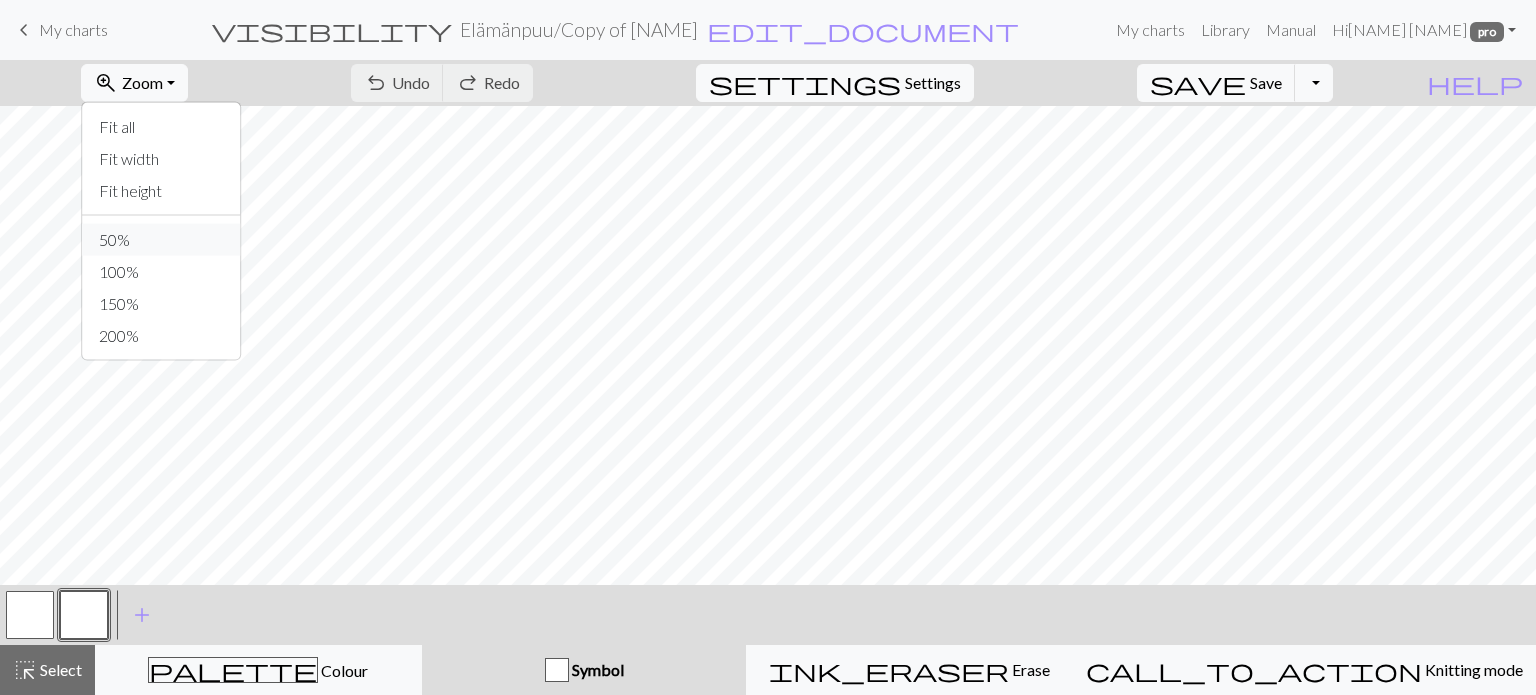 click on "50%" at bounding box center (162, 240) 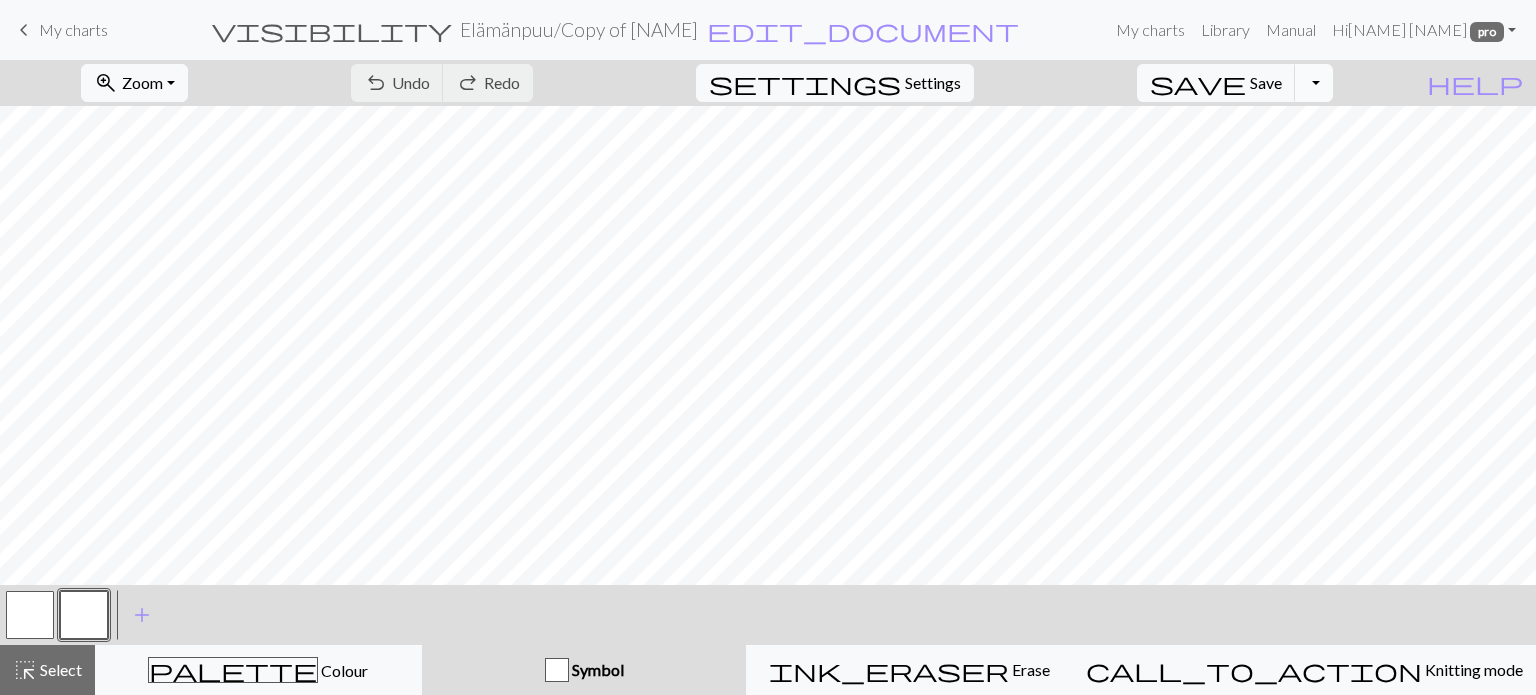 click on "Toggle Dropdown" at bounding box center (1314, 83) 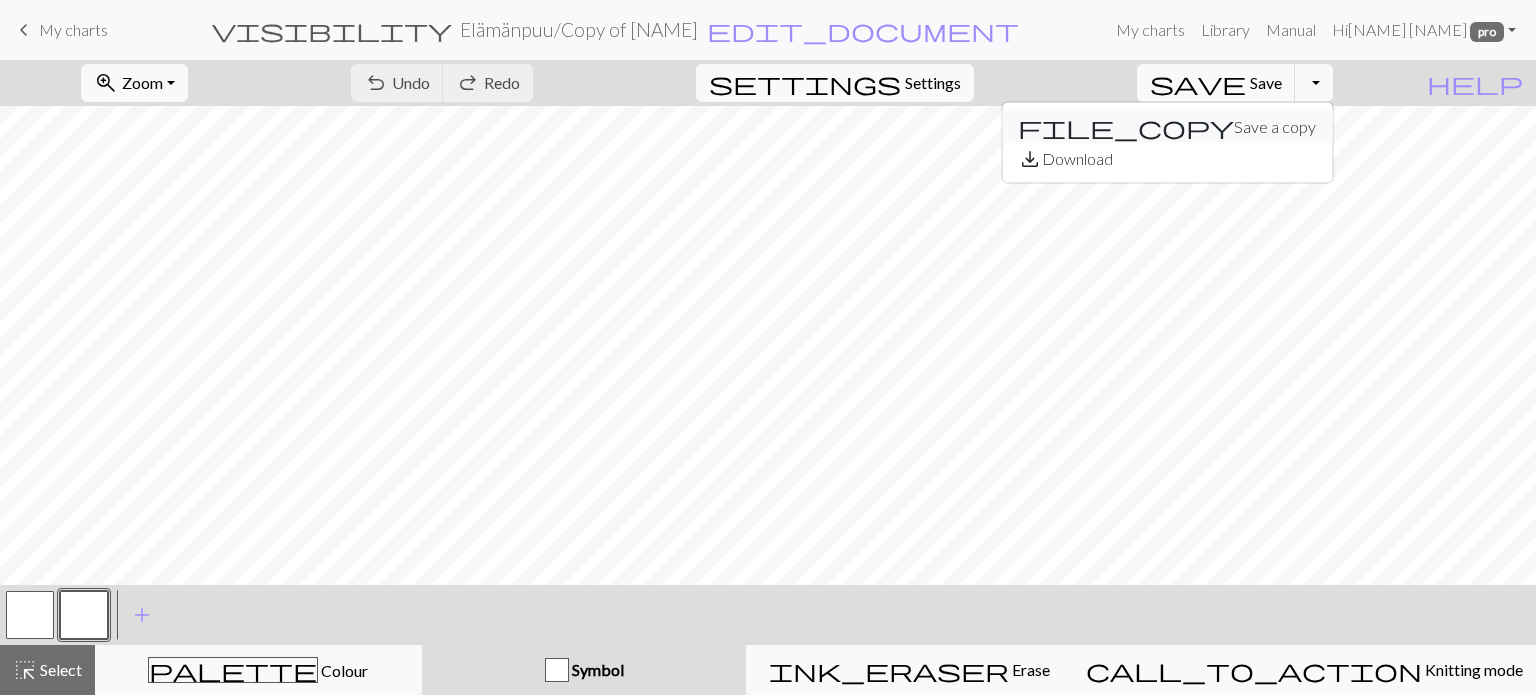 click on "file_copy  Save a copy" at bounding box center [1167, 127] 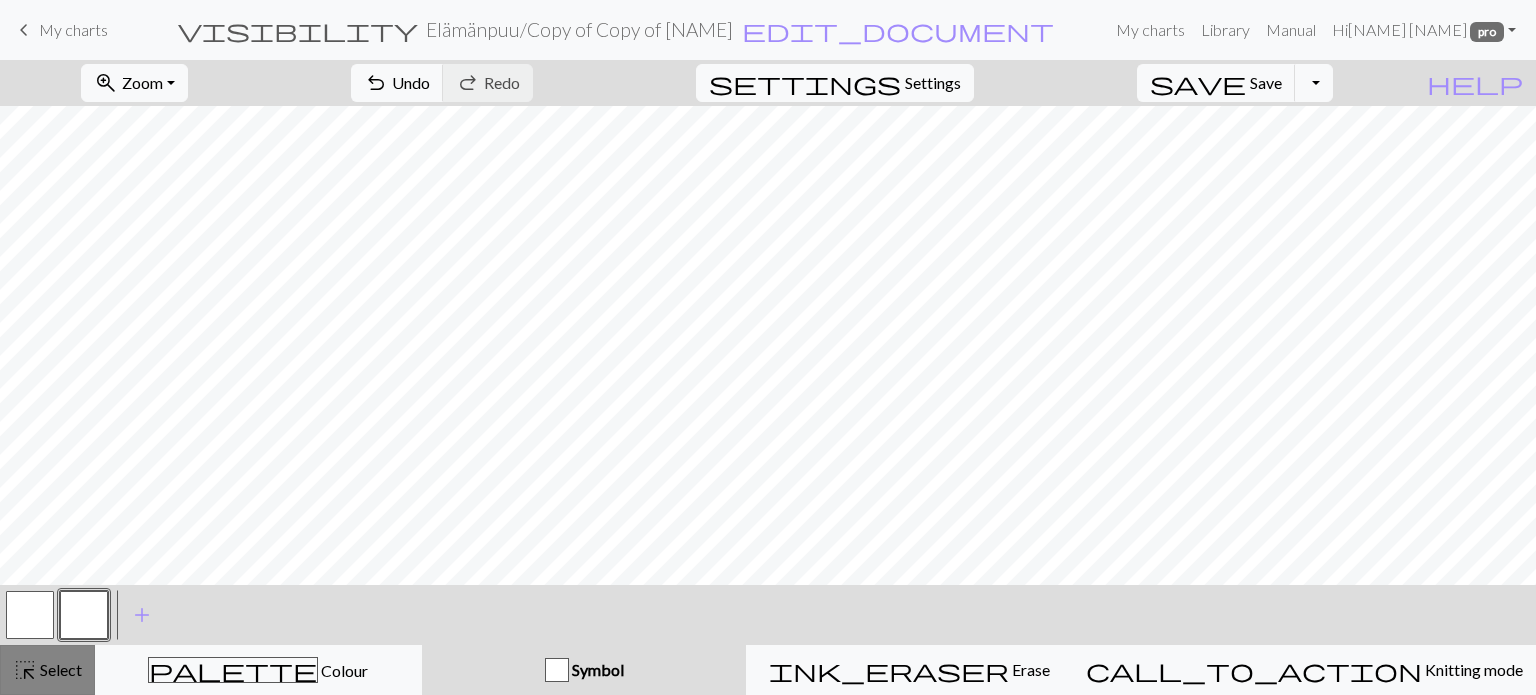 click on "Select" at bounding box center [59, 669] 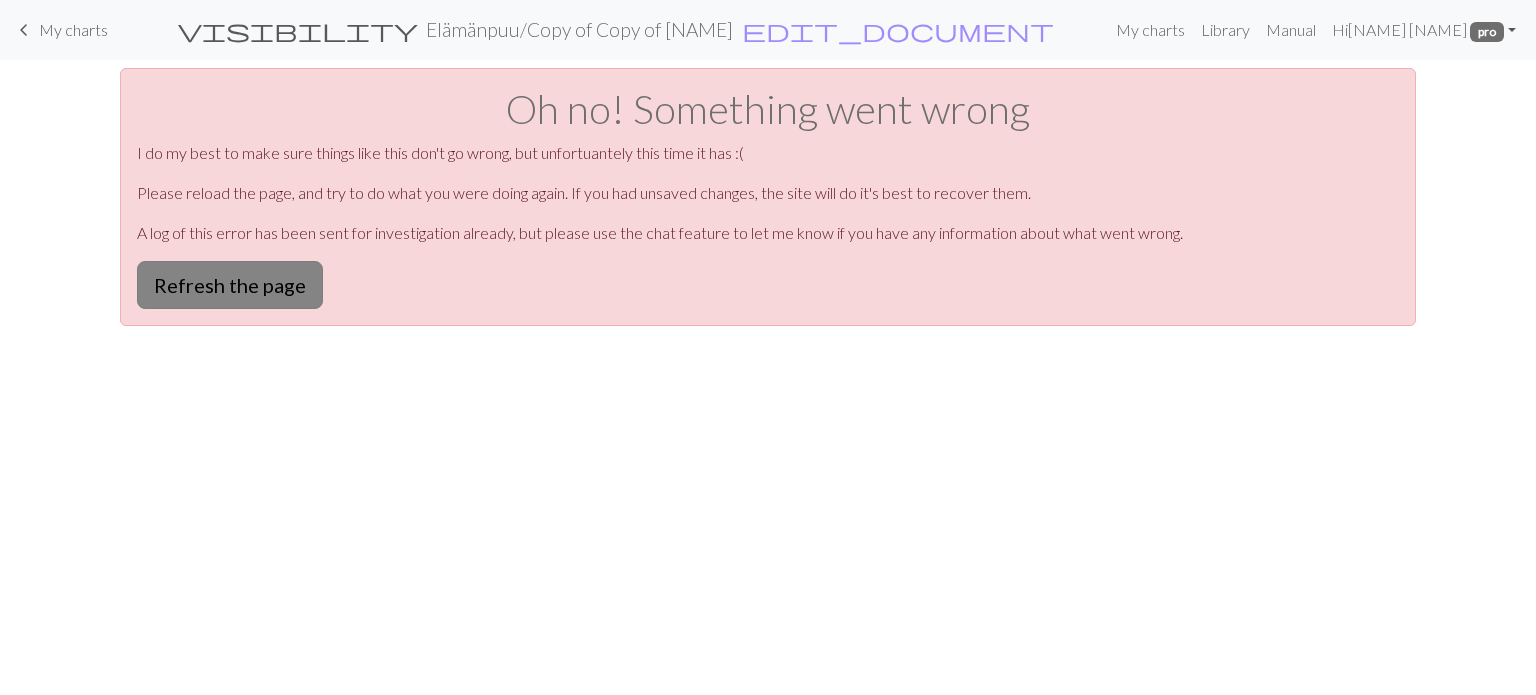 click on "Refresh the page" at bounding box center (230, 285) 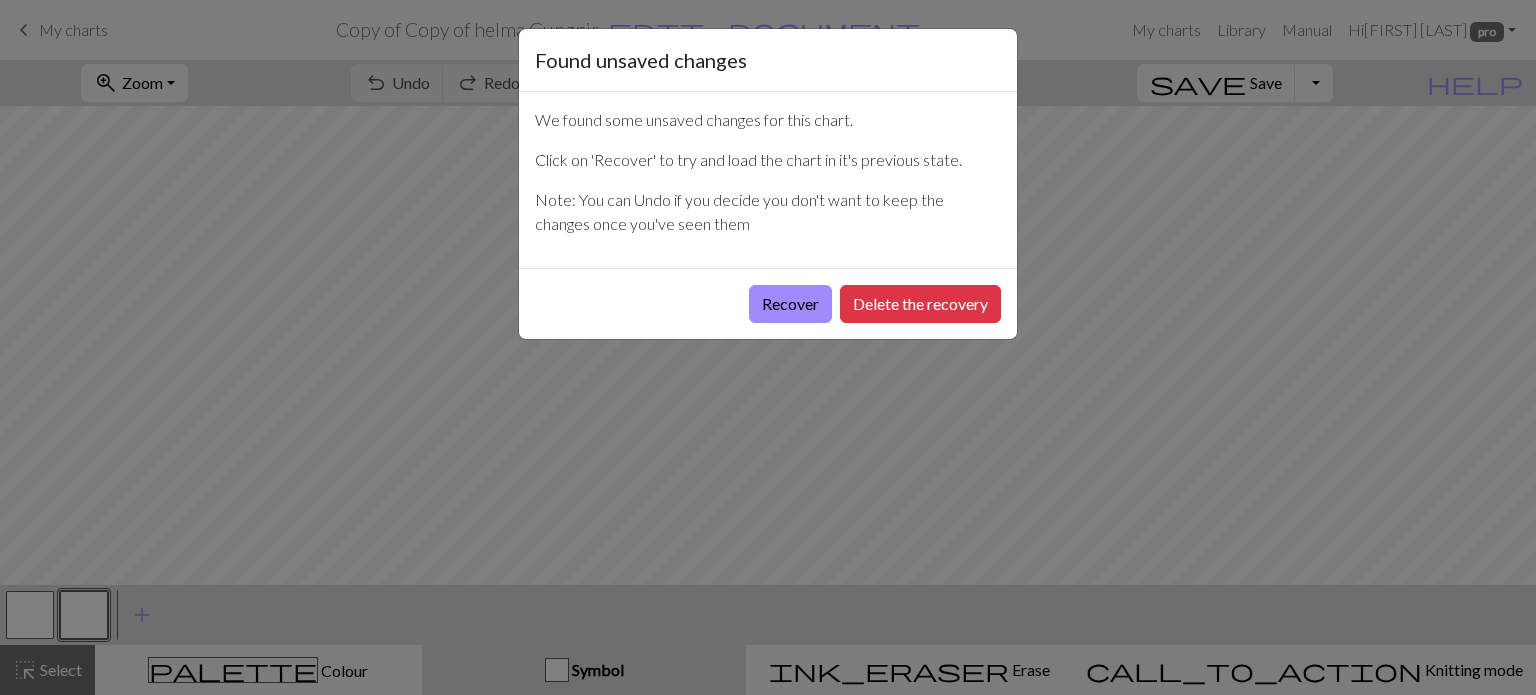 scroll, scrollTop: 0, scrollLeft: 0, axis: both 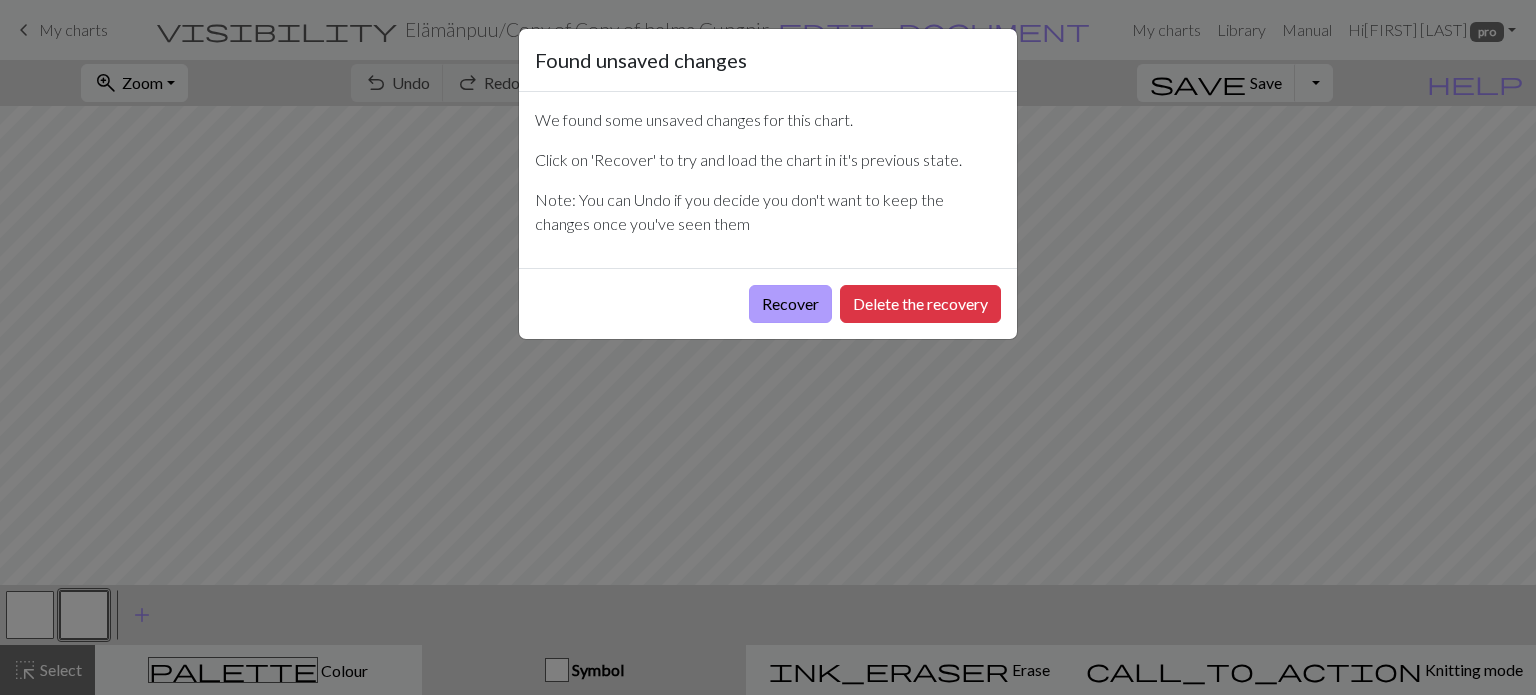 click on "Recover" at bounding box center (790, 304) 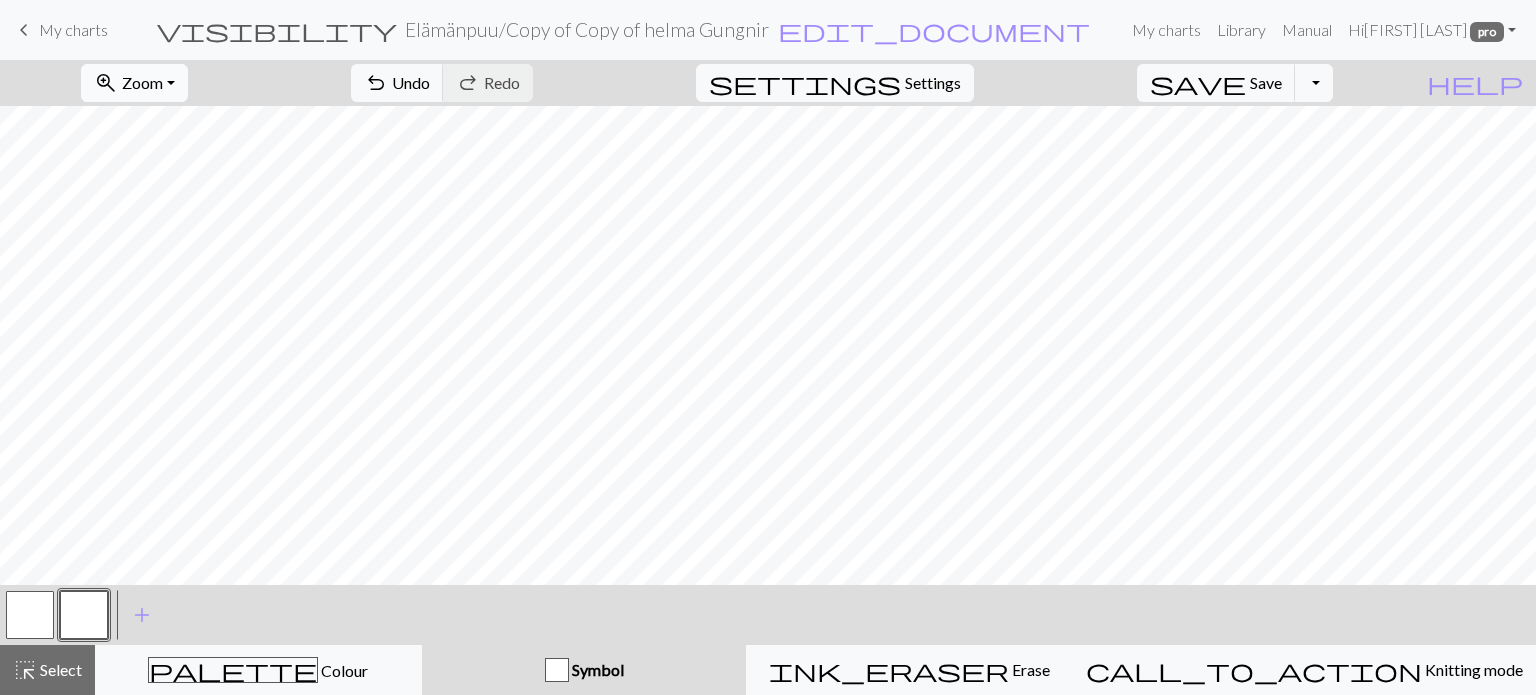 click on "Zoom" at bounding box center (142, 82) 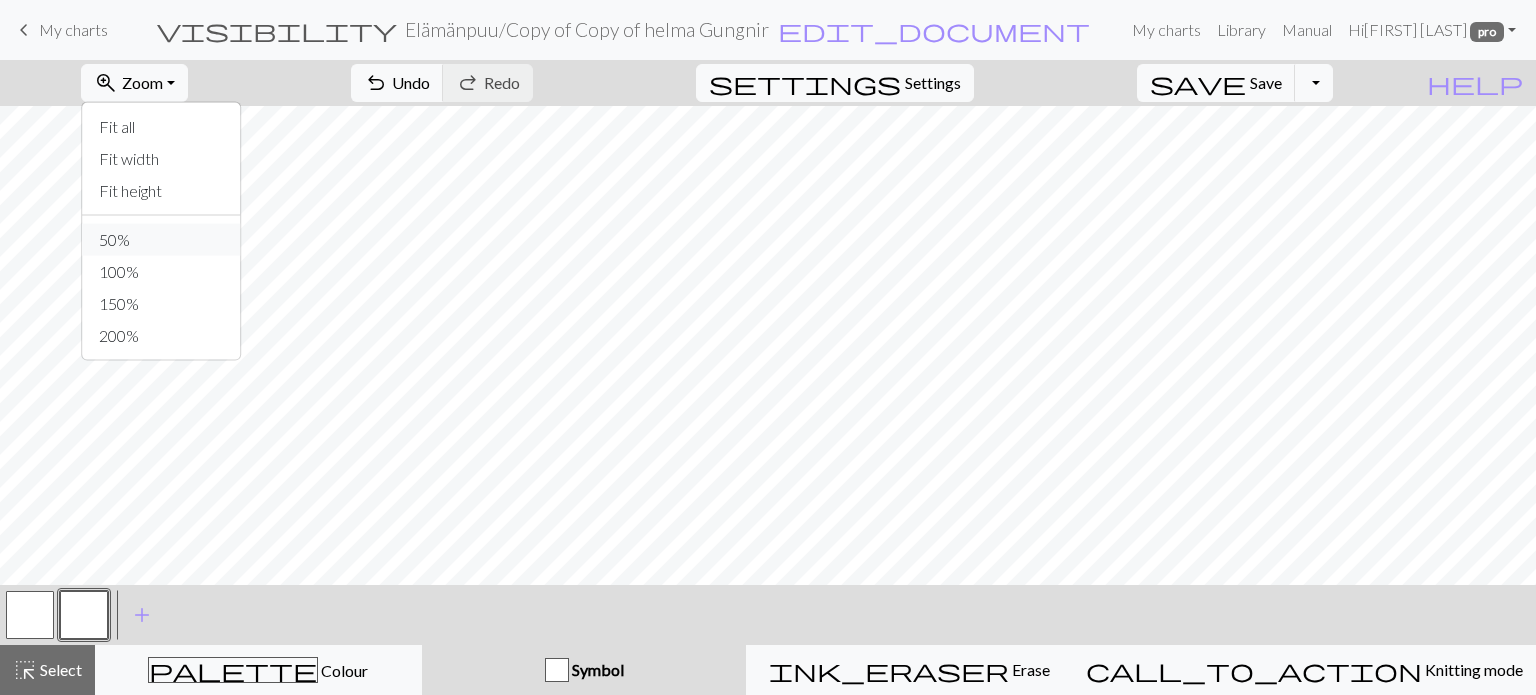 click on "50%" at bounding box center [162, 240] 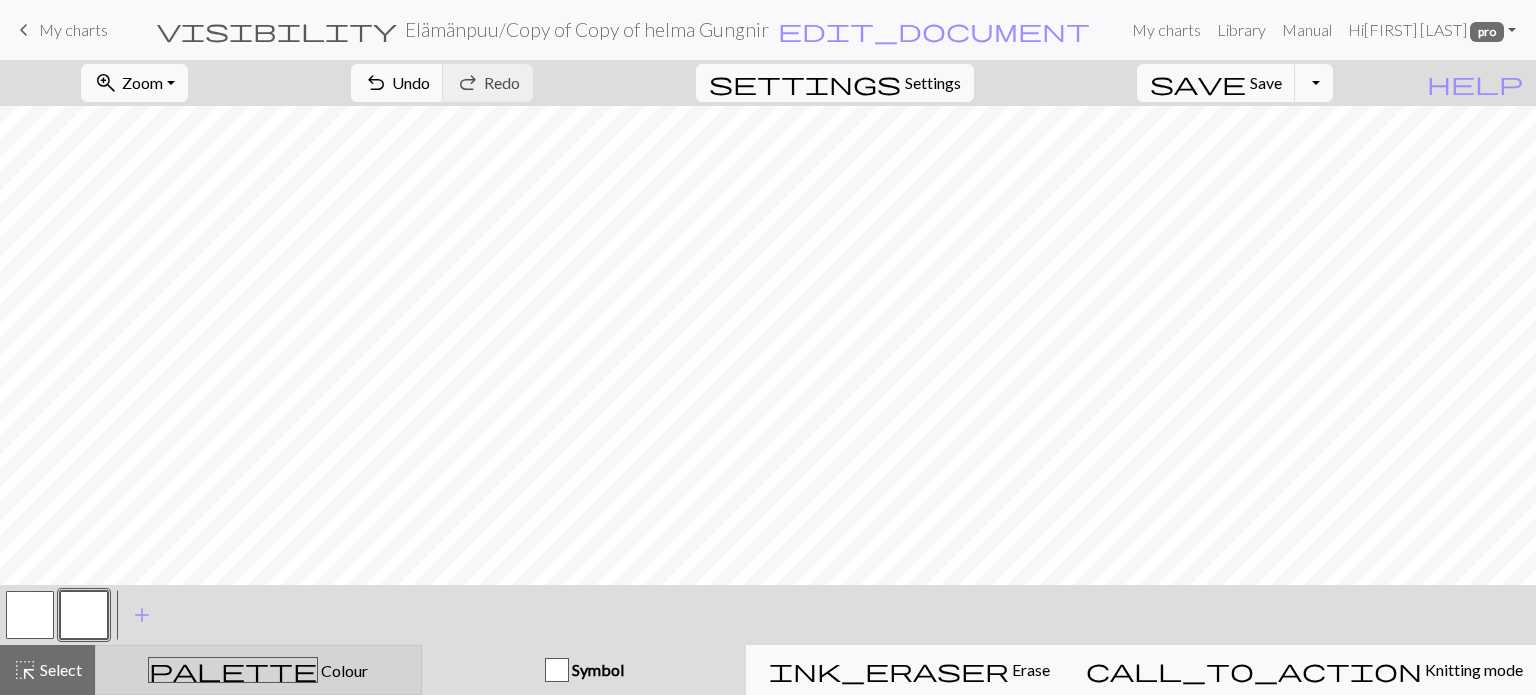 click on "palette   Colour   Colour" at bounding box center [258, 670] 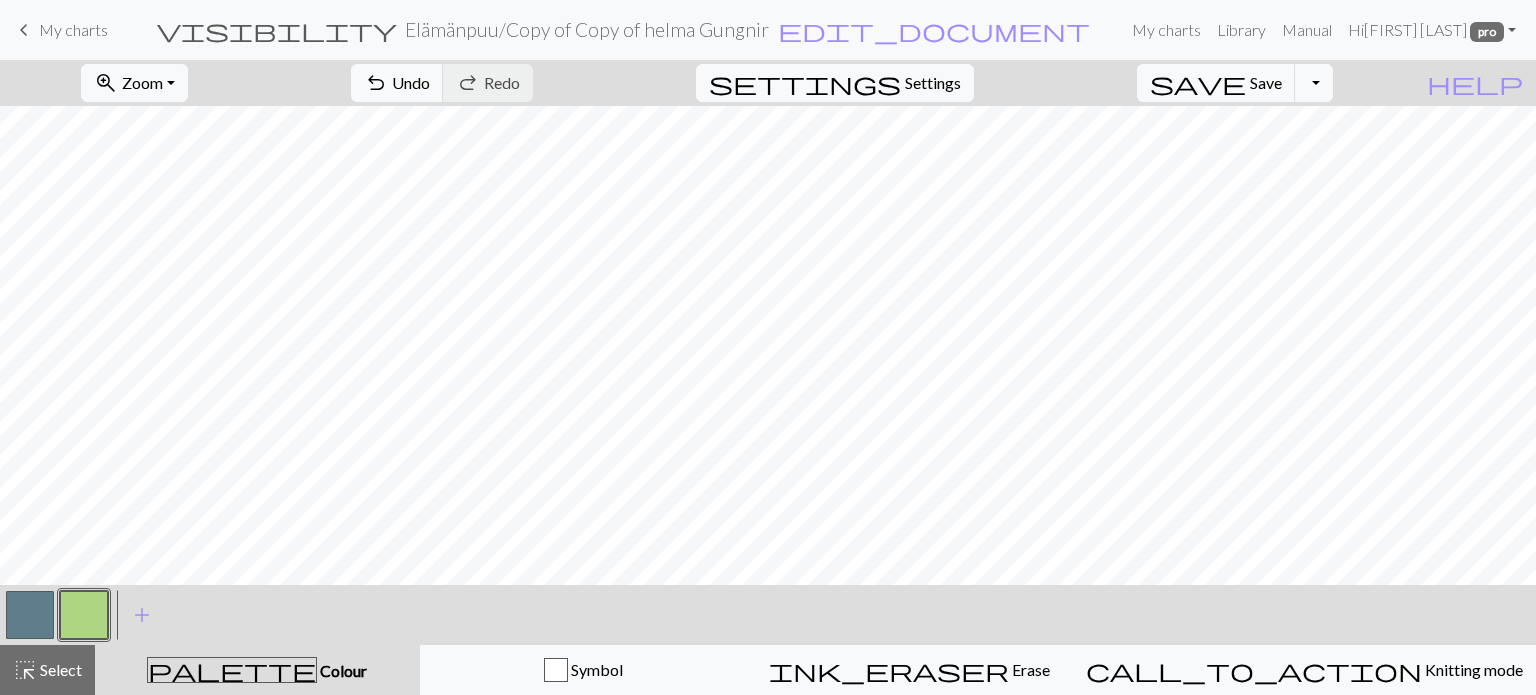 click at bounding box center [30, 615] 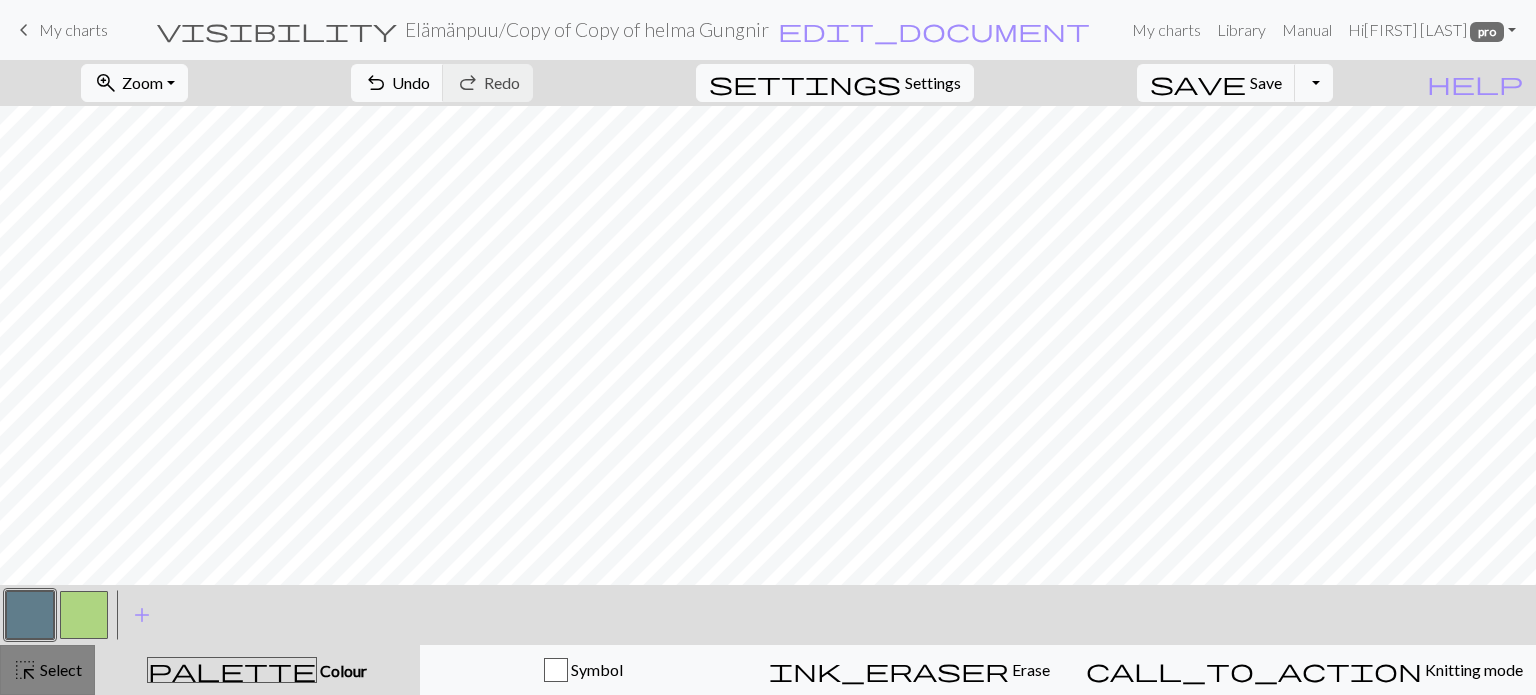 click on "Select" at bounding box center [59, 669] 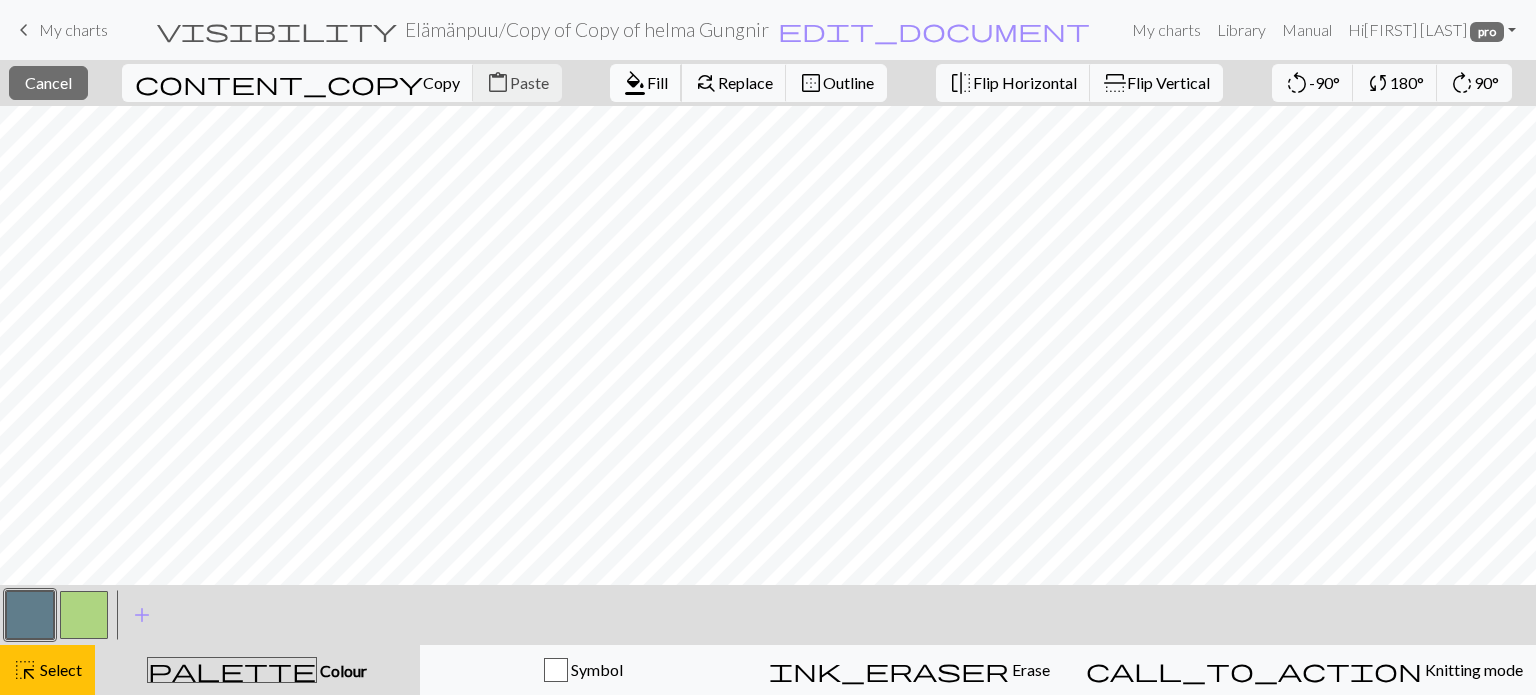 click on "format_color_fill" at bounding box center (635, 83) 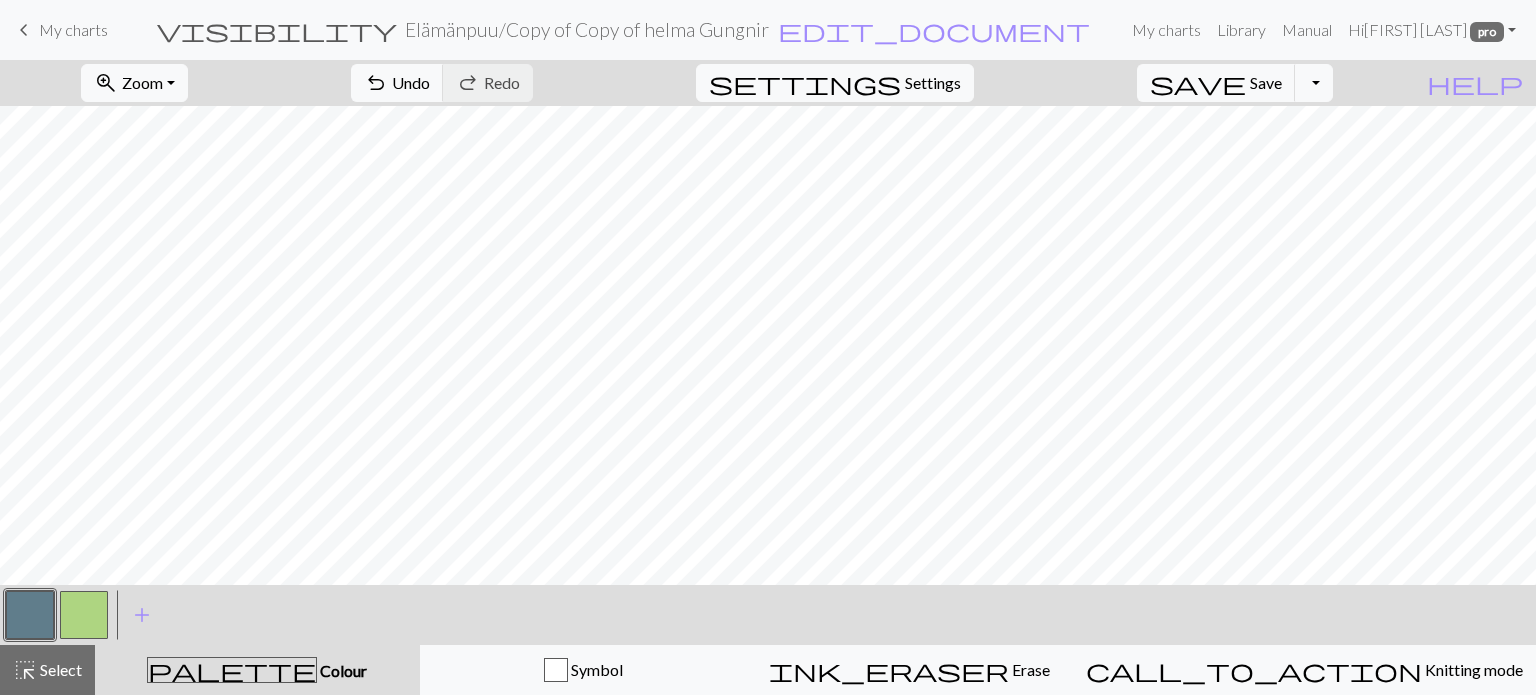 click at bounding box center [84, 615] 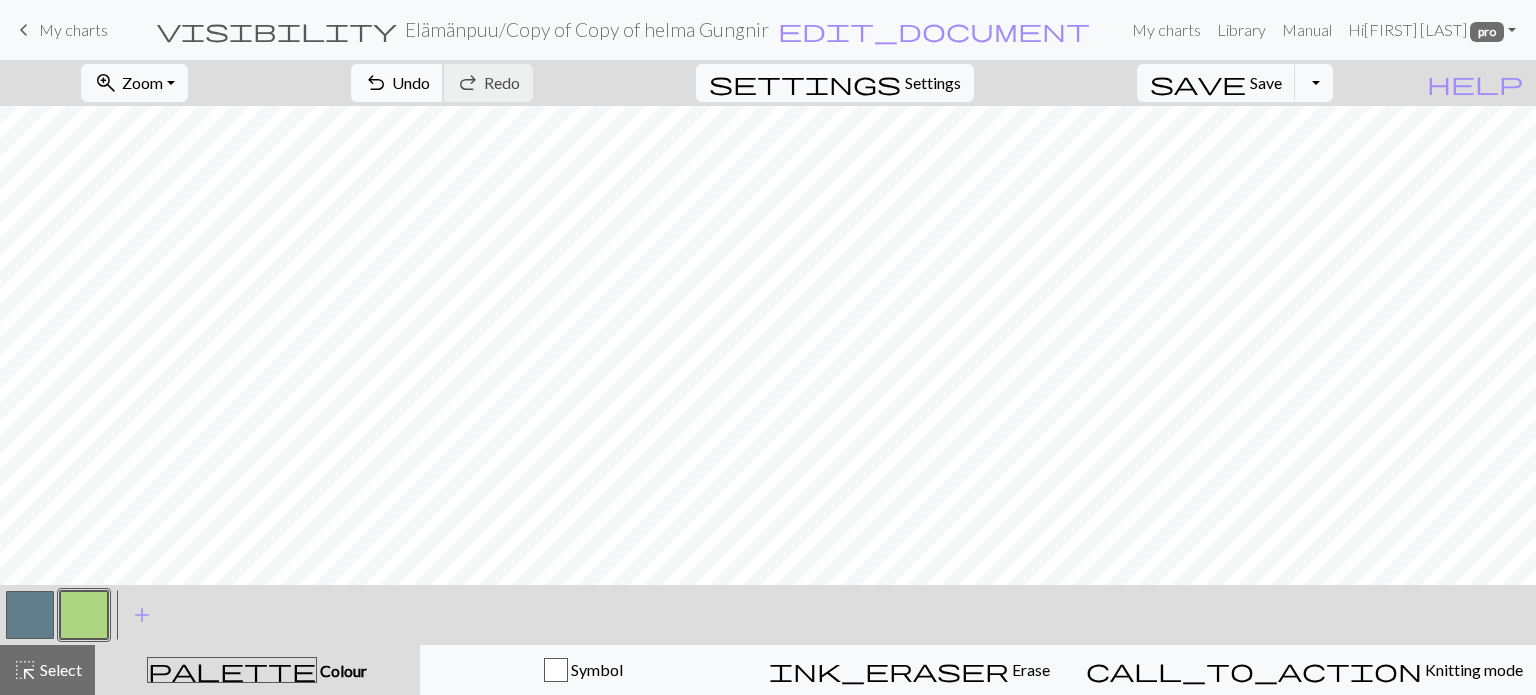 click on "undo" at bounding box center [376, 83] 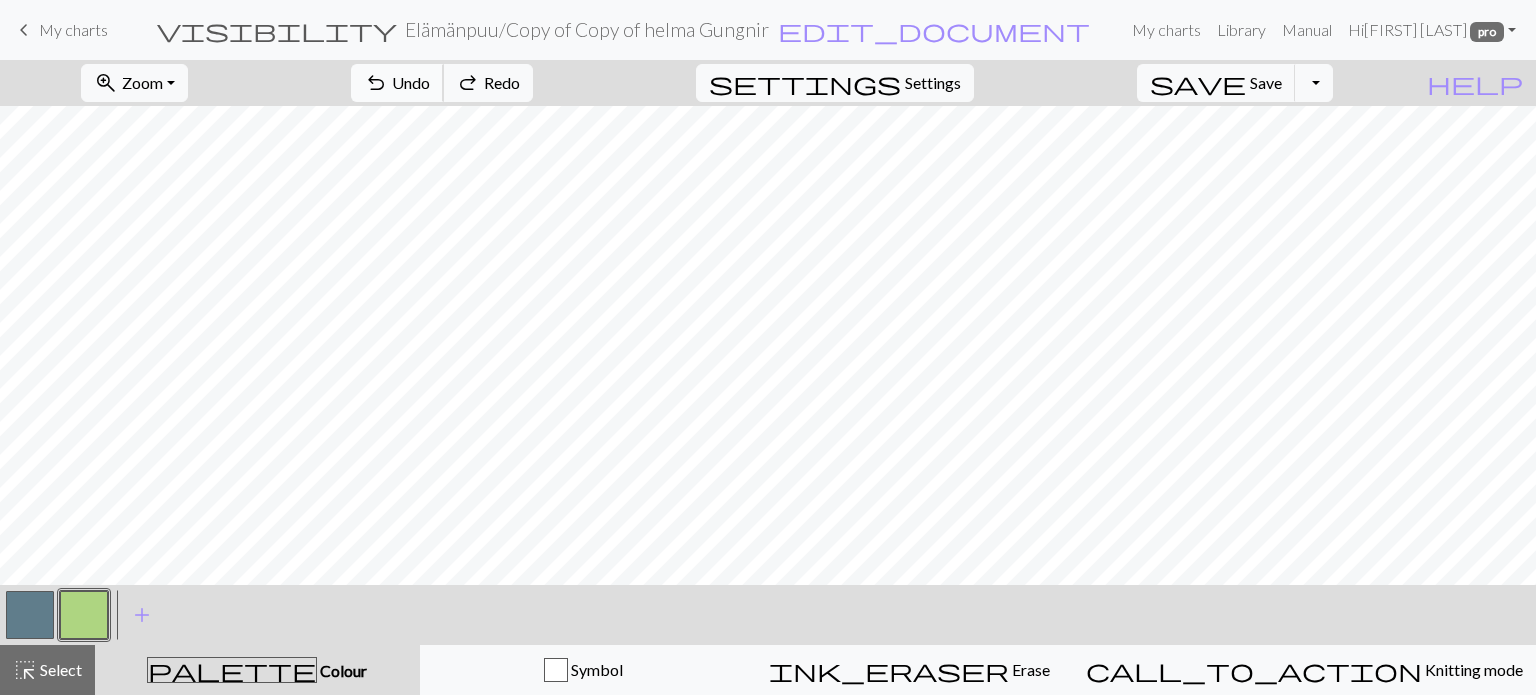 click on "undo" at bounding box center (376, 83) 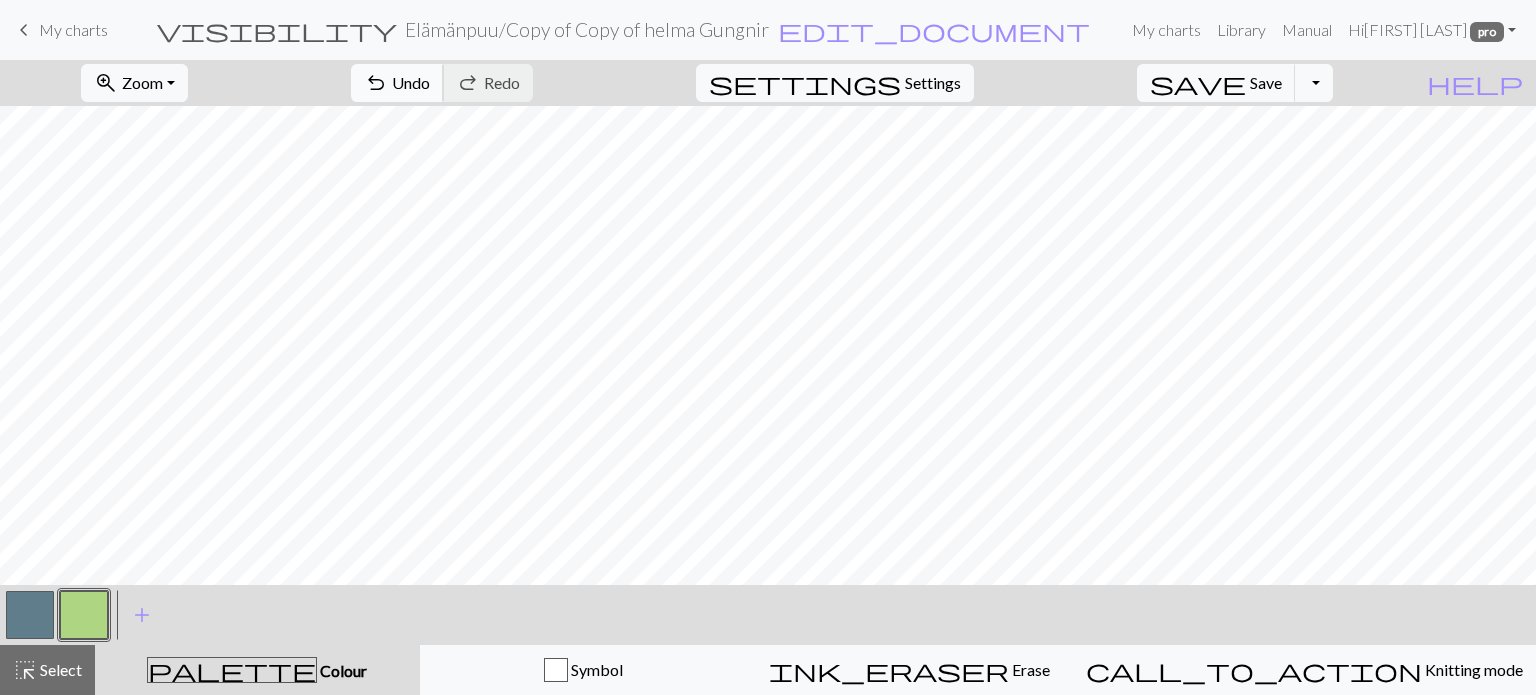 click on "undo" at bounding box center [376, 83] 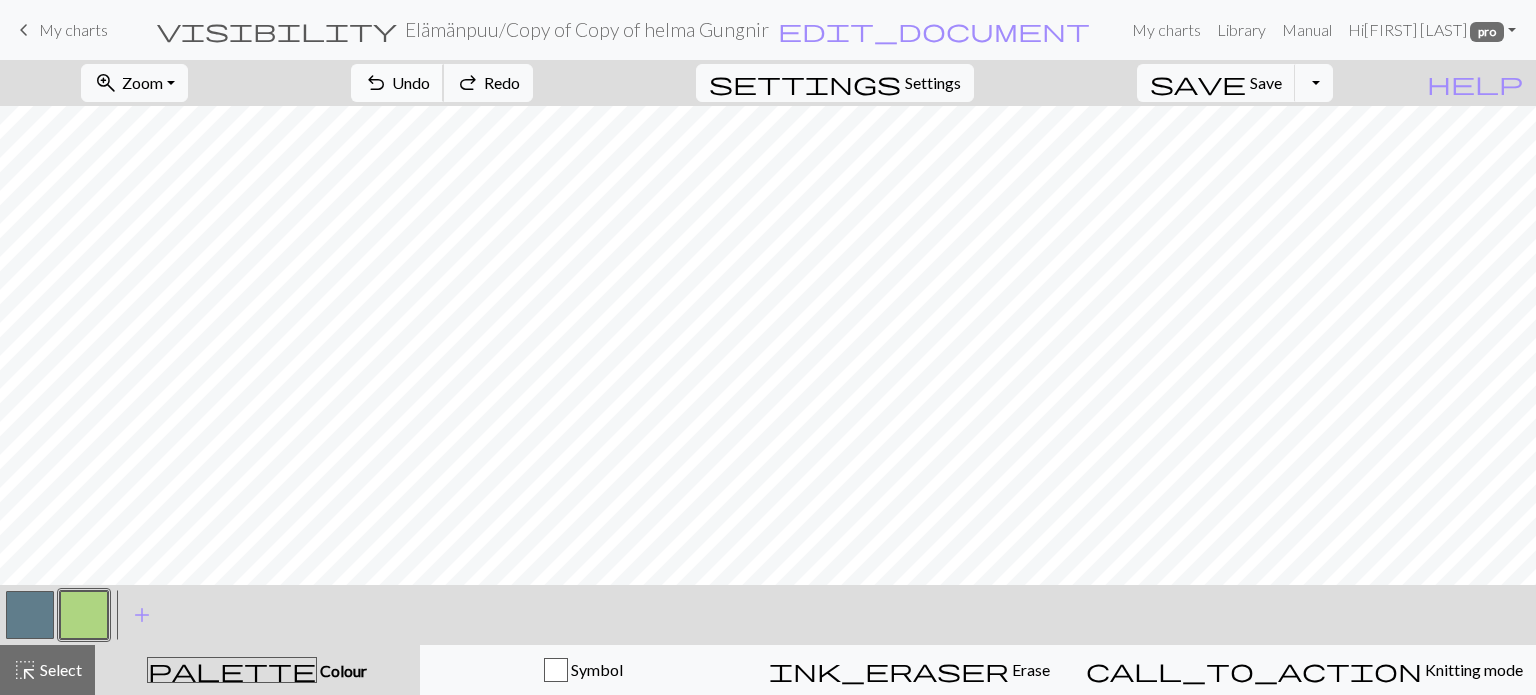 click on "undo" at bounding box center [376, 83] 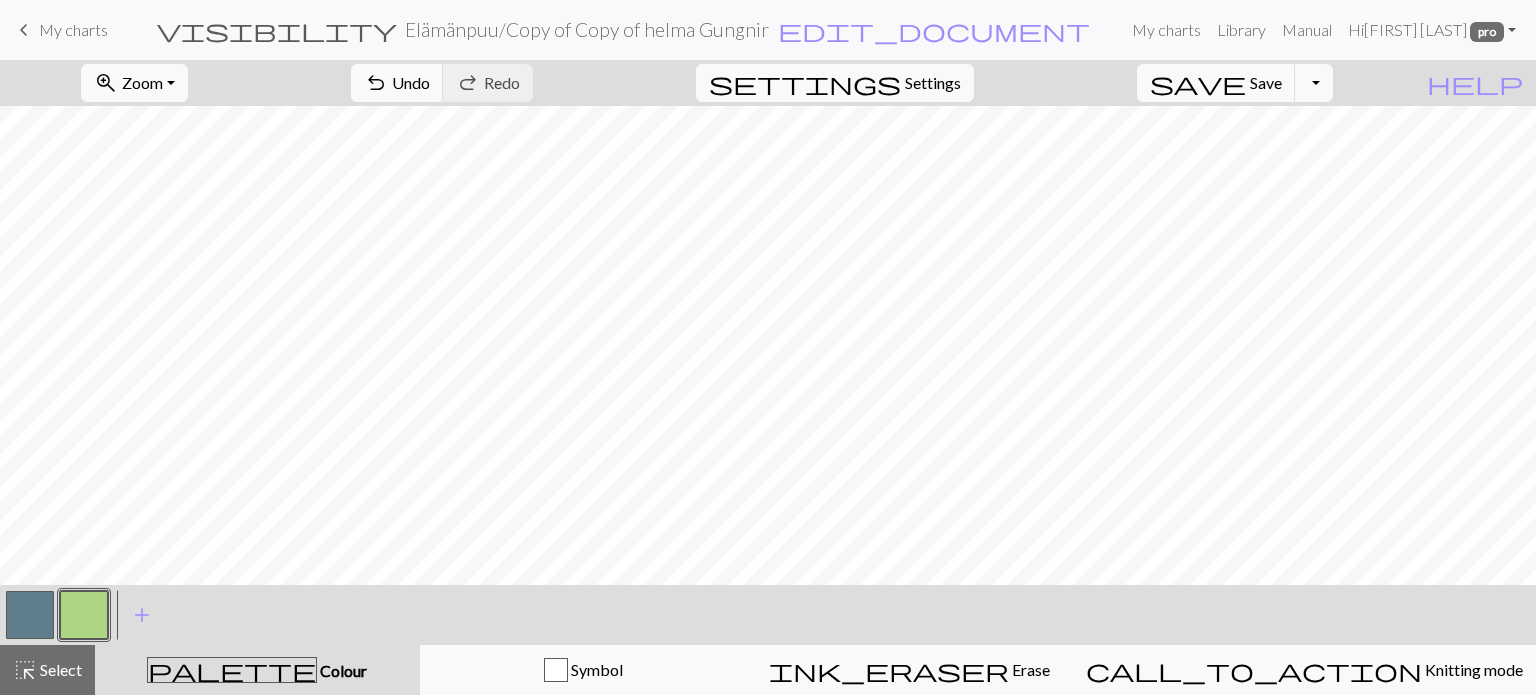 click at bounding box center (30, 615) 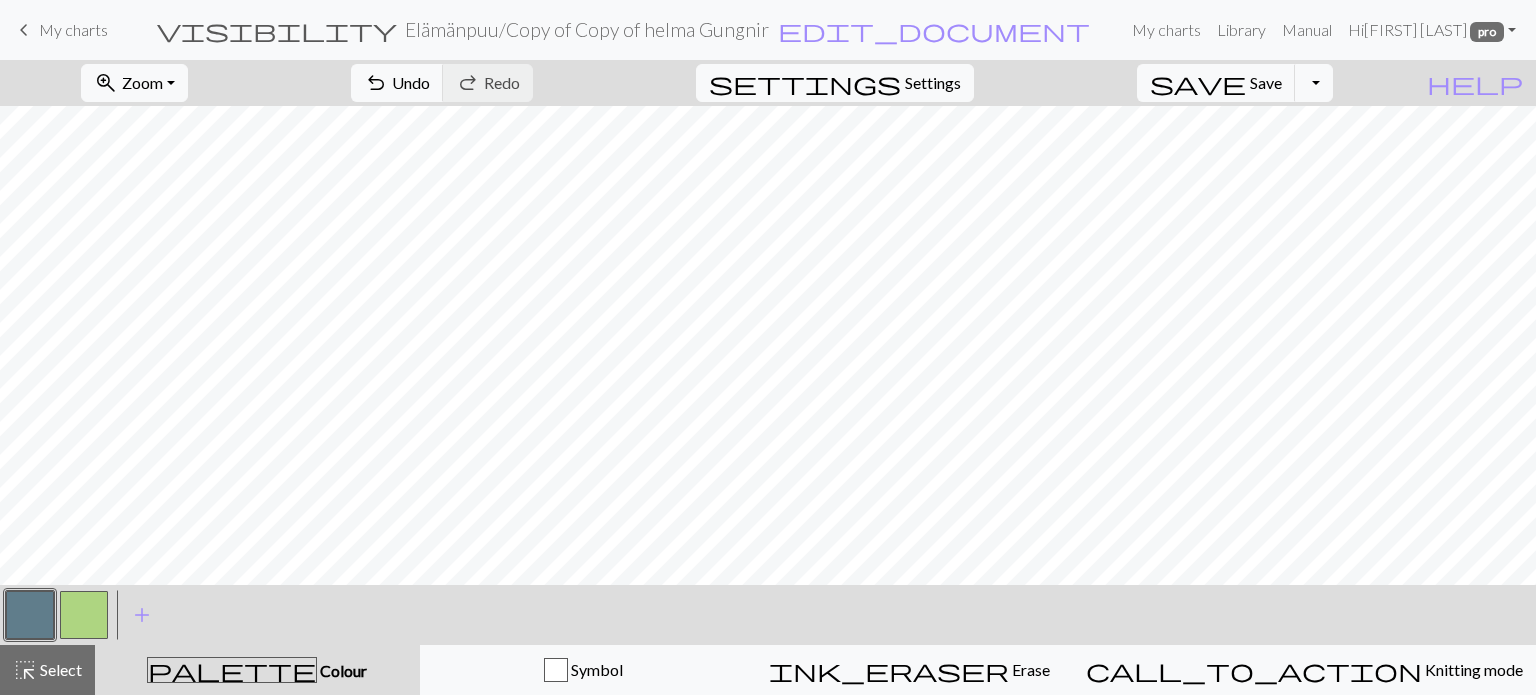 click at bounding box center (84, 615) 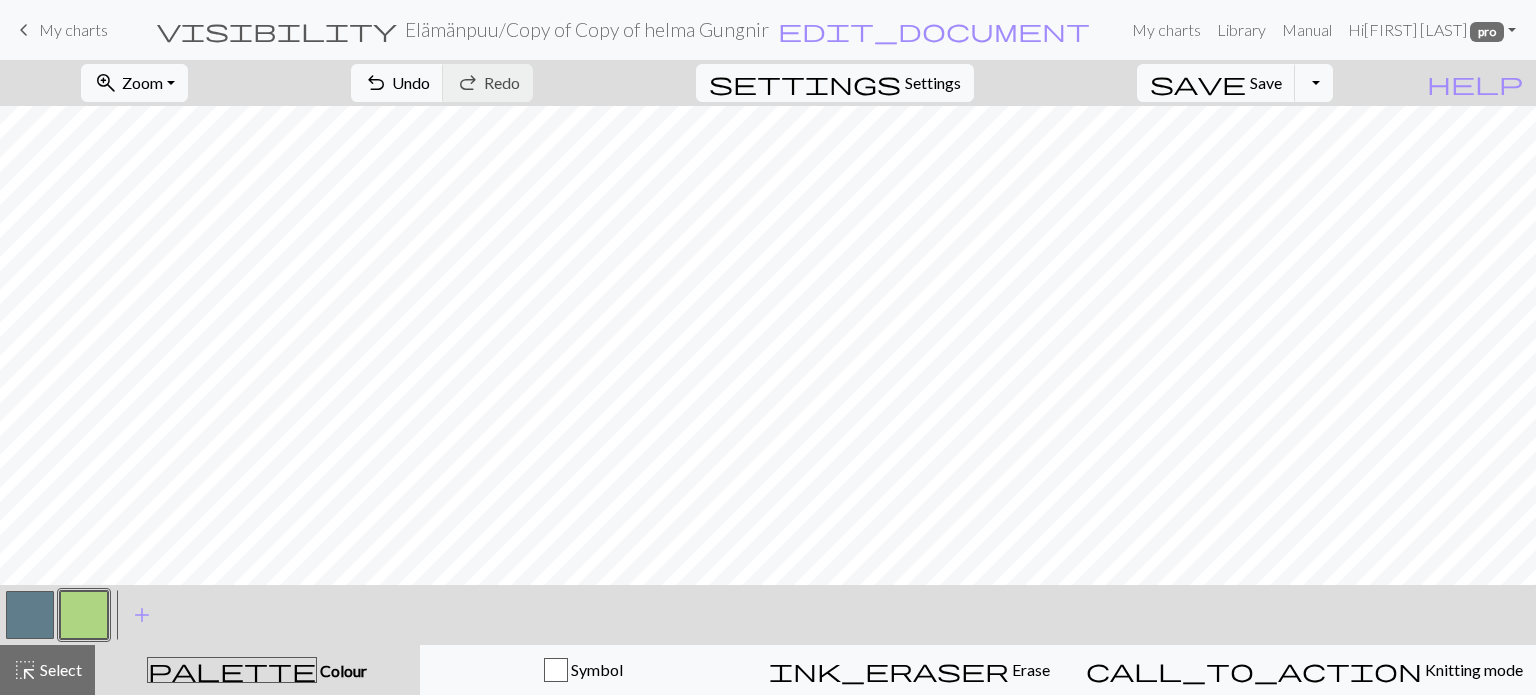 click at bounding box center (30, 615) 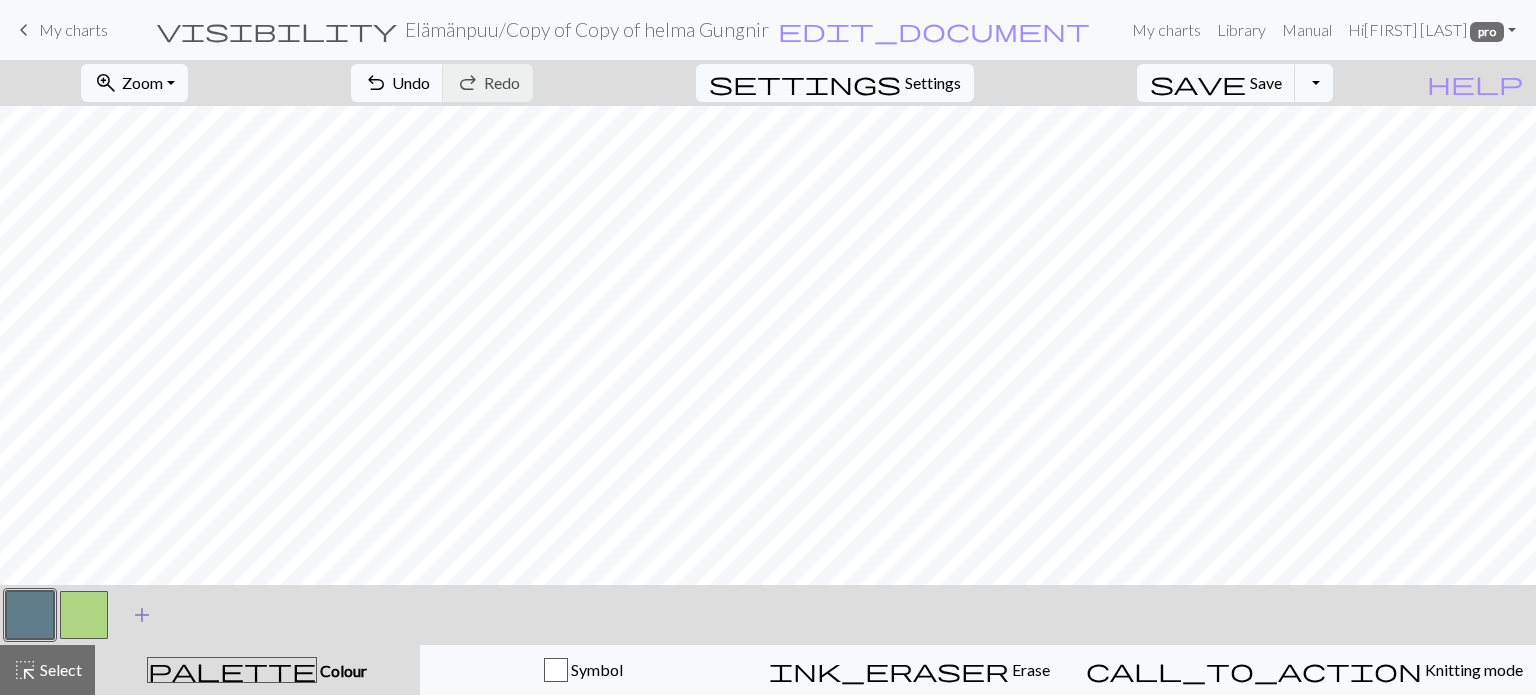drag, startPoint x: 96, startPoint y: 623, endPoint x: 142, endPoint y: 592, distance: 55.470715 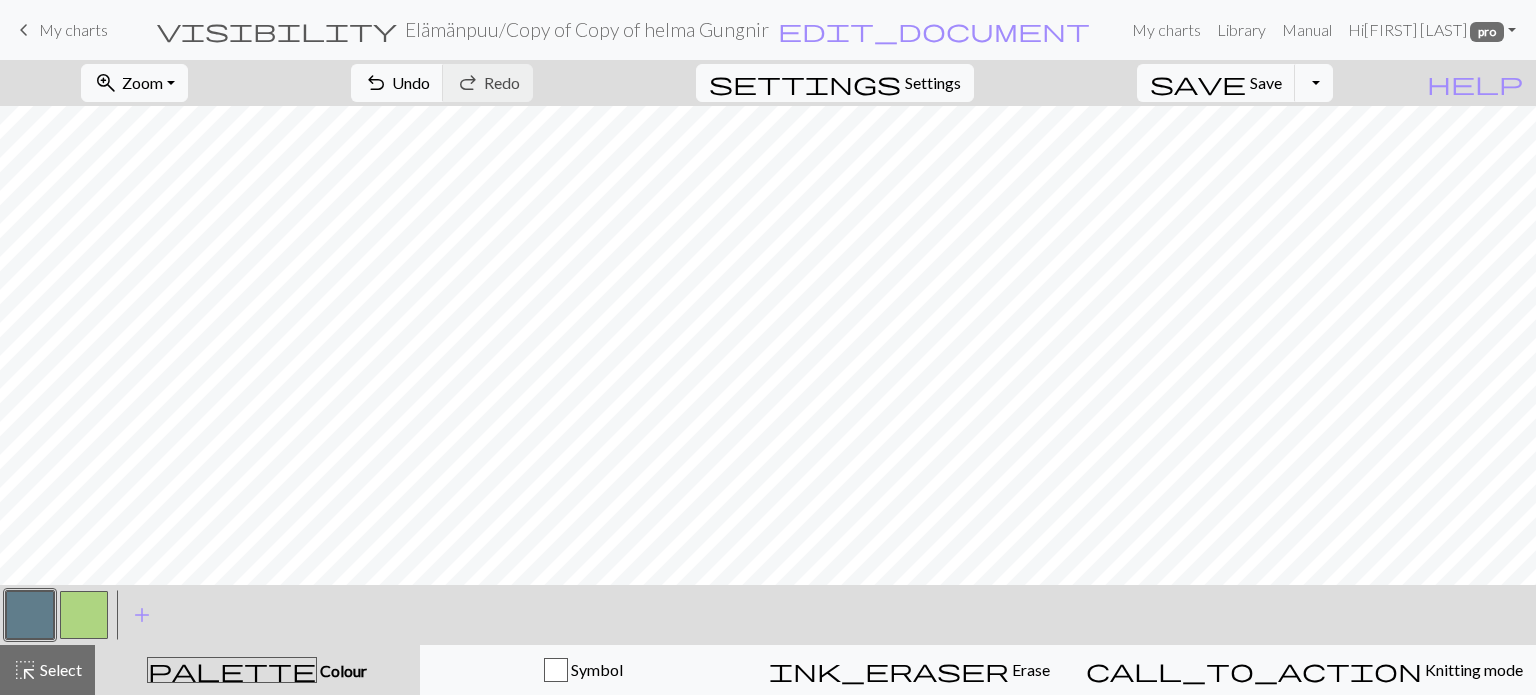 drag, startPoint x: 80, startPoint y: 621, endPoint x: 110, endPoint y: 604, distance: 34.48188 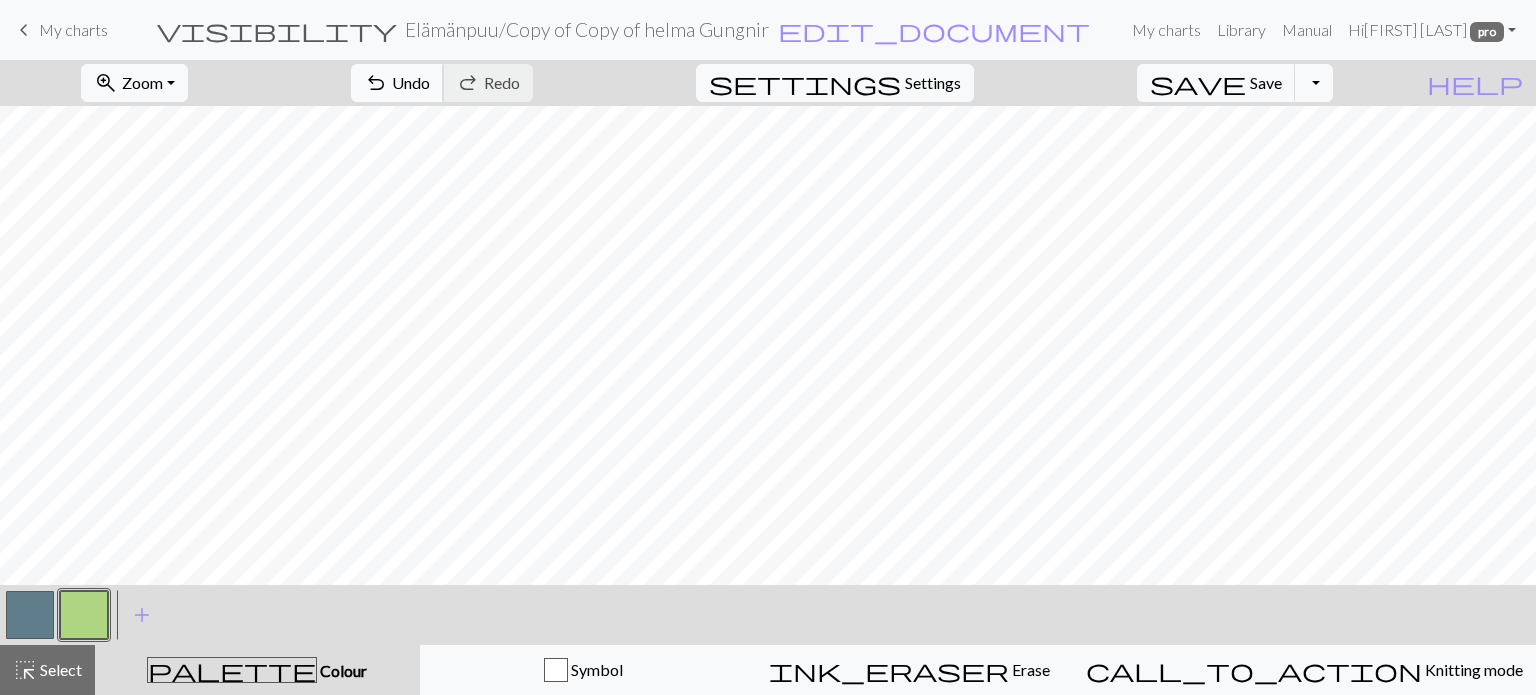 click on "undo Undo Undo" at bounding box center [397, 83] 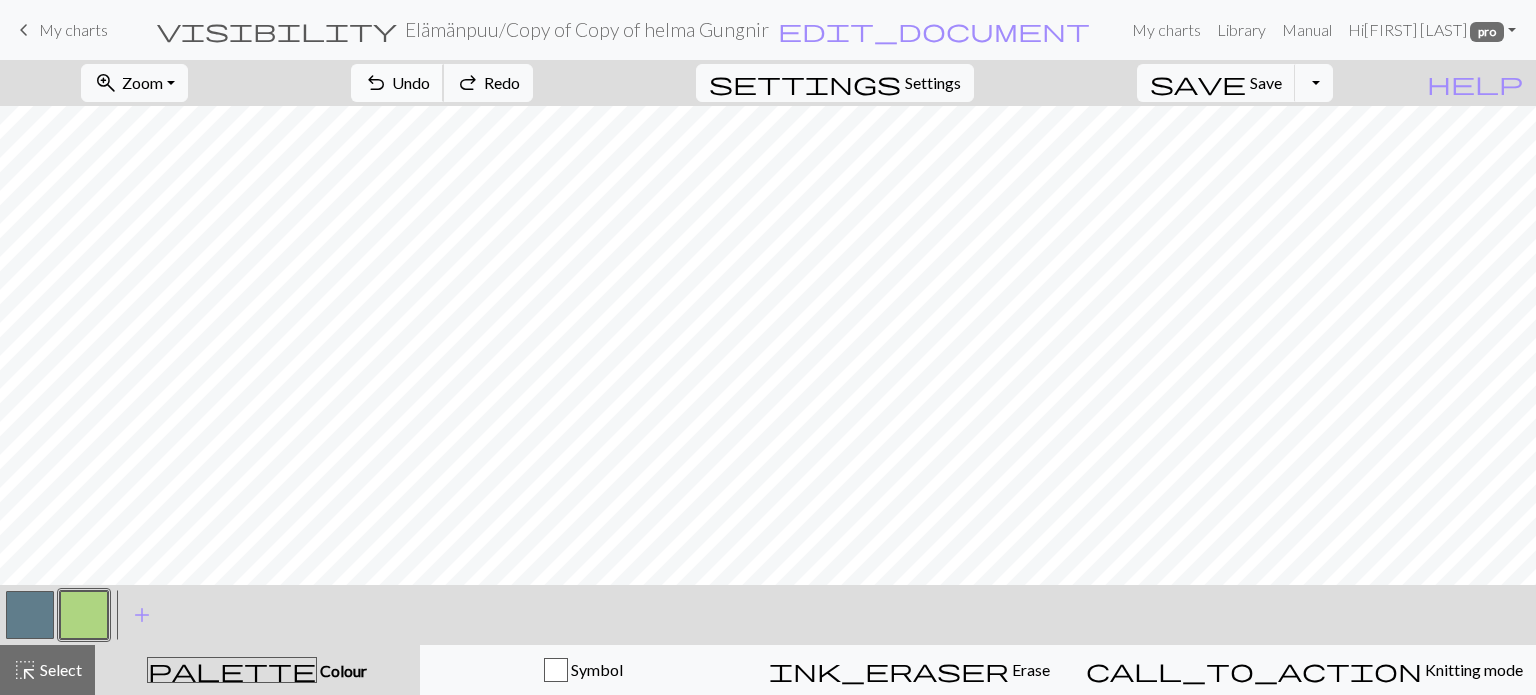 click on "undo Undo Undo" at bounding box center [397, 83] 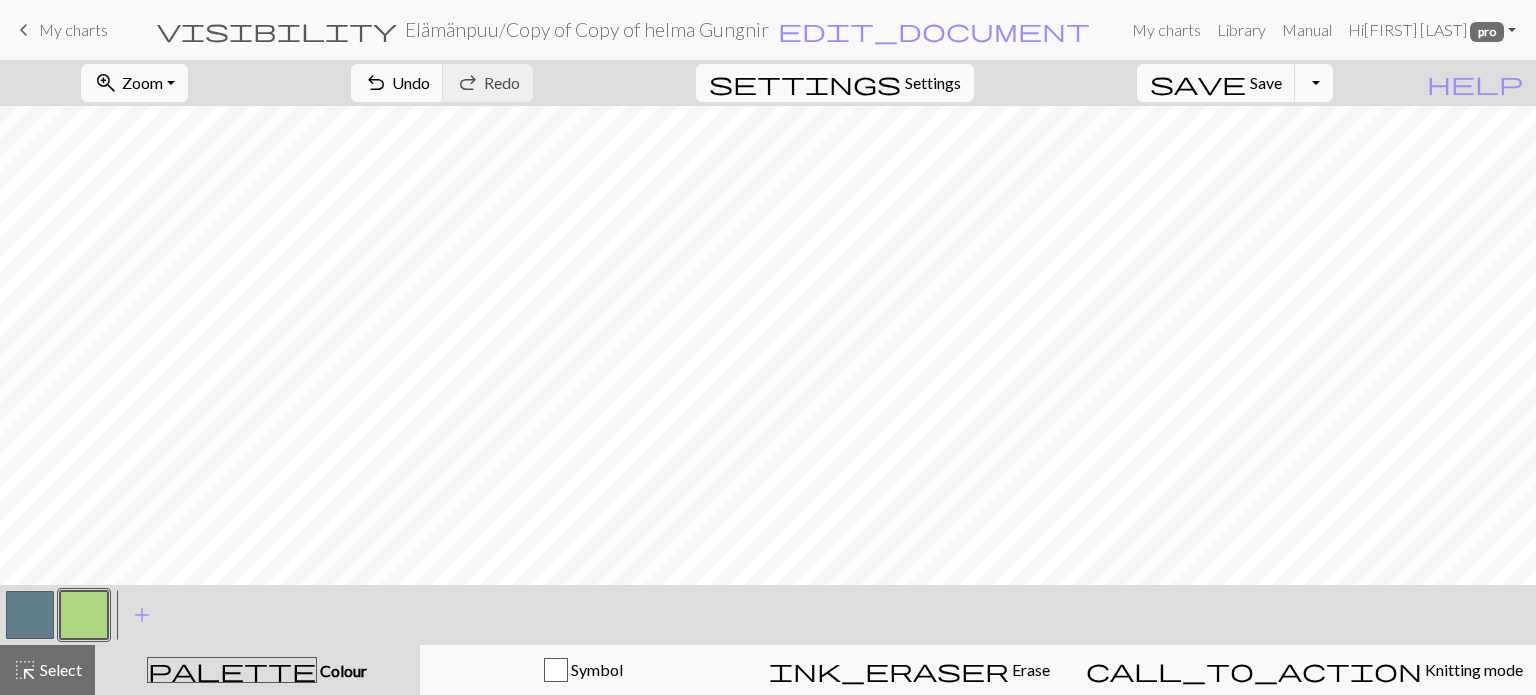 drag, startPoint x: 20, startPoint y: 615, endPoint x: 44, endPoint y: 602, distance: 27.294687 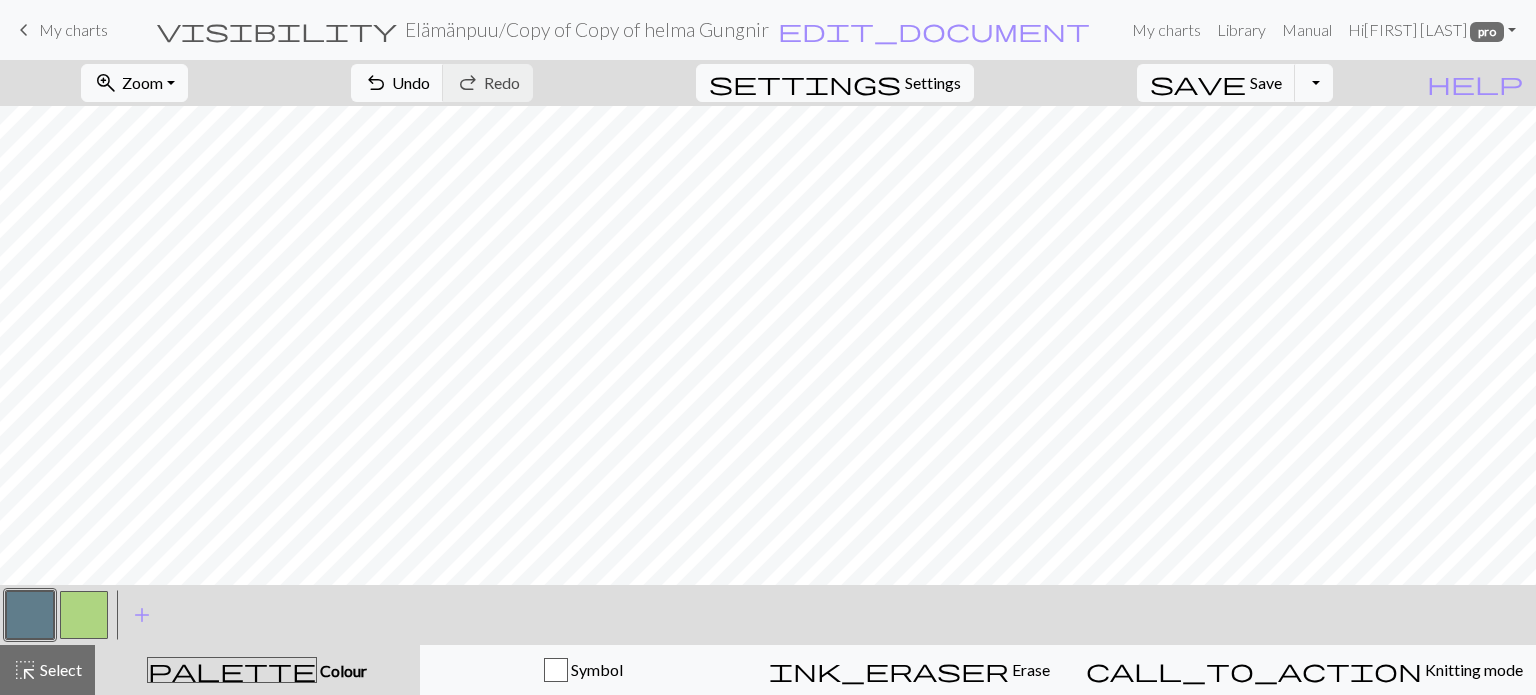 click at bounding box center [84, 615] 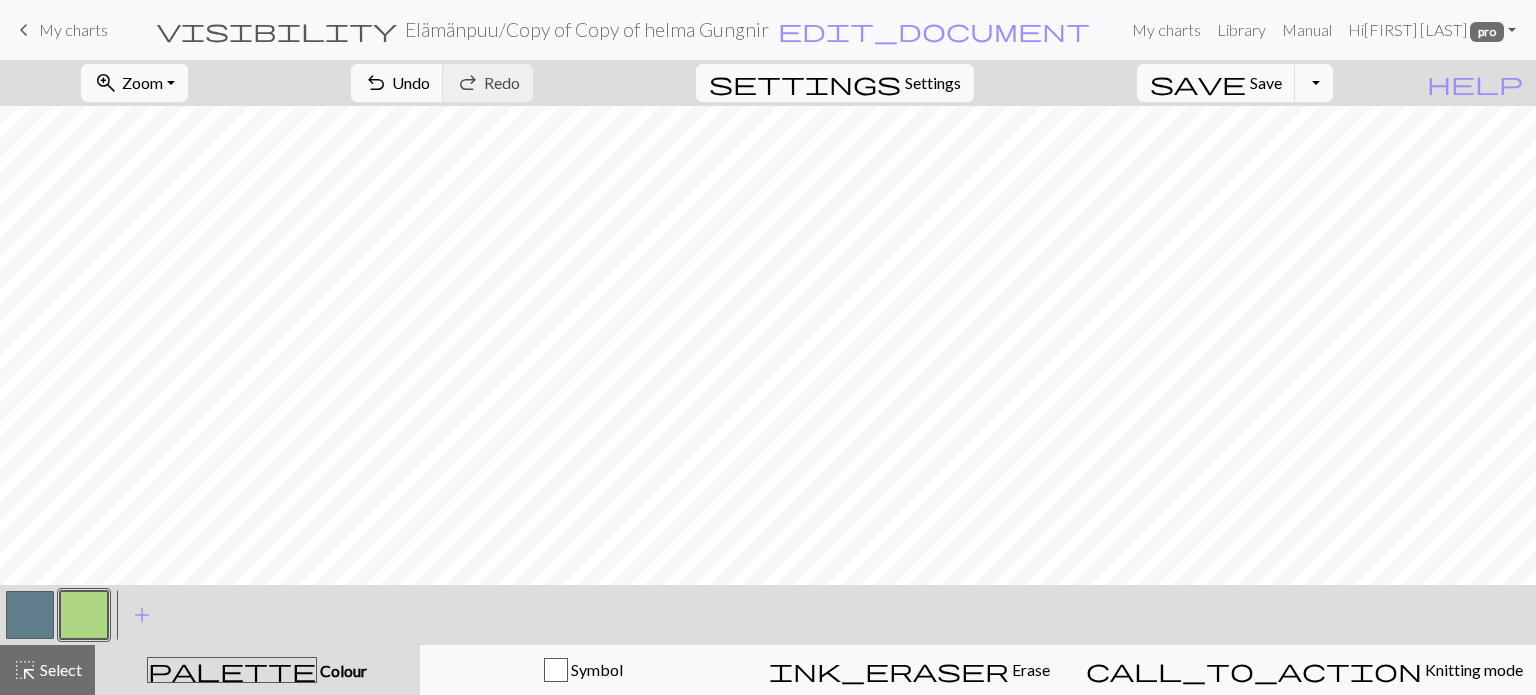 drag, startPoint x: 28, startPoint y: 610, endPoint x: 64, endPoint y: 595, distance: 39 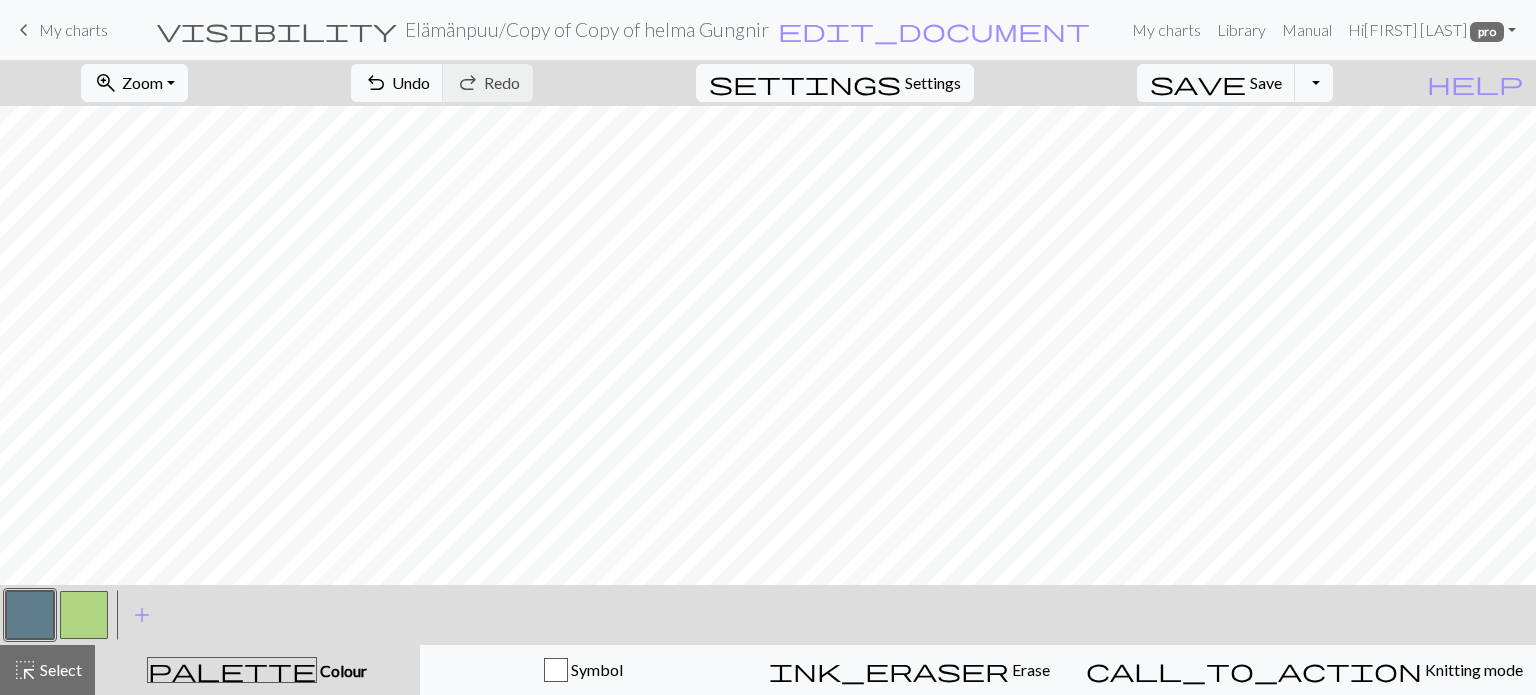 click at bounding box center (84, 615) 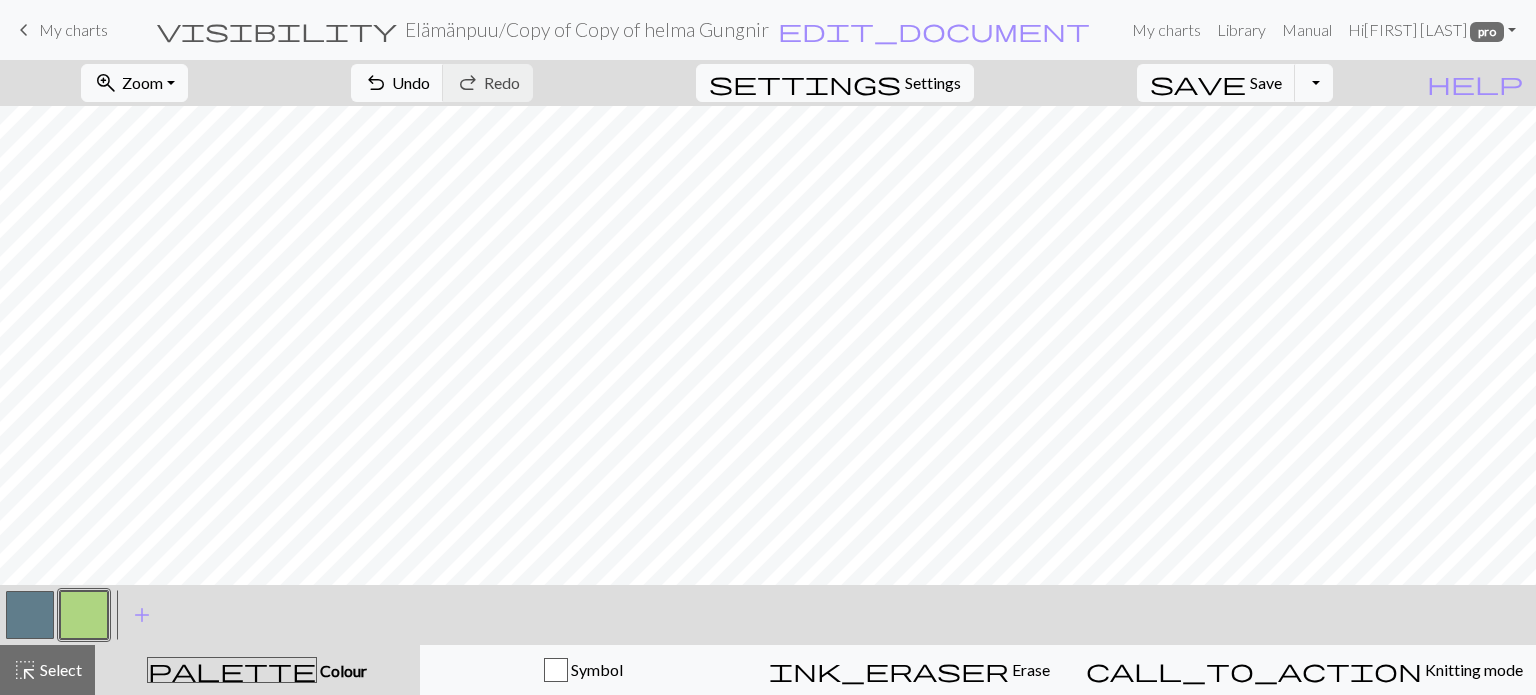 click at bounding box center [30, 615] 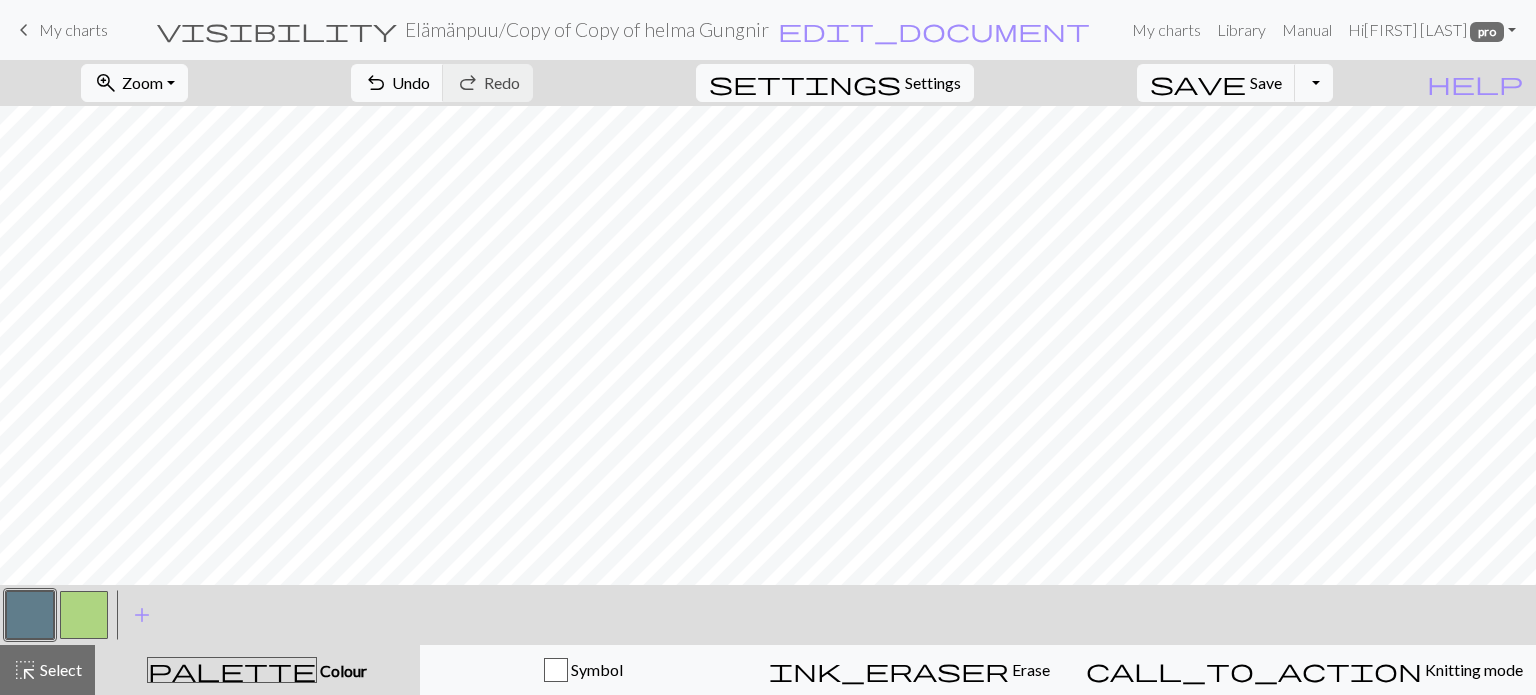 click at bounding box center (84, 615) 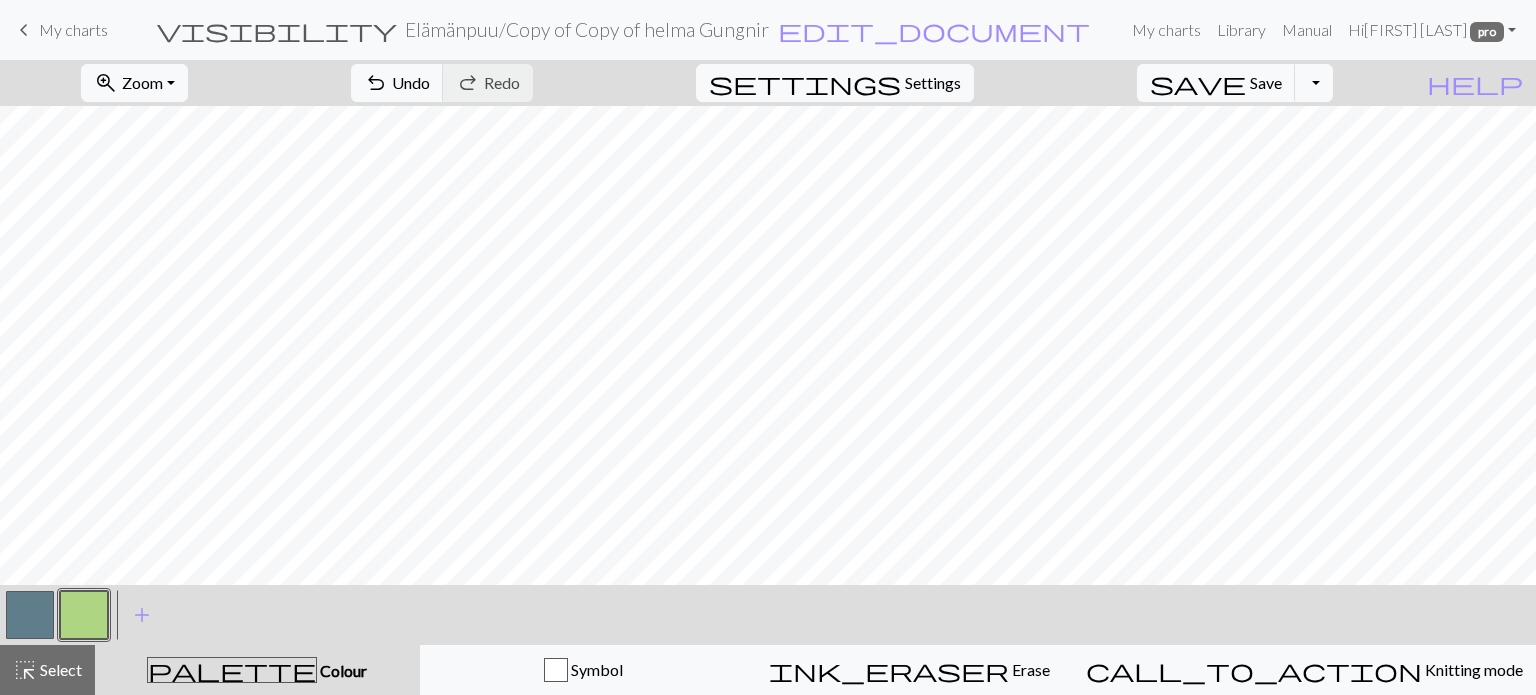 click at bounding box center [84, 615] 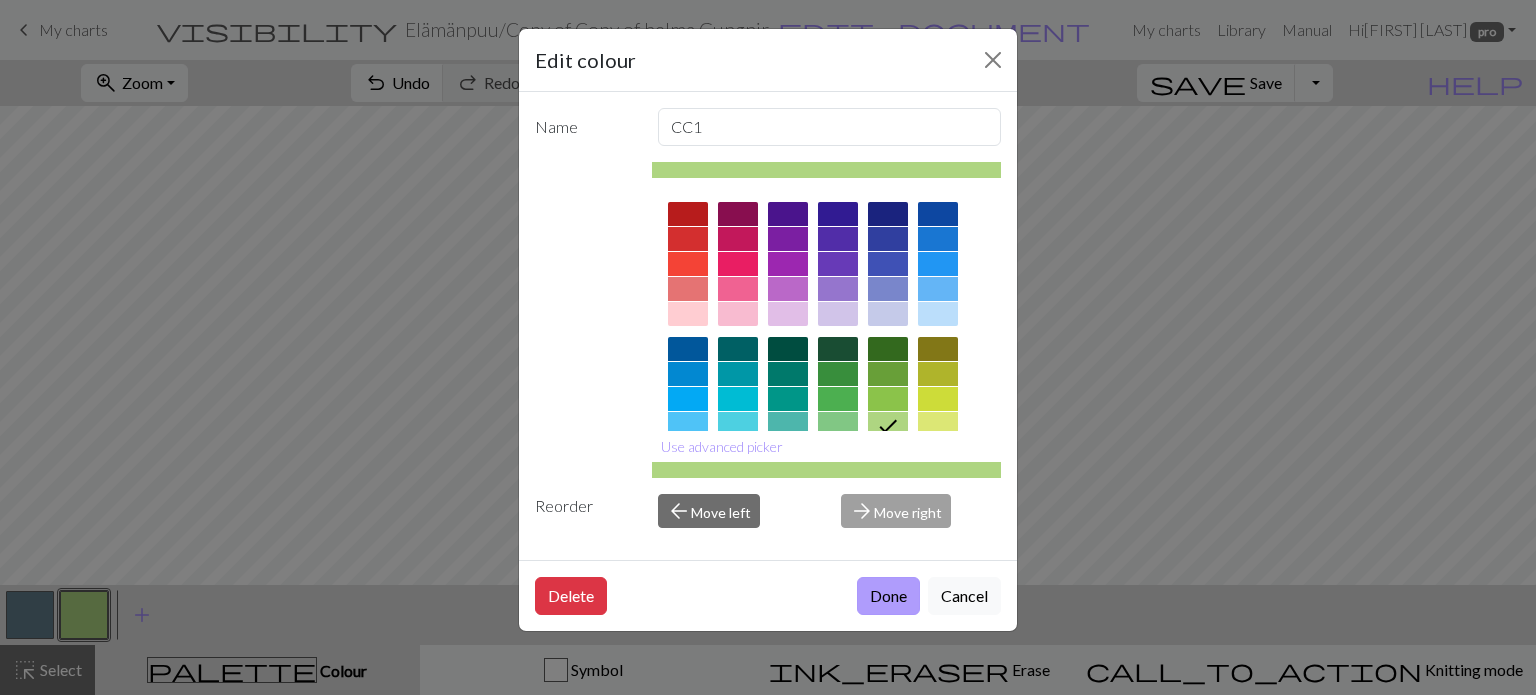 click on "Done" at bounding box center (888, 596) 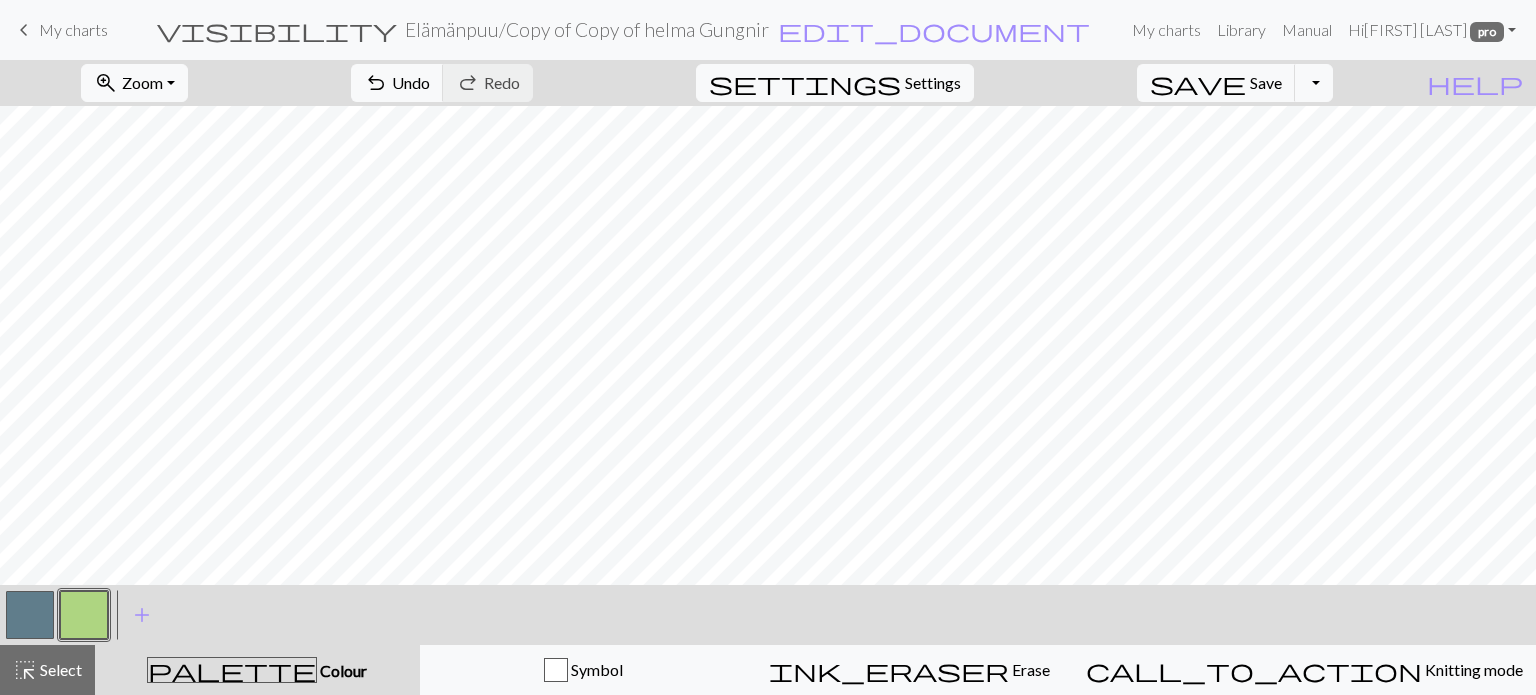 drag, startPoint x: 36, startPoint y: 611, endPoint x: 182, endPoint y: 590, distance: 147.50255 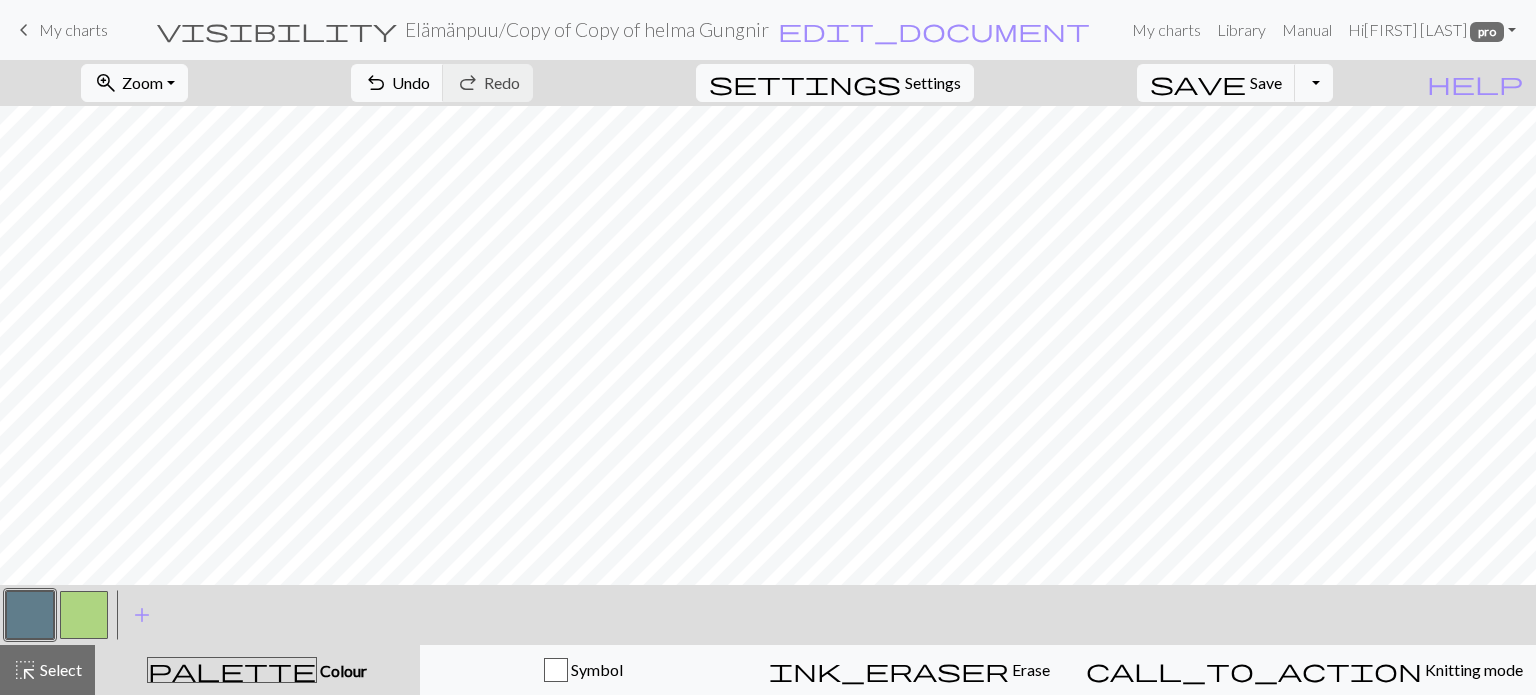 click at bounding box center [30, 615] 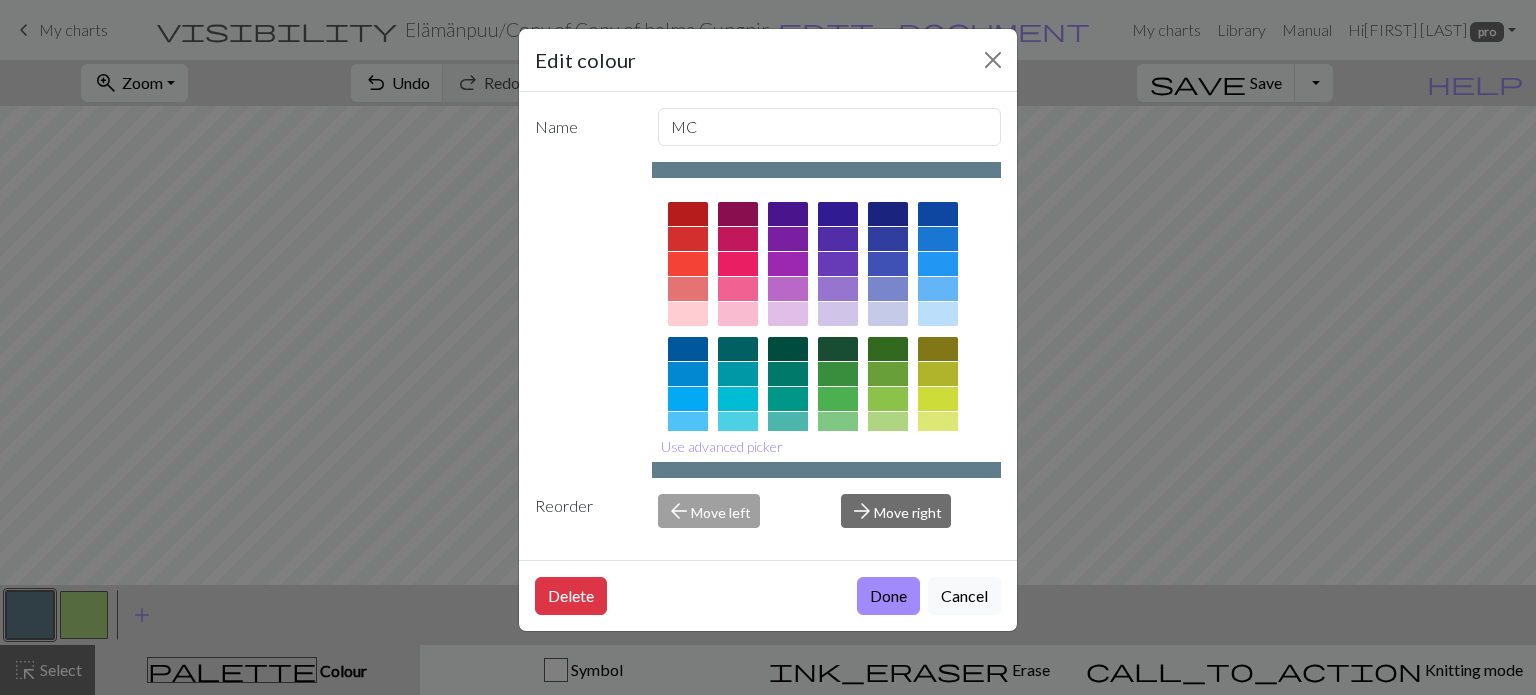 drag, startPoint x: 875, startPoint y: 599, endPoint x: 876, endPoint y: 585, distance: 14.035668 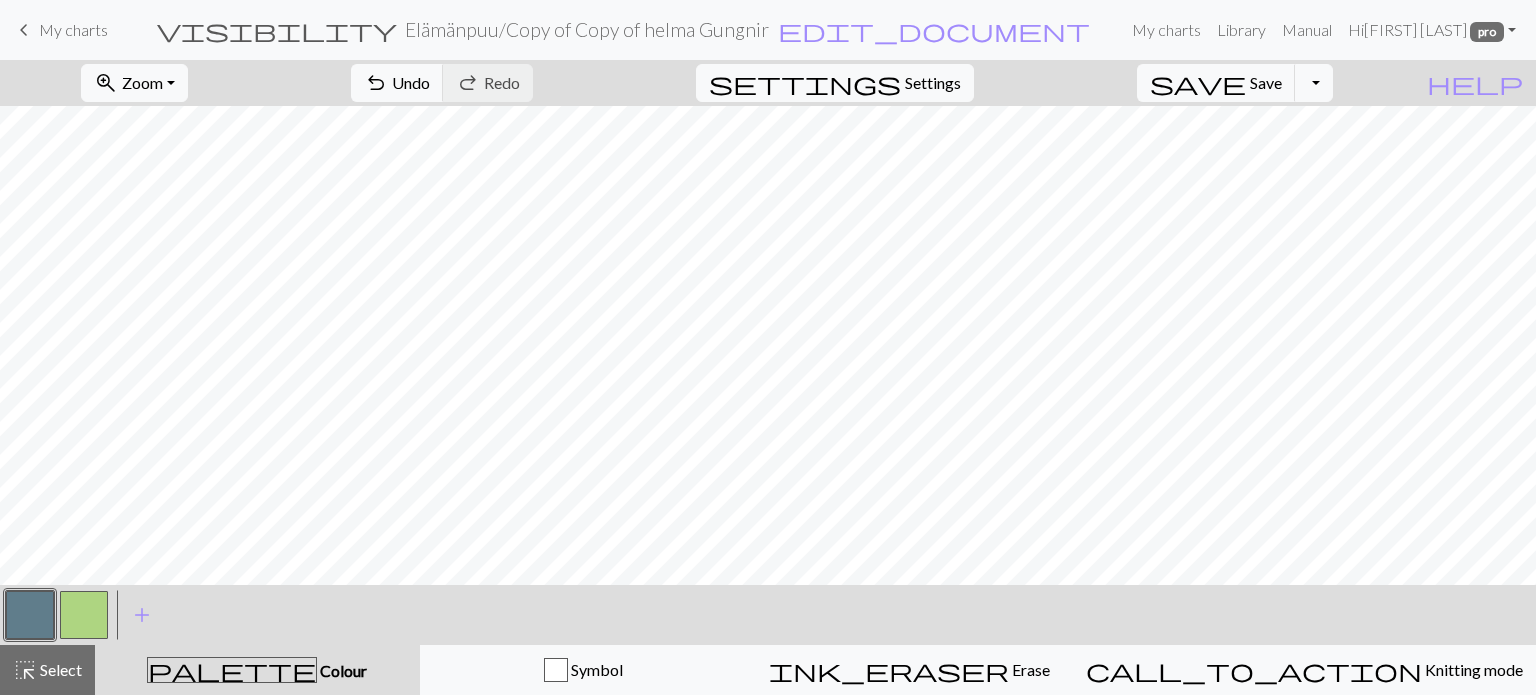 drag, startPoint x: 82, startPoint y: 611, endPoint x: 114, endPoint y: 593, distance: 36.71512 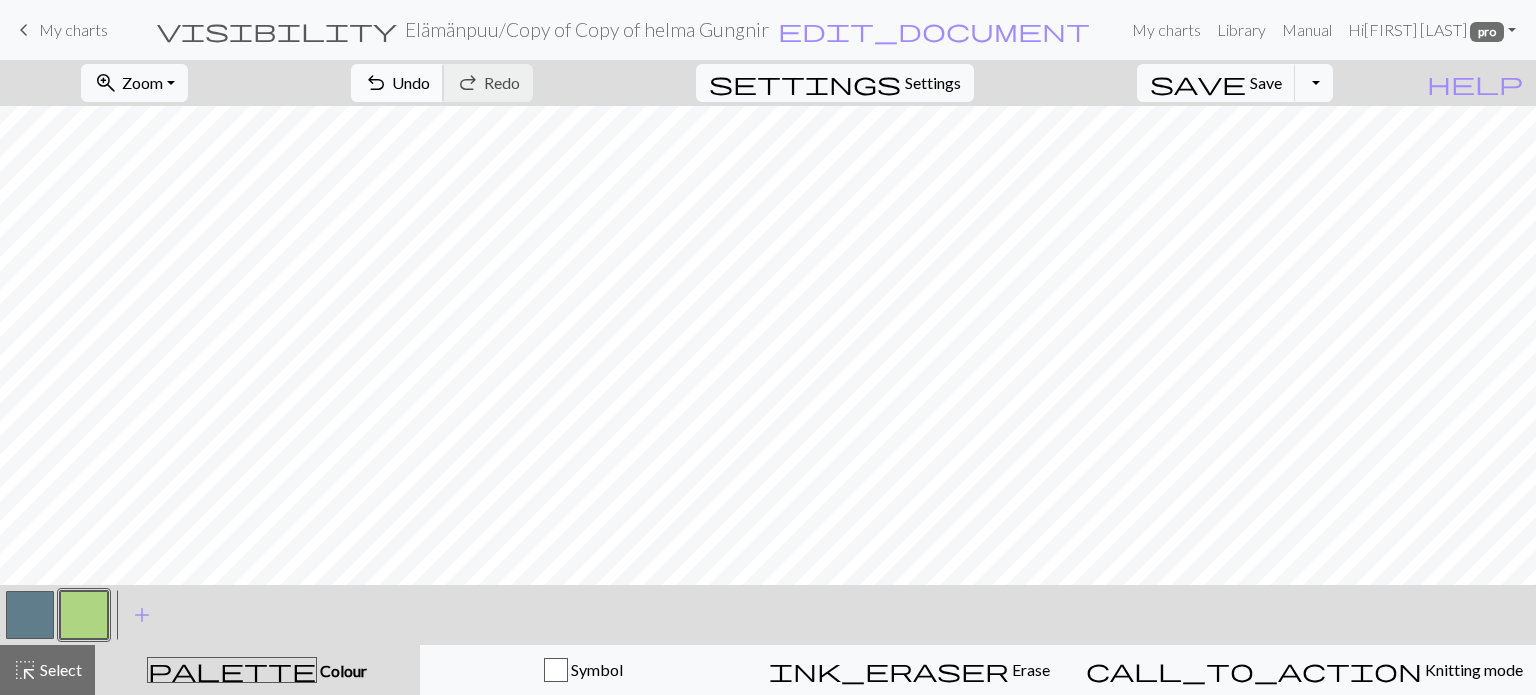 click on "Undo" at bounding box center [411, 82] 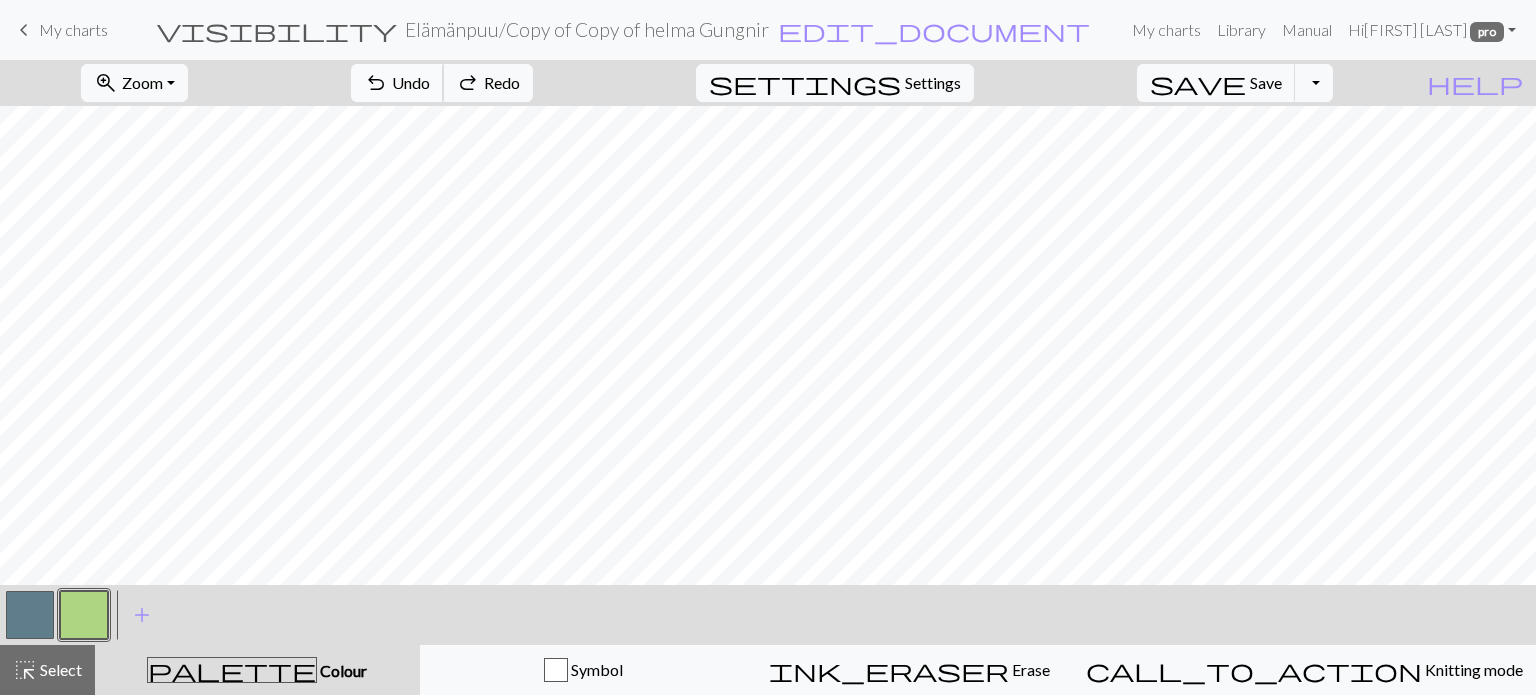 click on "Undo" at bounding box center (411, 82) 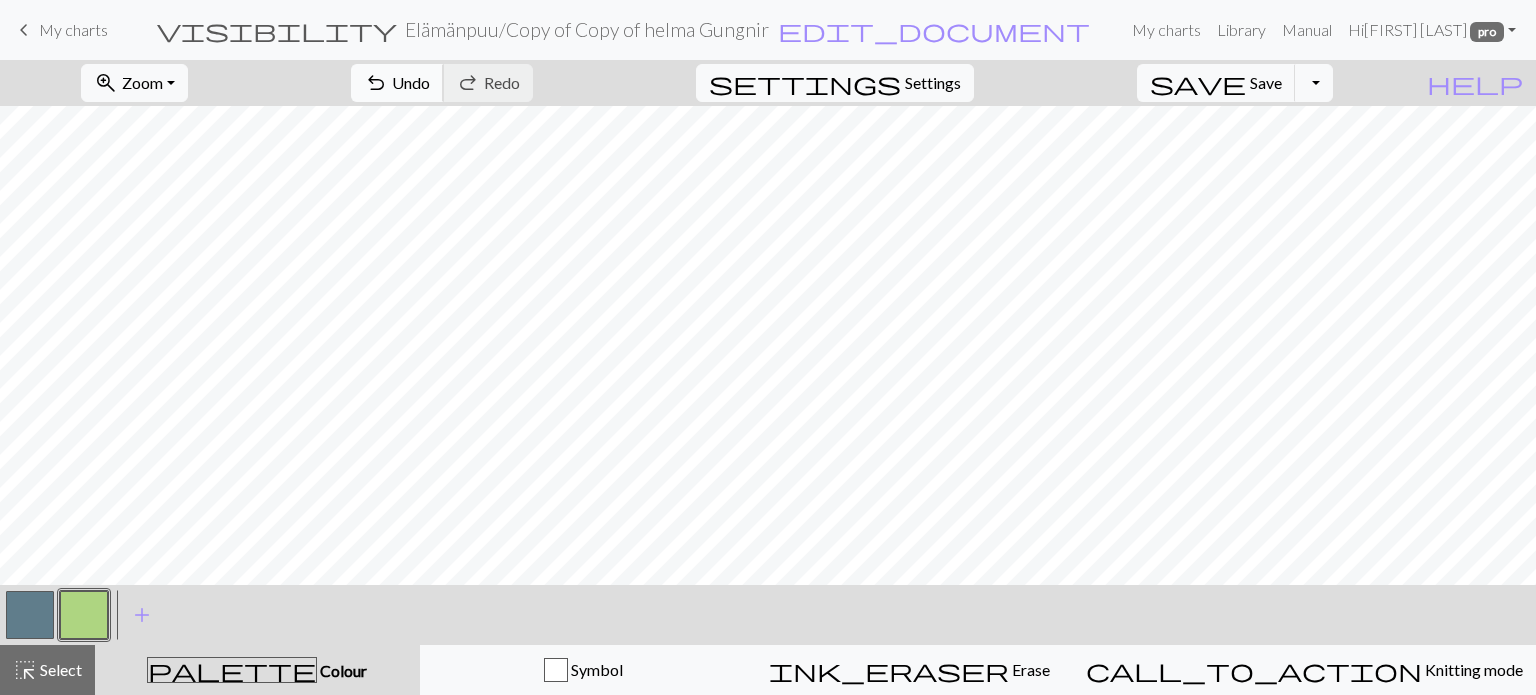 click on "Undo" at bounding box center [411, 82] 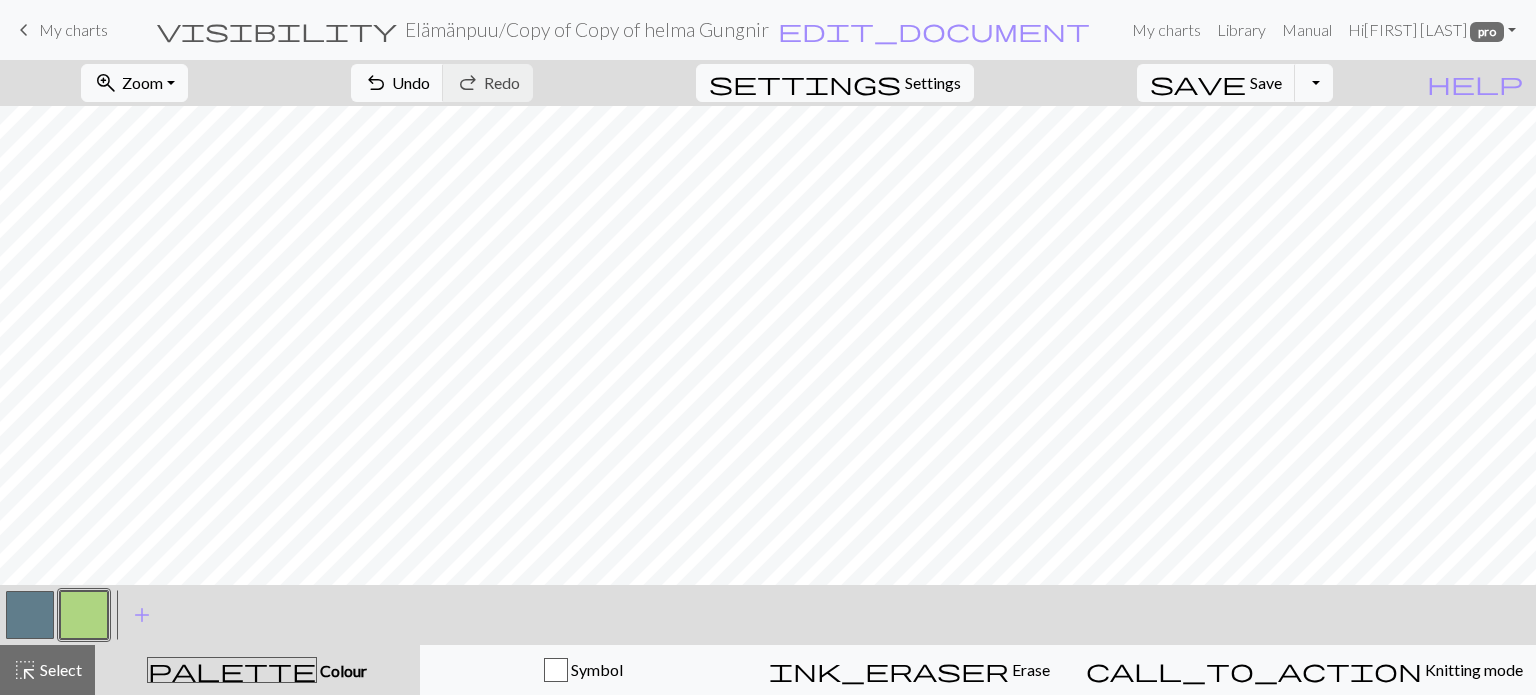 click at bounding box center [57, 615] 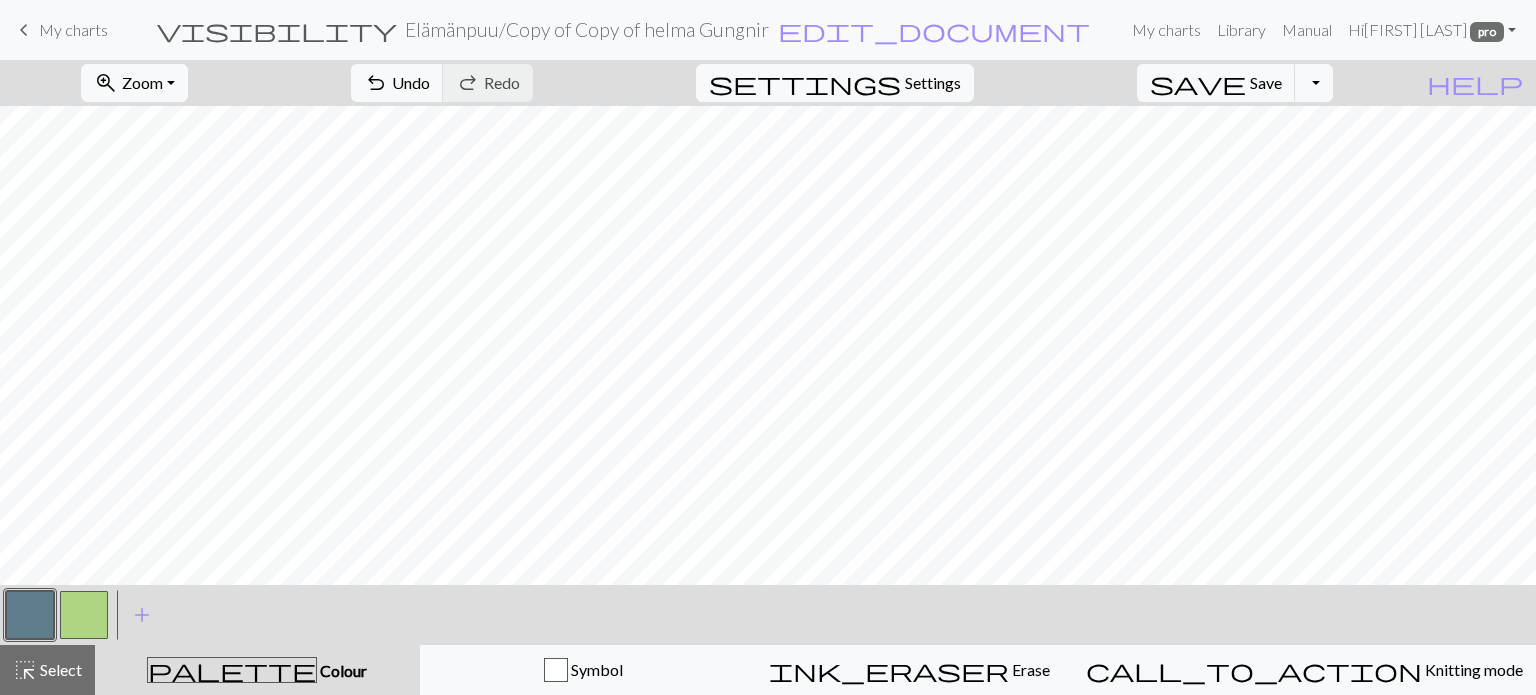 click at bounding box center [30, 615] 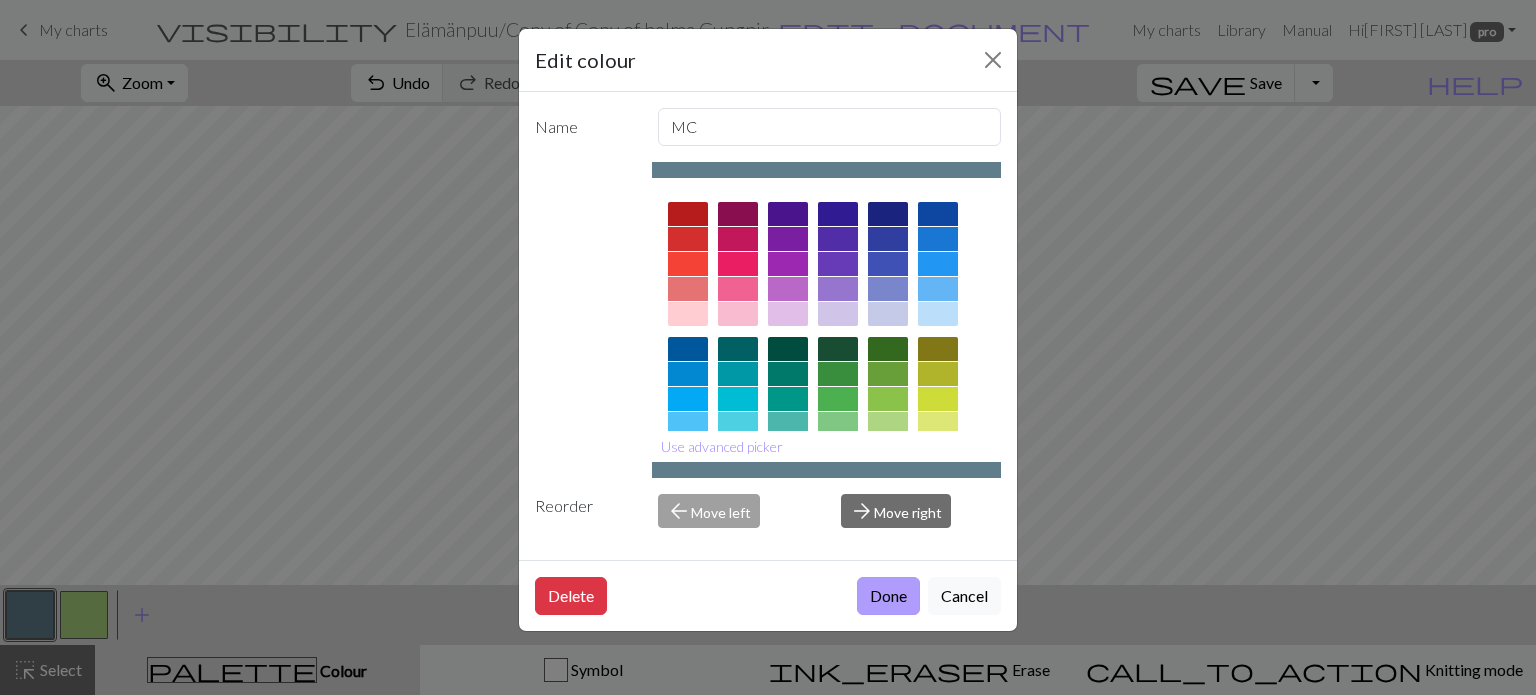 click on "Done" at bounding box center (888, 596) 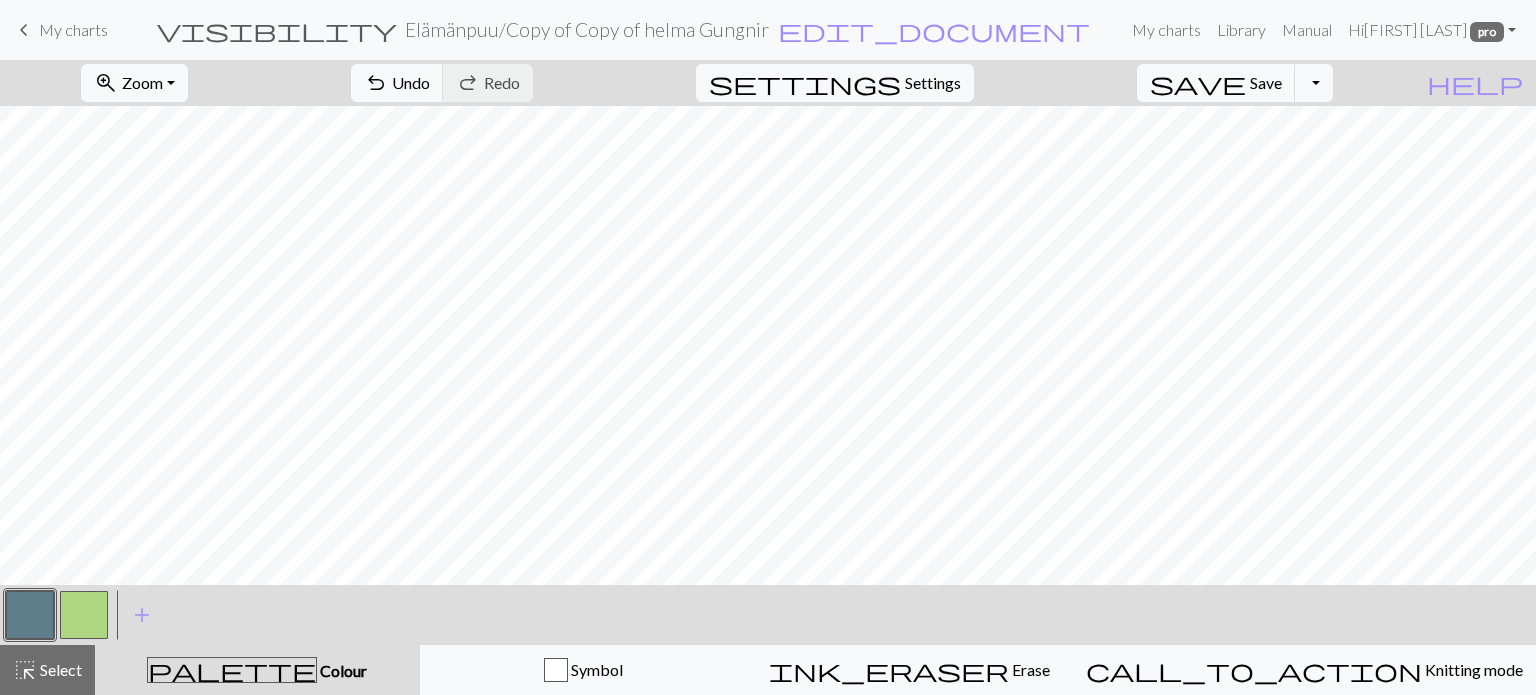 click on "zoom_in Zoom Zoom Fit all Fit width Fit height 50% 100% 150% 200% undo Undo Undo redo Redo Redo settings  Settings save Save Save Toggle Dropdown file_copy  Save a copy save_alt  Download help Show me around < > add Add a  colour highlight_alt   Select   Select palette   Colour   Colour   Symbol ink_eraser   Erase   Erase call_to_action   Knitting mode   Knitting mode" at bounding box center [768, 377] 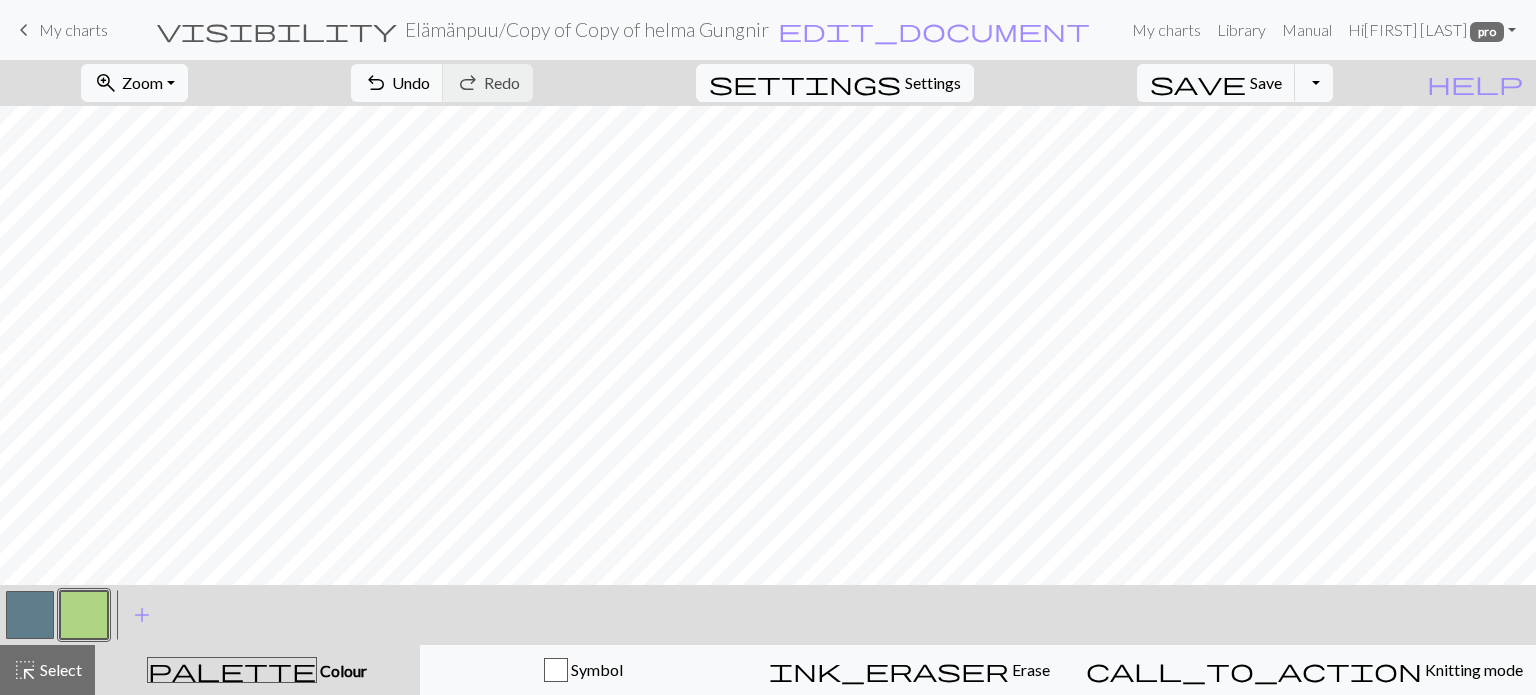 drag, startPoint x: 33, startPoint y: 619, endPoint x: 48, endPoint y: 611, distance: 17 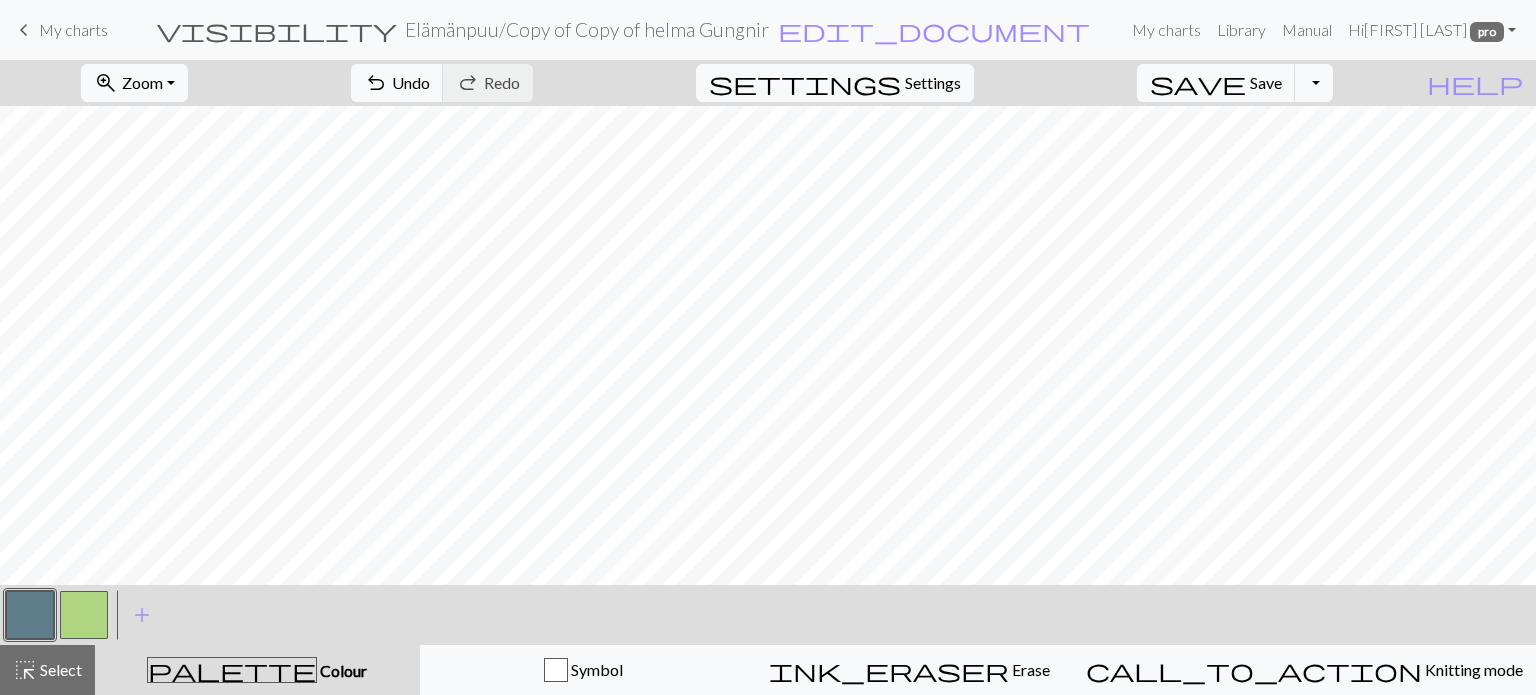 drag, startPoint x: 92, startPoint y: 628, endPoint x: 106, endPoint y: 615, distance: 19.104973 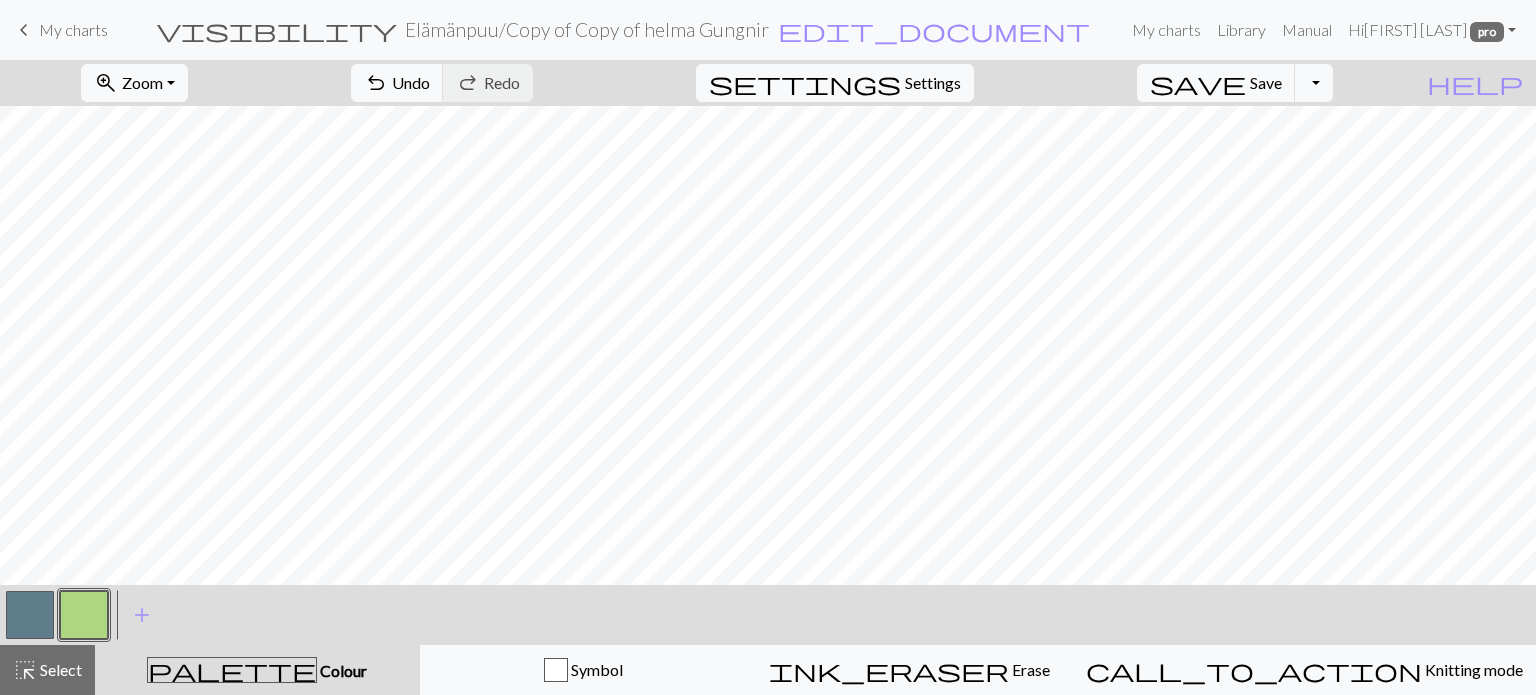 drag, startPoint x: 23, startPoint y: 618, endPoint x: 42, endPoint y: 605, distance: 23.021729 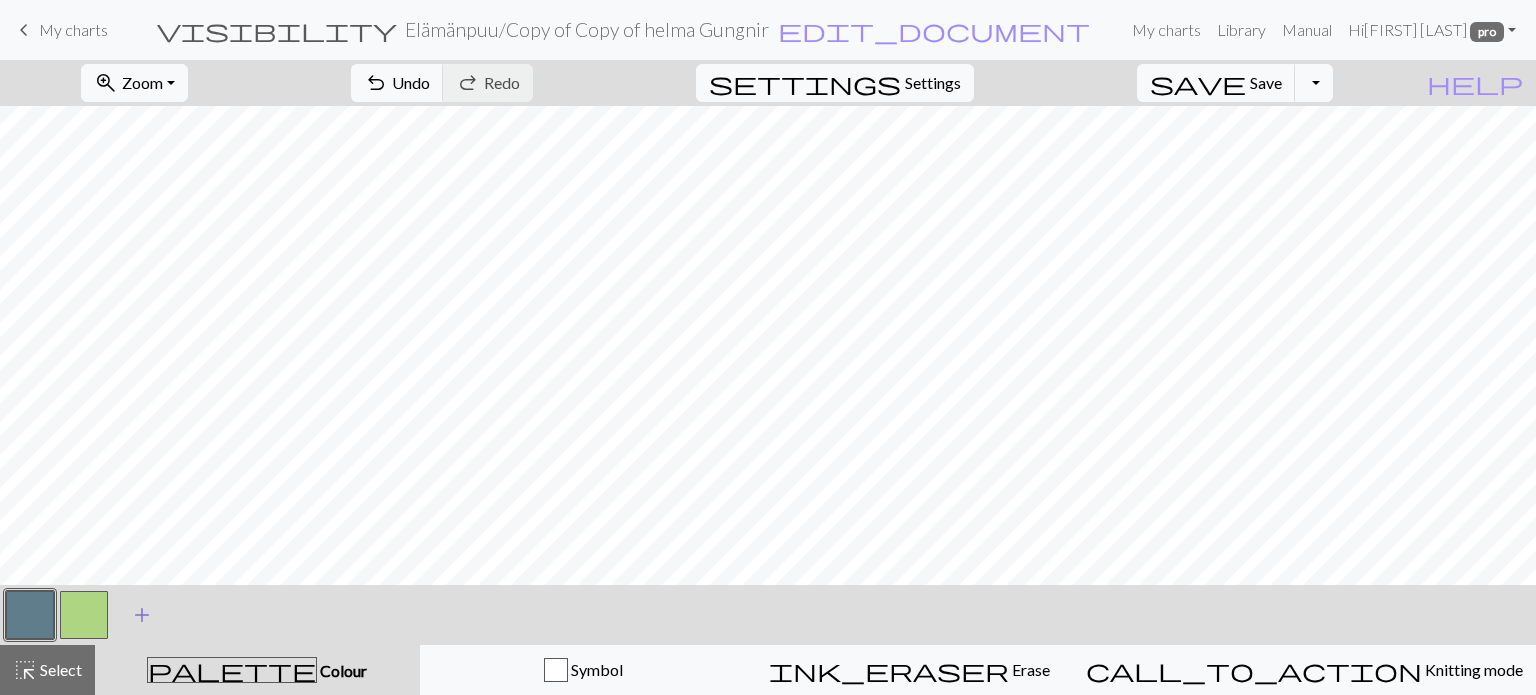 drag, startPoint x: 88, startPoint y: 621, endPoint x: 133, endPoint y: 615, distance: 45.39824 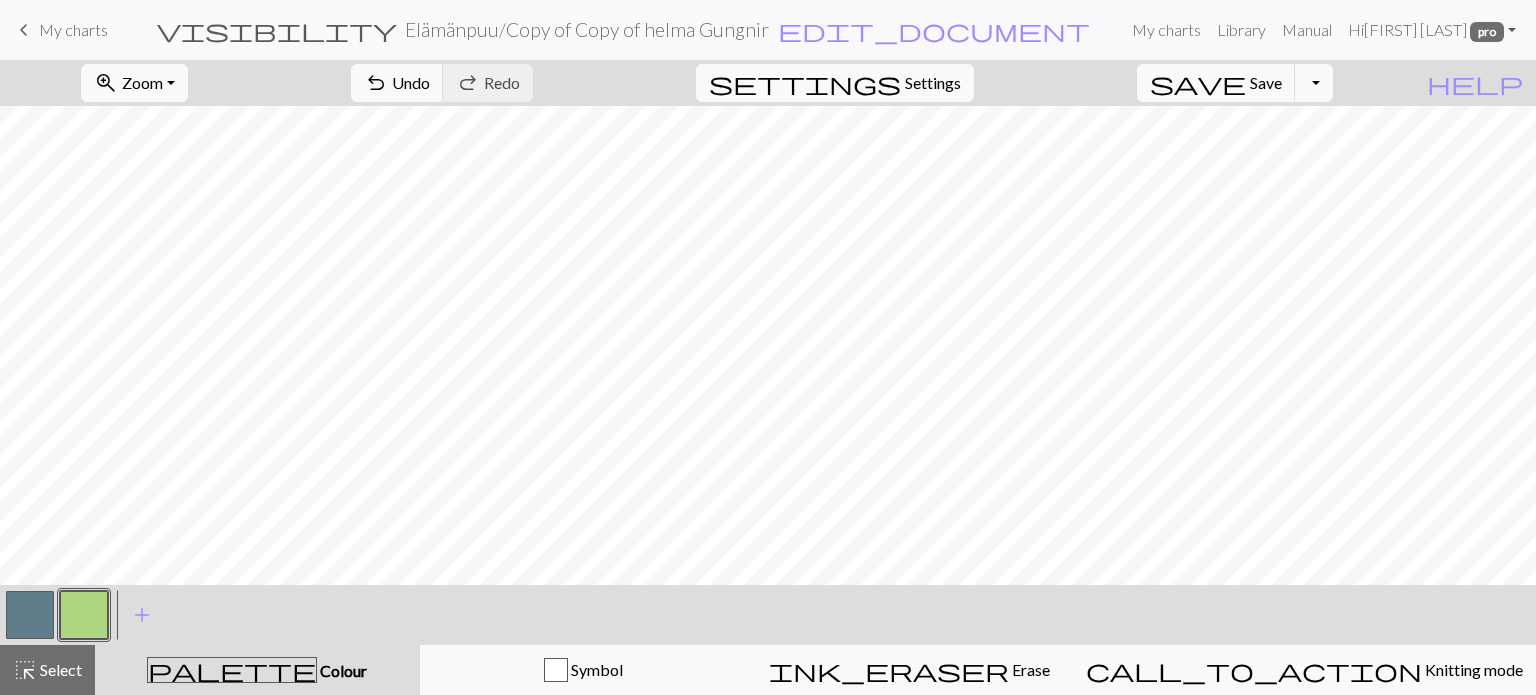 click at bounding box center (84, 615) 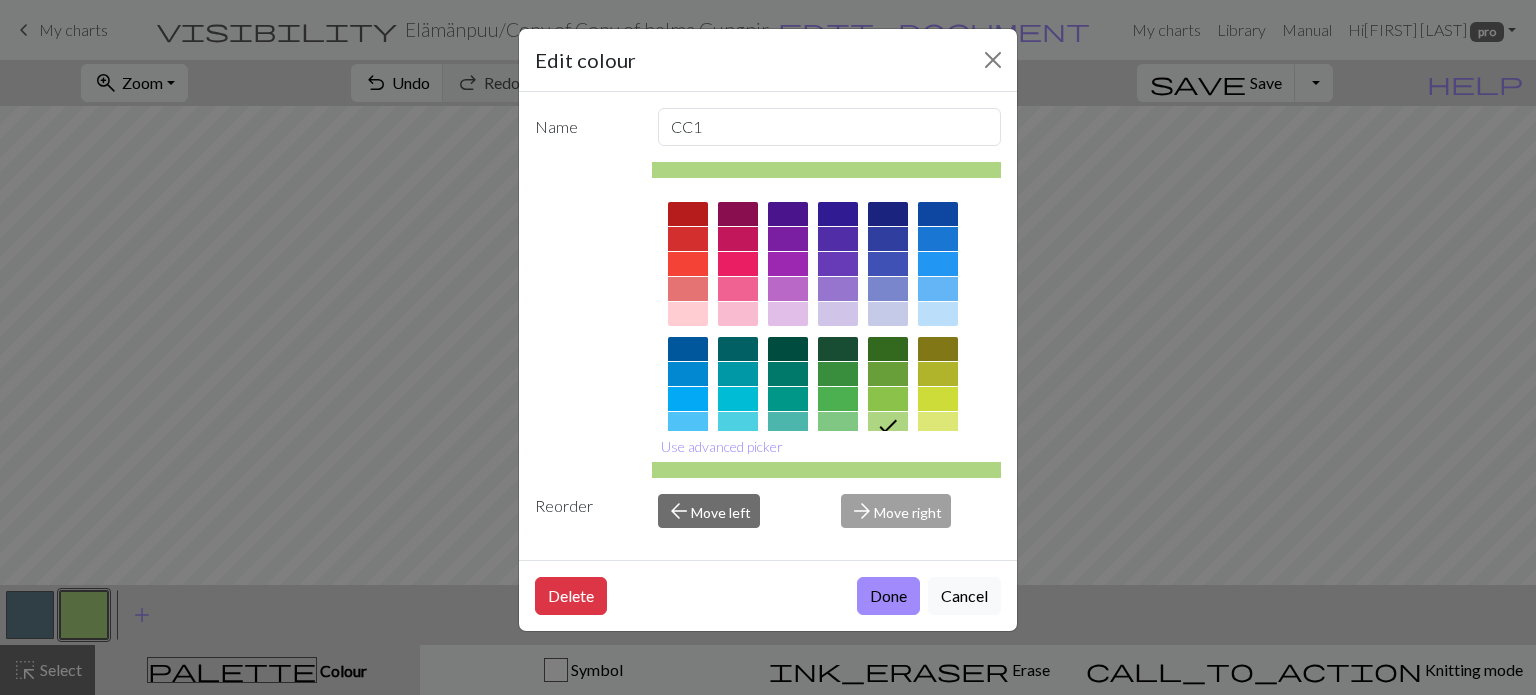 click on "Done" at bounding box center [888, 596] 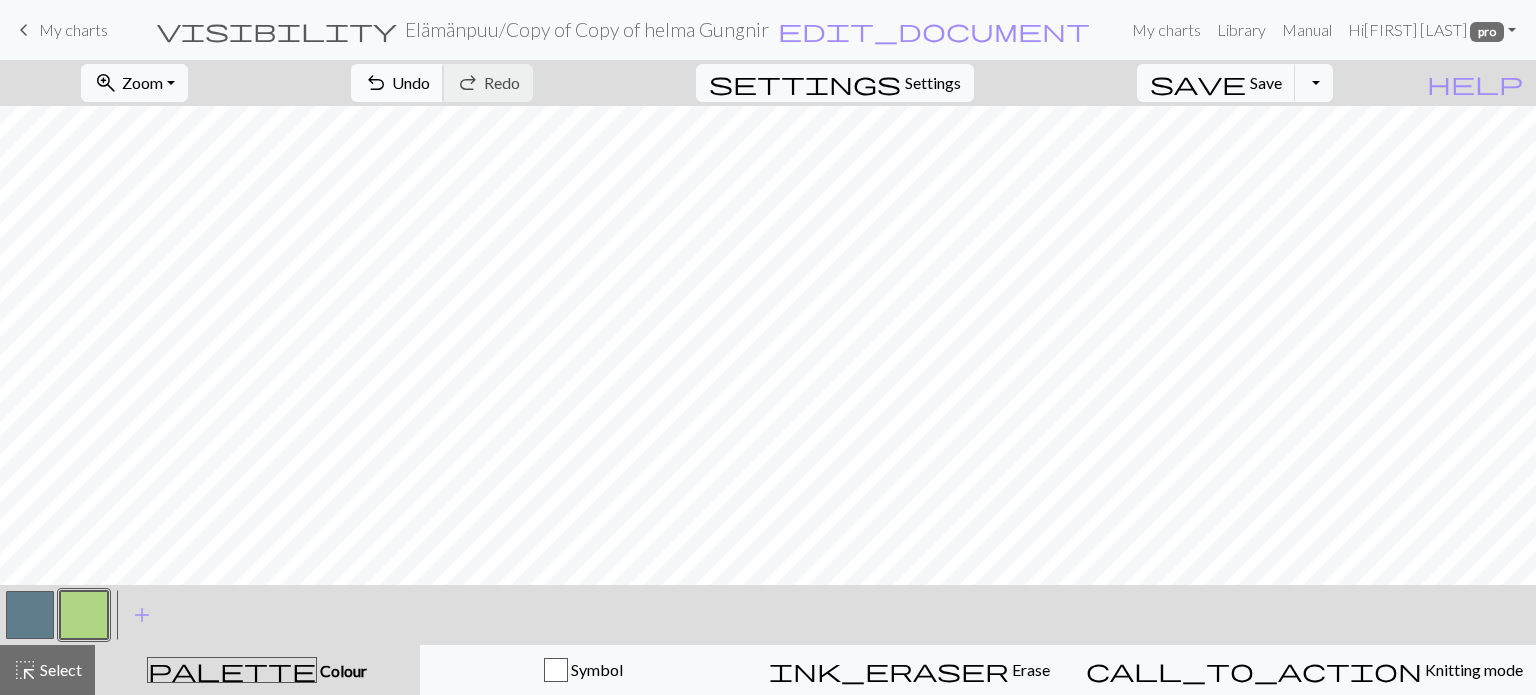 click on "Undo" at bounding box center (411, 82) 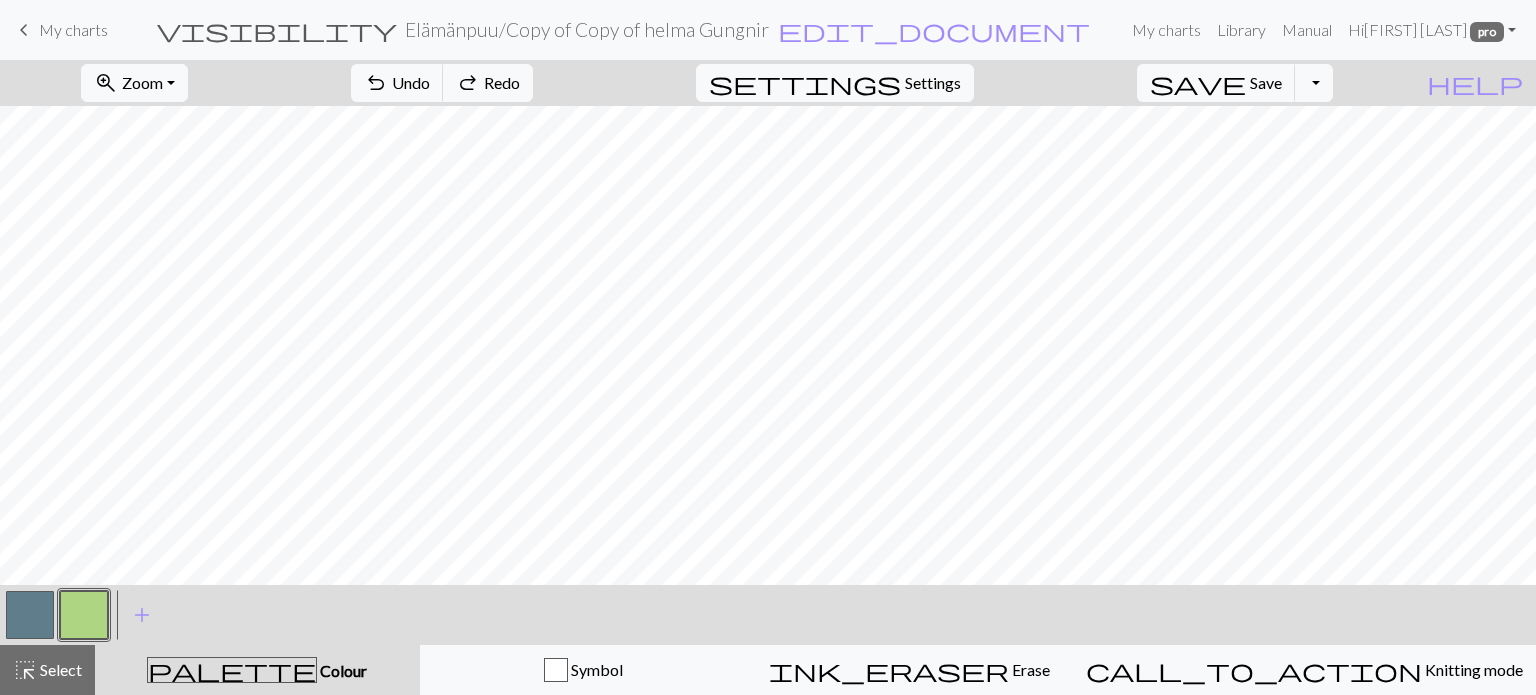 click at bounding box center [30, 615] 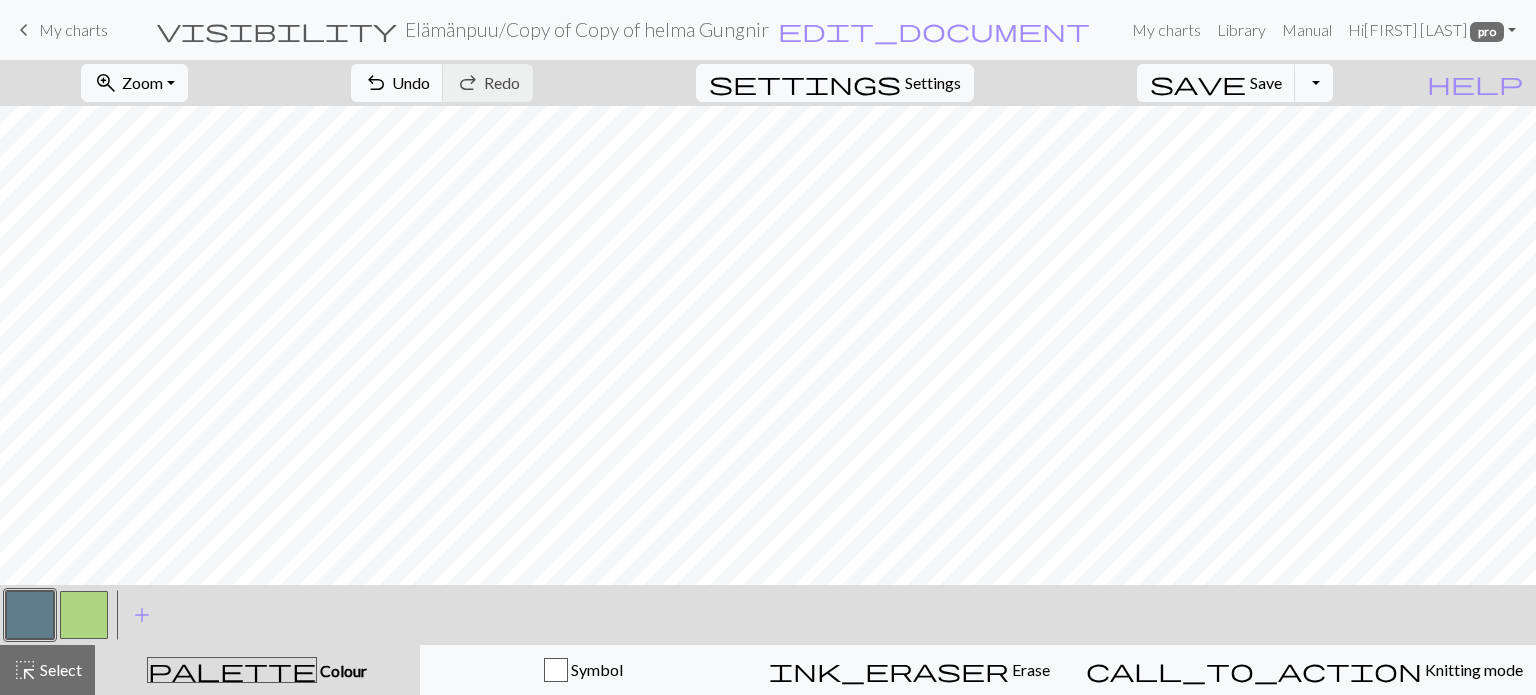 click at bounding box center [30, 615] 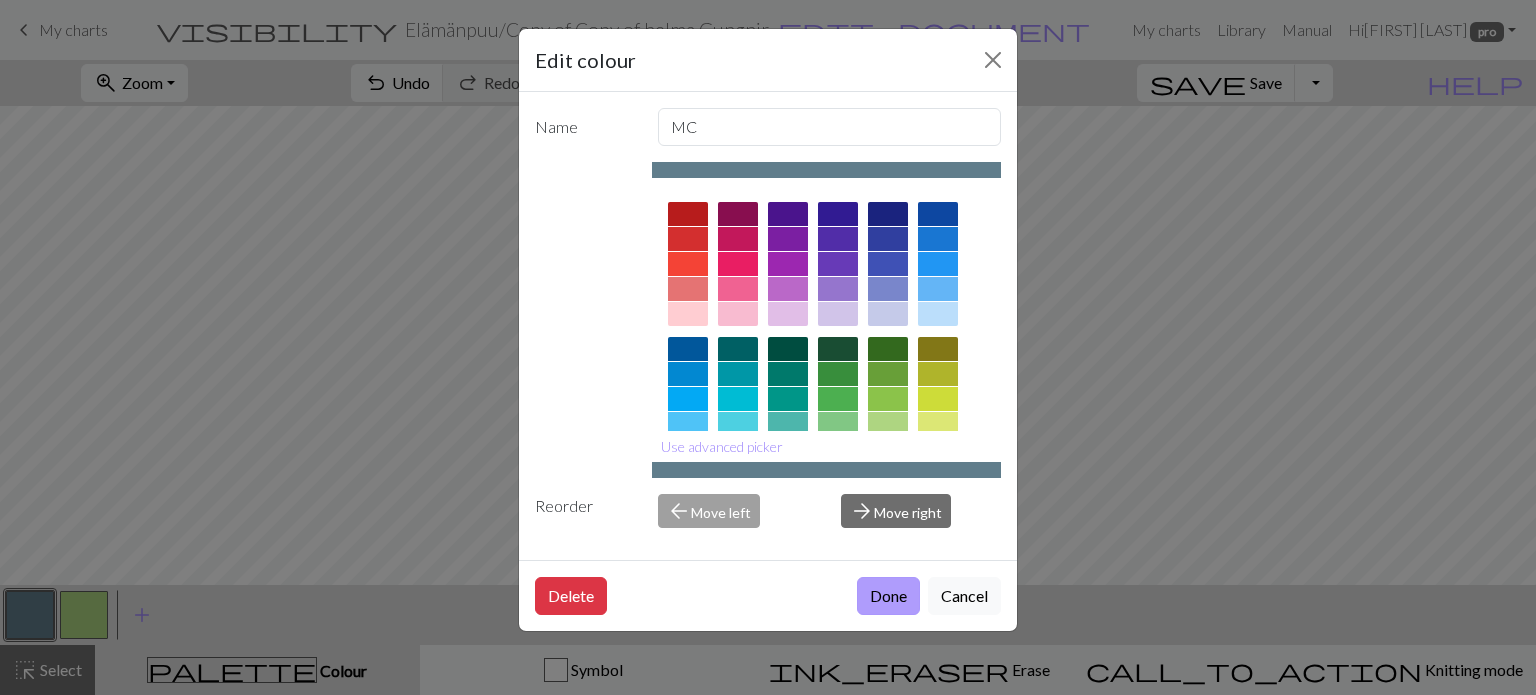 click on "Done" at bounding box center [888, 596] 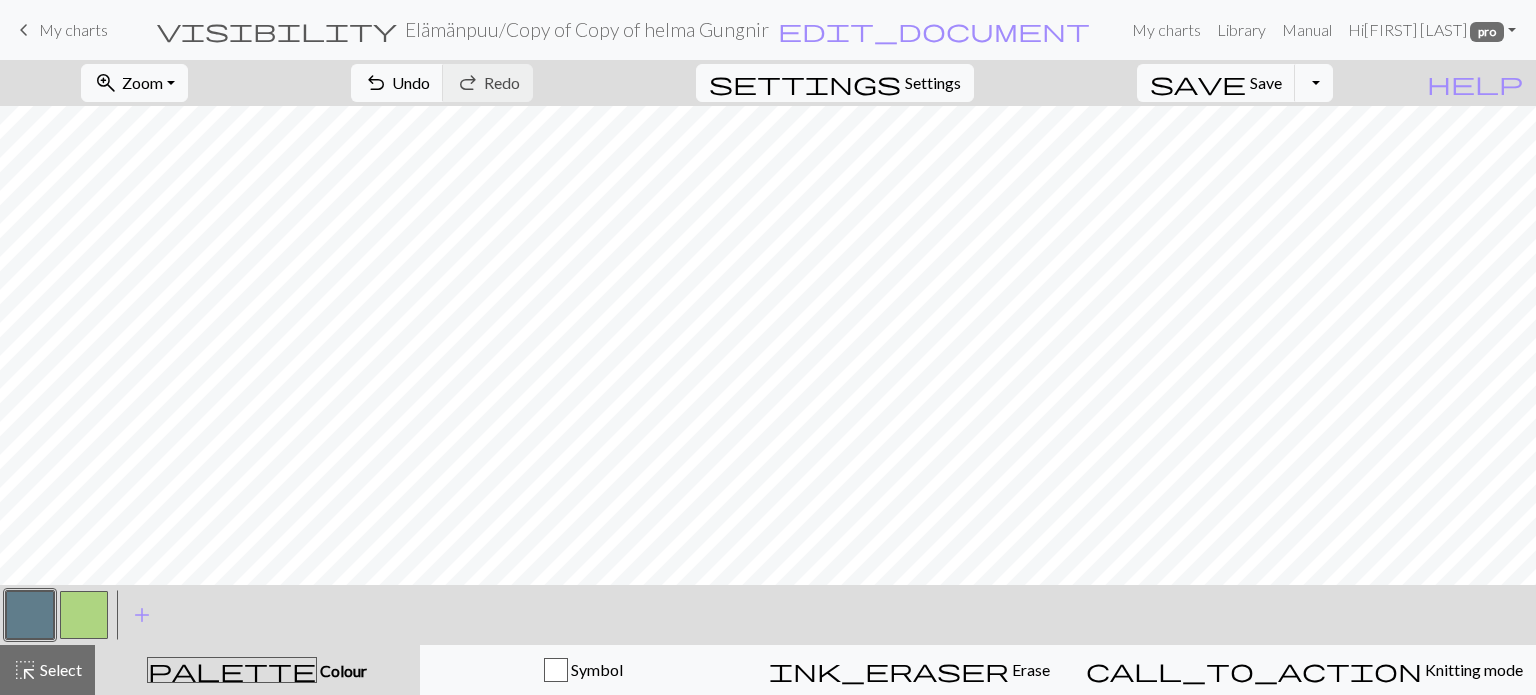 click at bounding box center (30, 615) 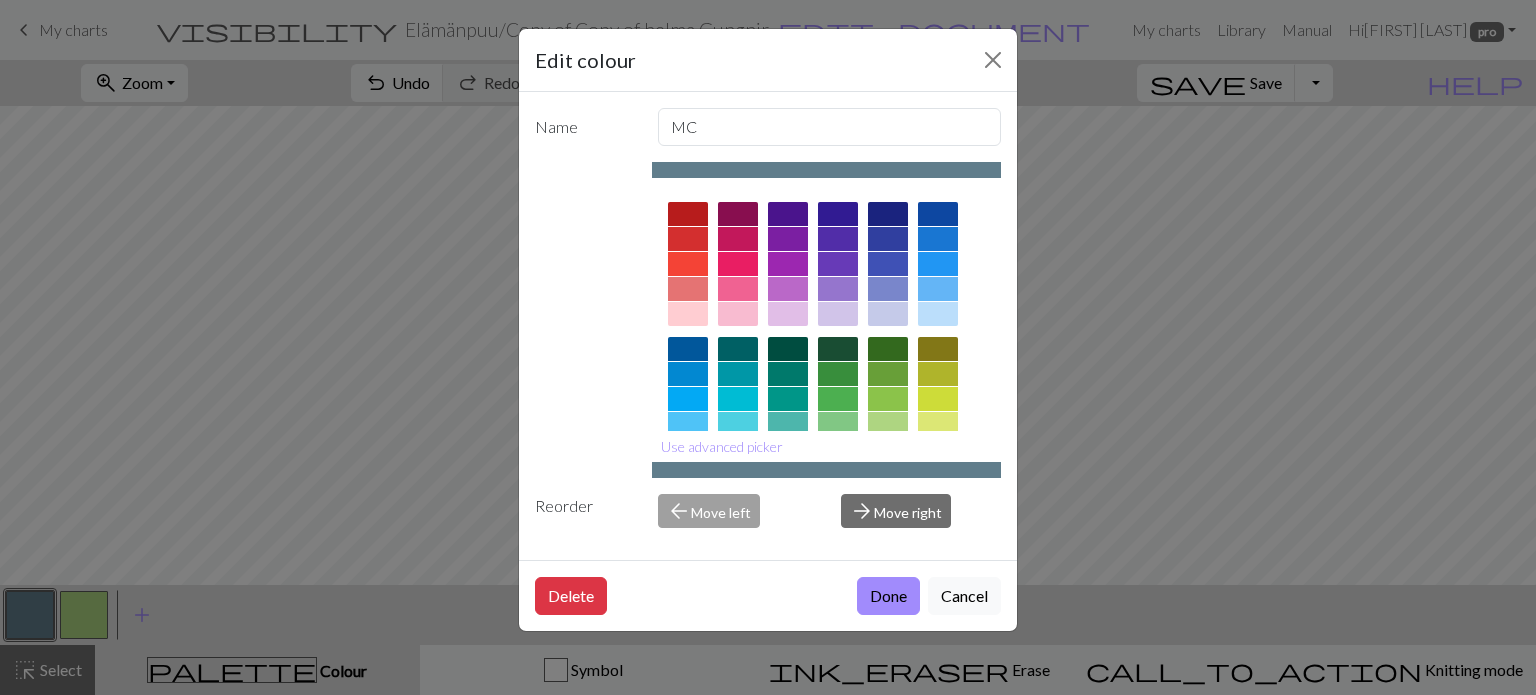 drag, startPoint x: 891, startPoint y: 607, endPoint x: 888, endPoint y: 591, distance: 16.27882 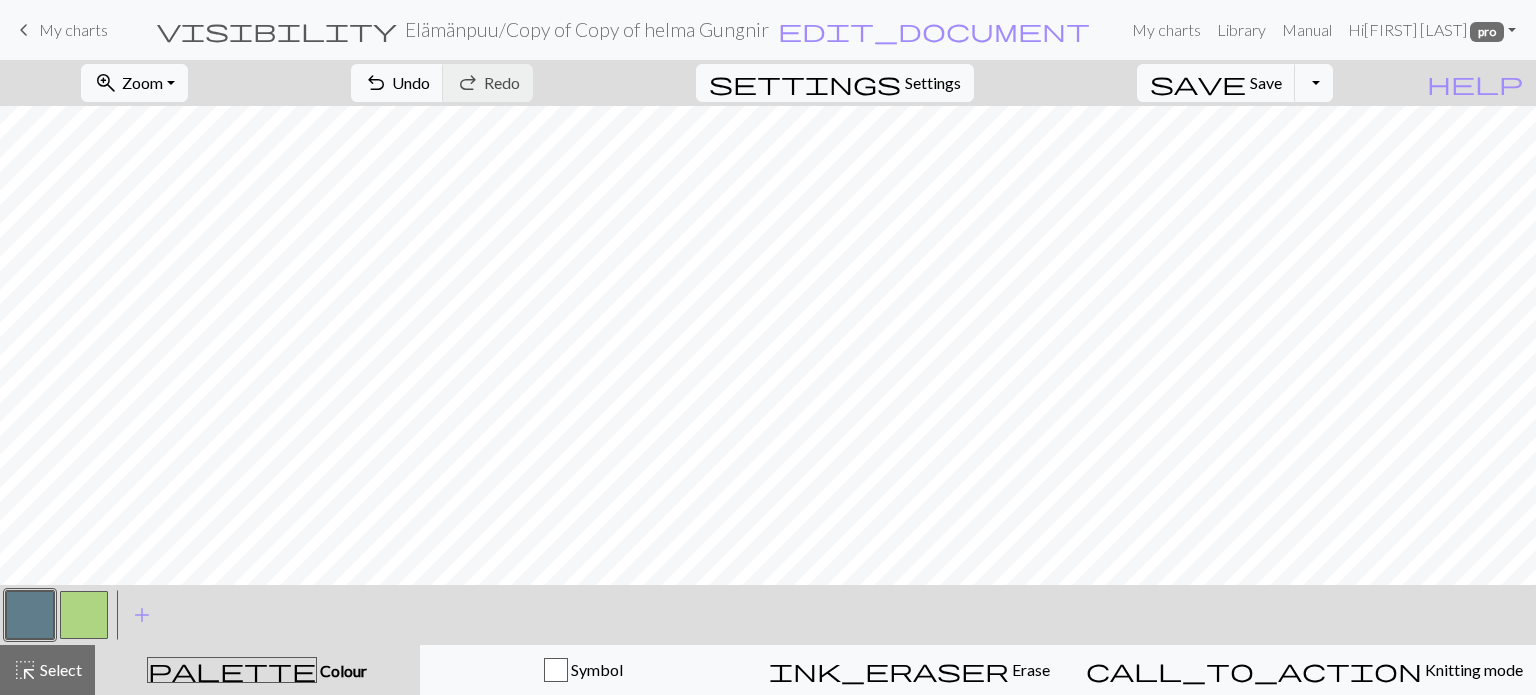 drag, startPoint x: 15, startPoint y: 602, endPoint x: 29, endPoint y: 596, distance: 15.231546 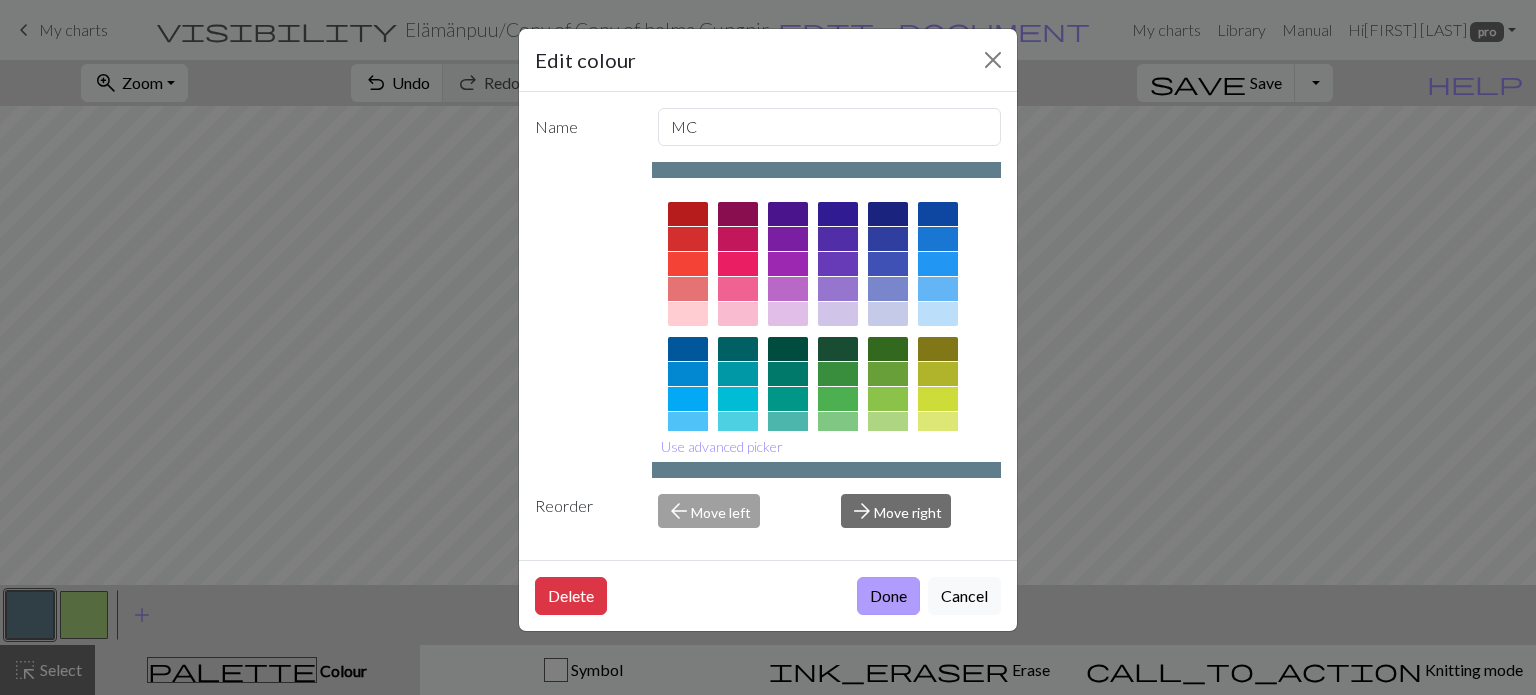 click on "Done" at bounding box center (888, 596) 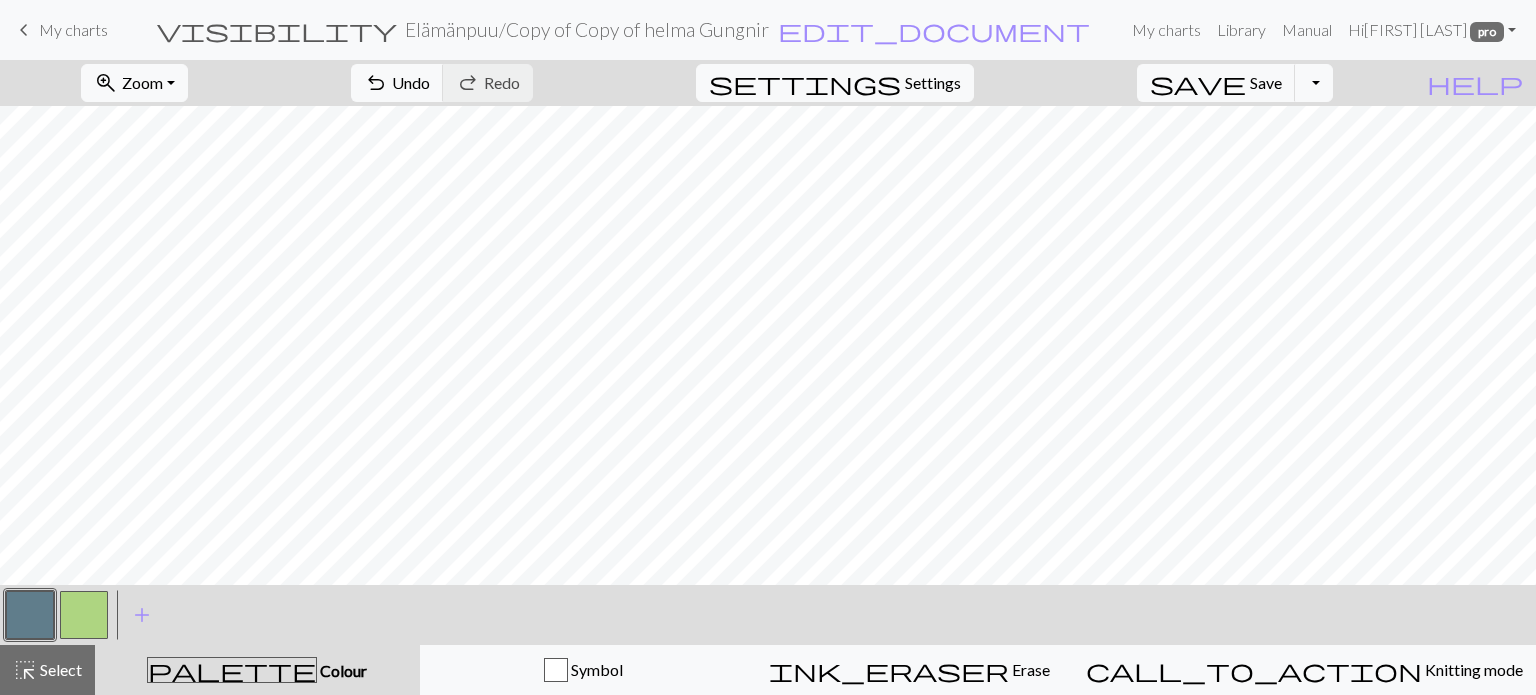 drag, startPoint x: 73, startPoint y: 618, endPoint x: 123, endPoint y: 587, distance: 58.830265 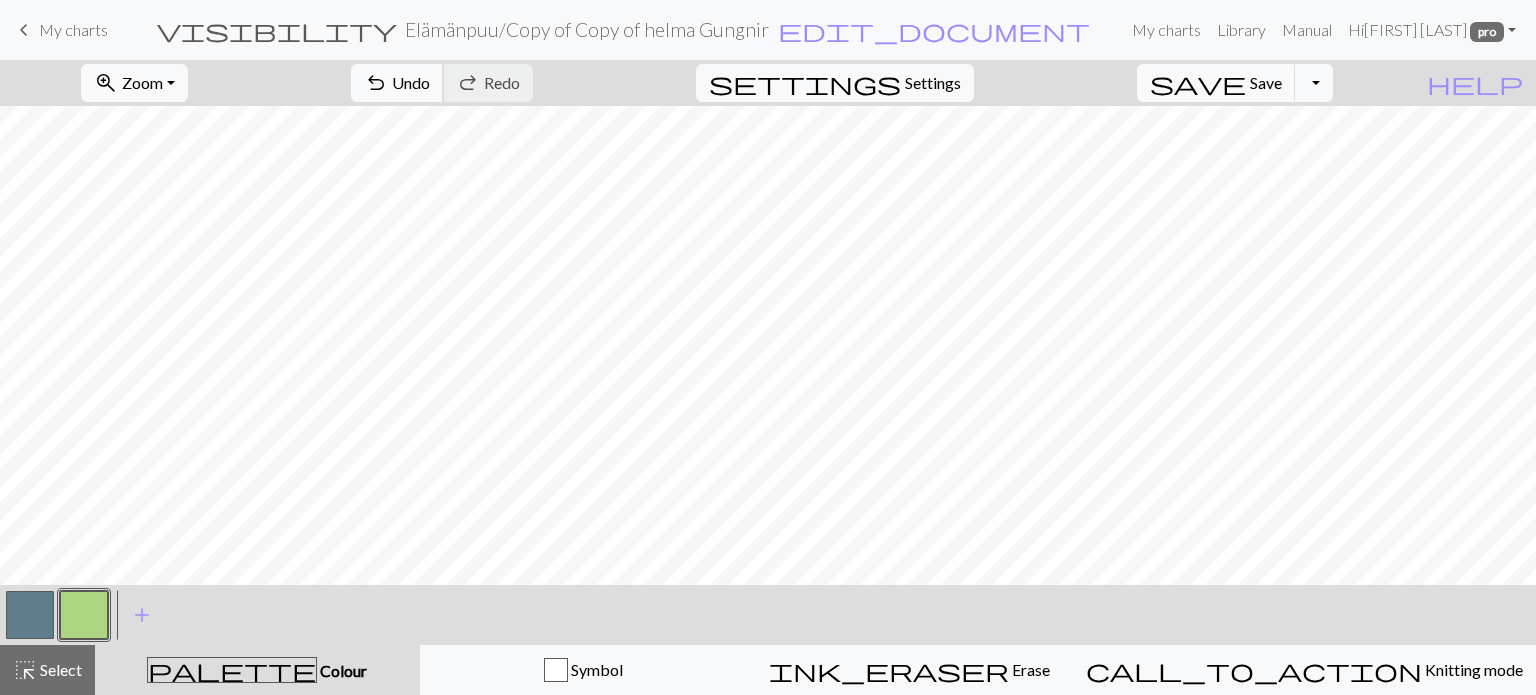 click on "undo" at bounding box center [376, 83] 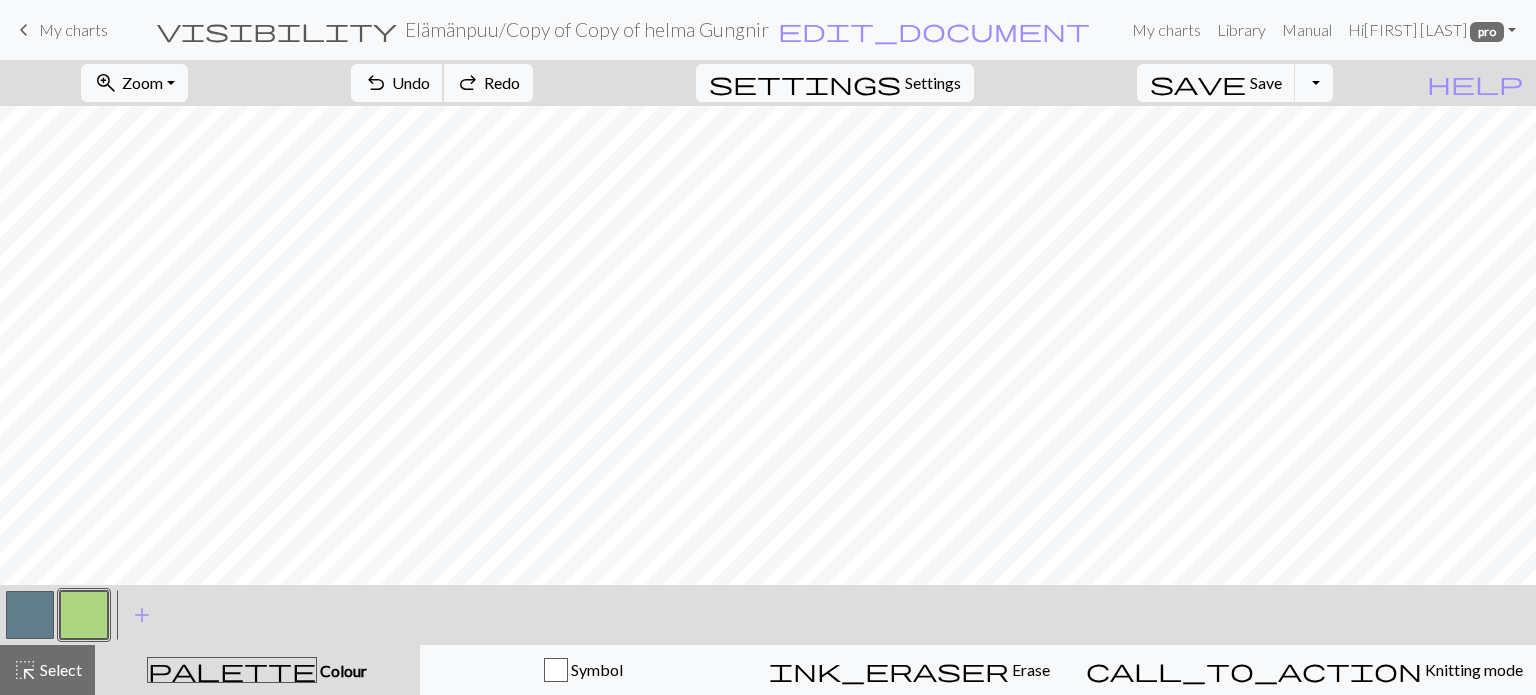 click on "undo" at bounding box center (376, 83) 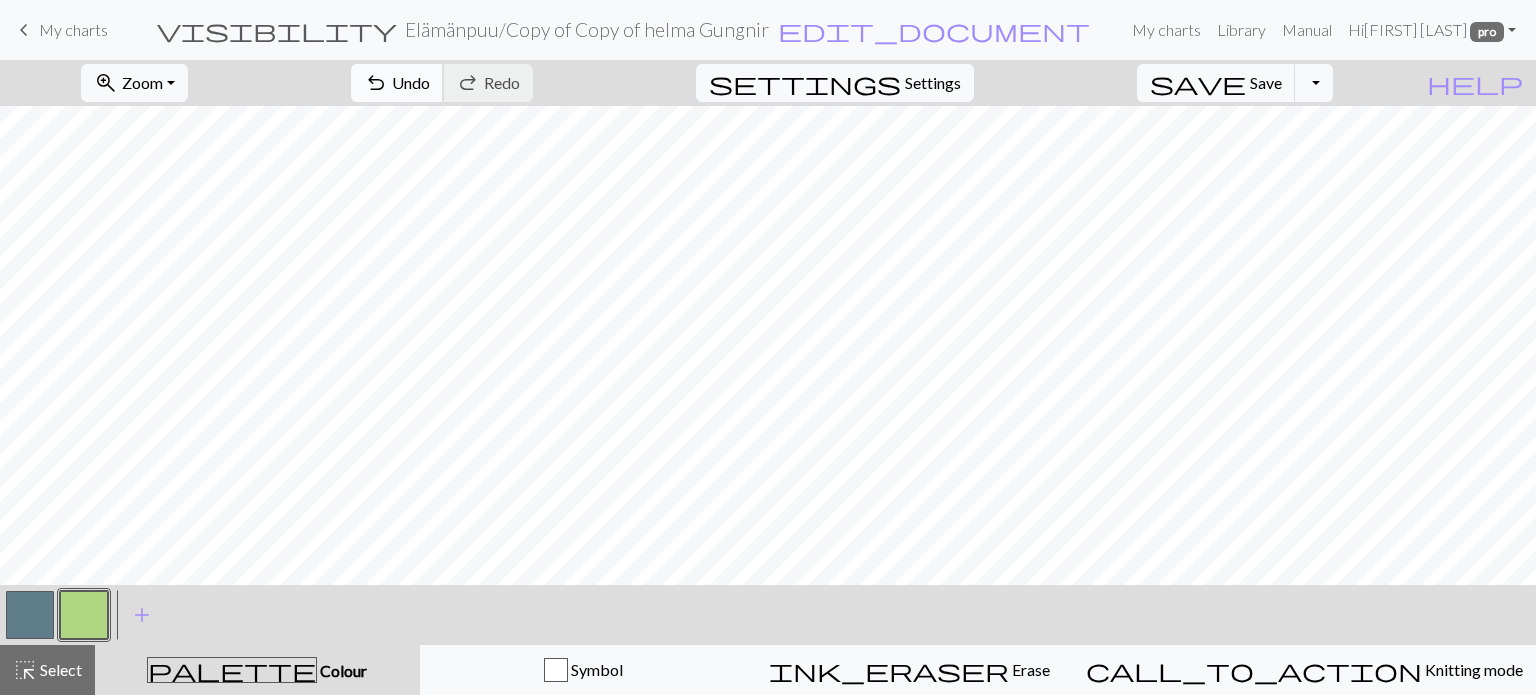 click on "undo Undo Undo" at bounding box center [397, 83] 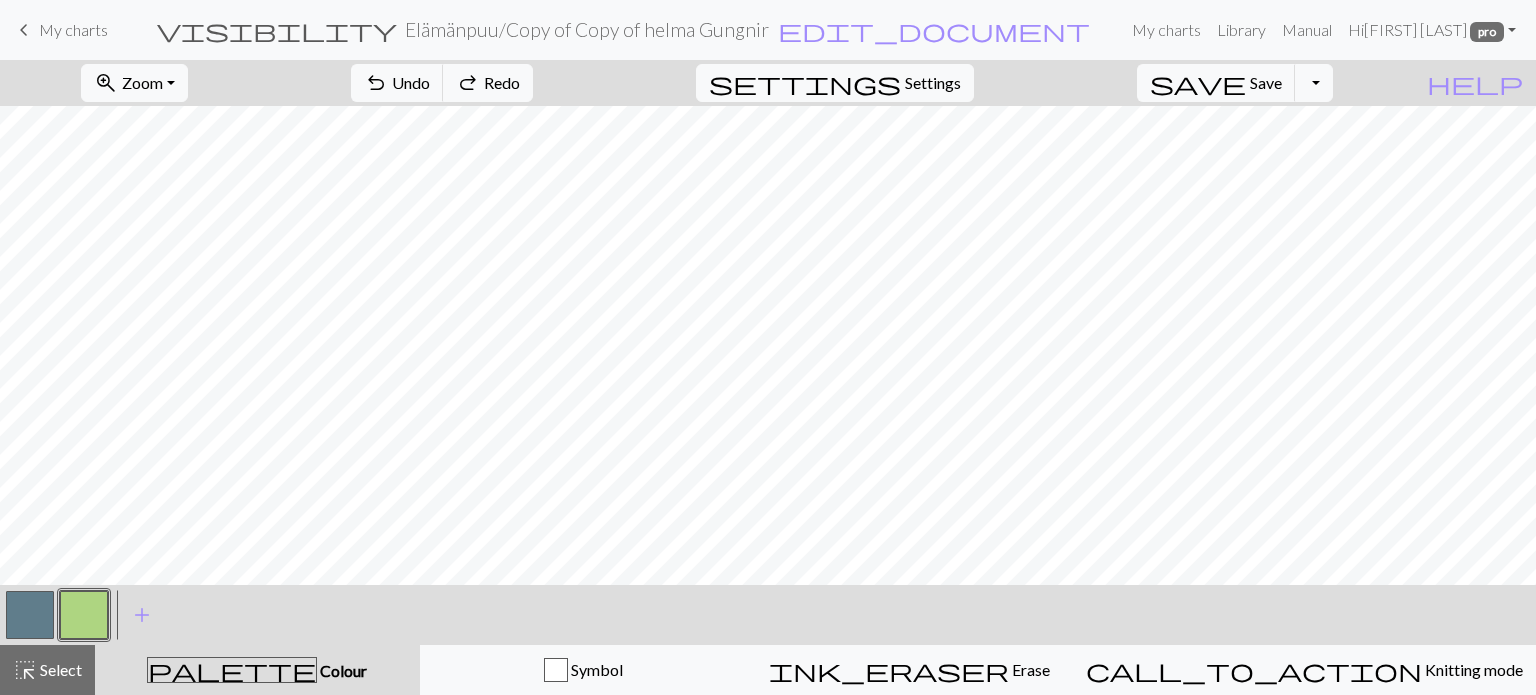 drag, startPoint x: 15, startPoint y: 617, endPoint x: 52, endPoint y: 597, distance: 42.059483 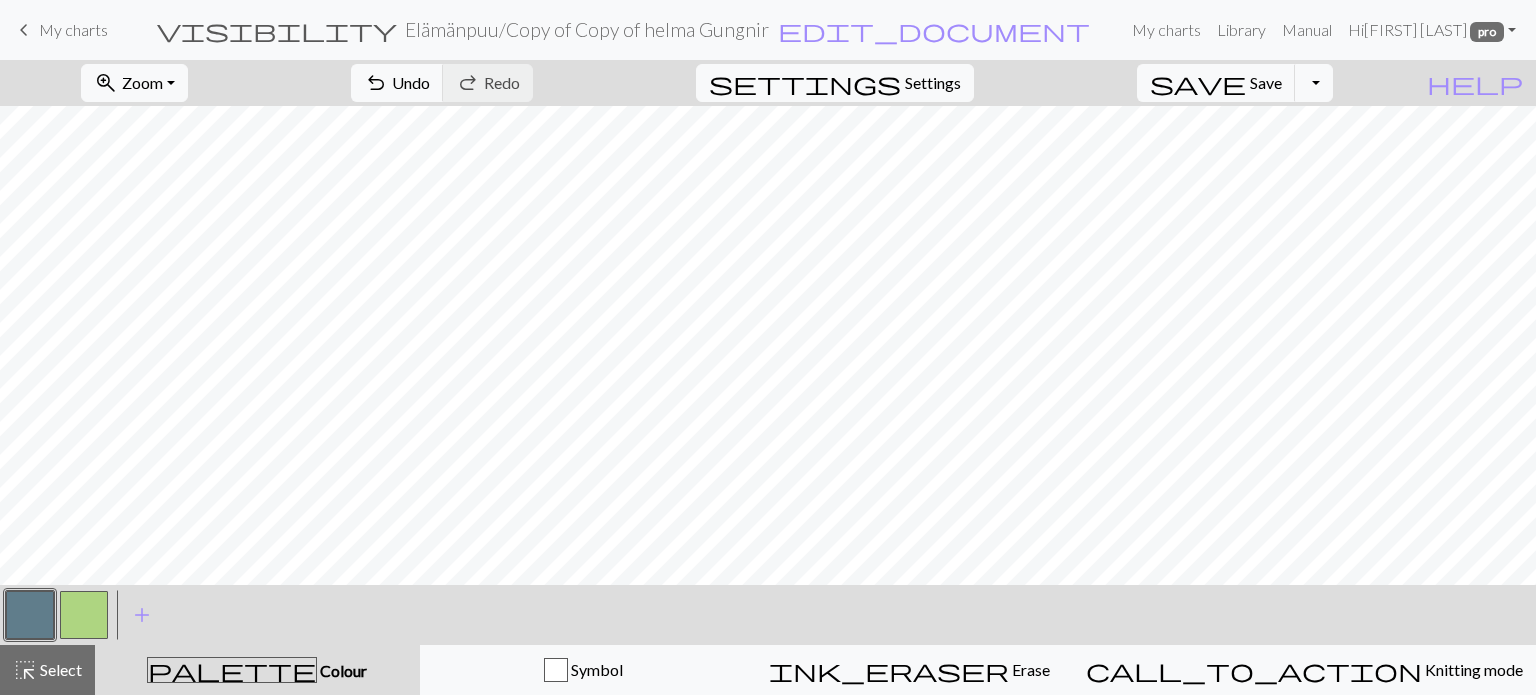 drag, startPoint x: 84, startPoint y: 608, endPoint x: 97, endPoint y: 598, distance: 16.40122 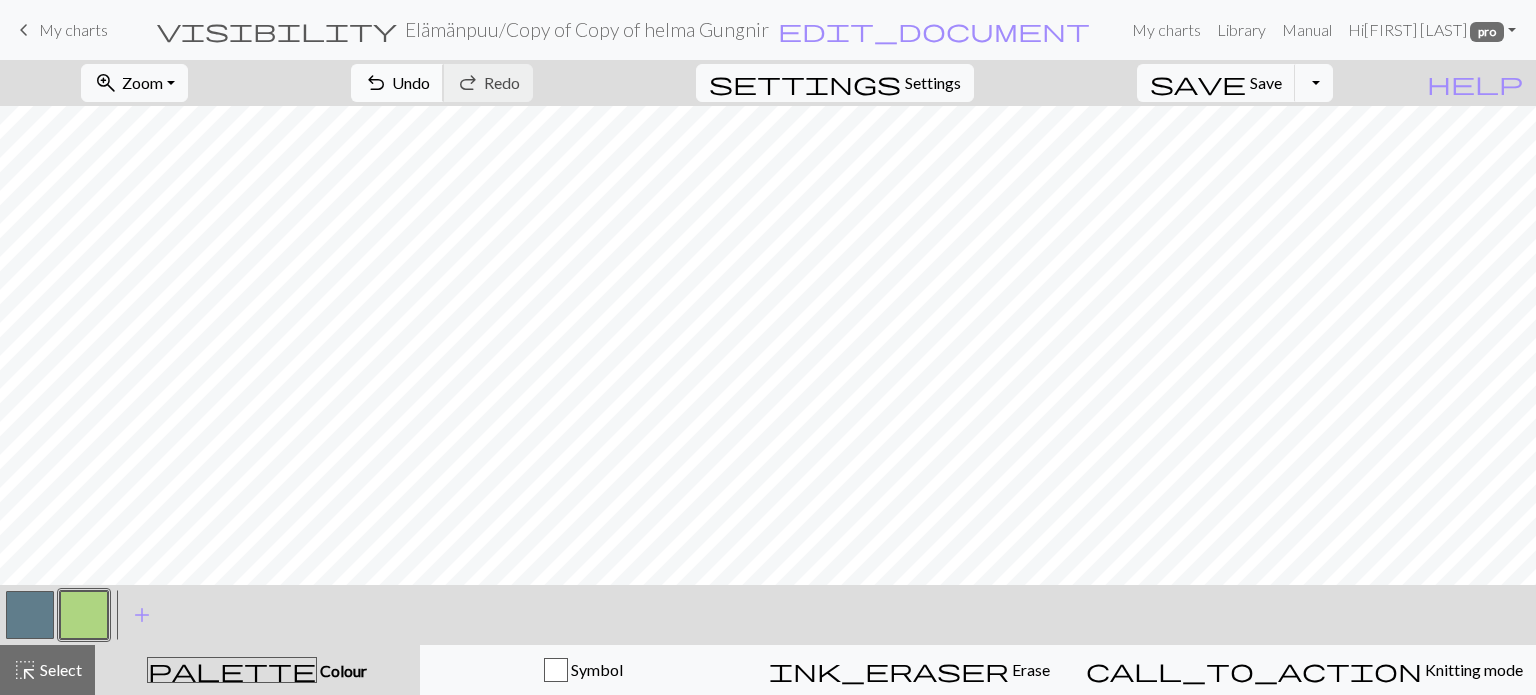 drag, startPoint x: 482, startPoint y: 67, endPoint x: 516, endPoint y: 80, distance: 36.40055 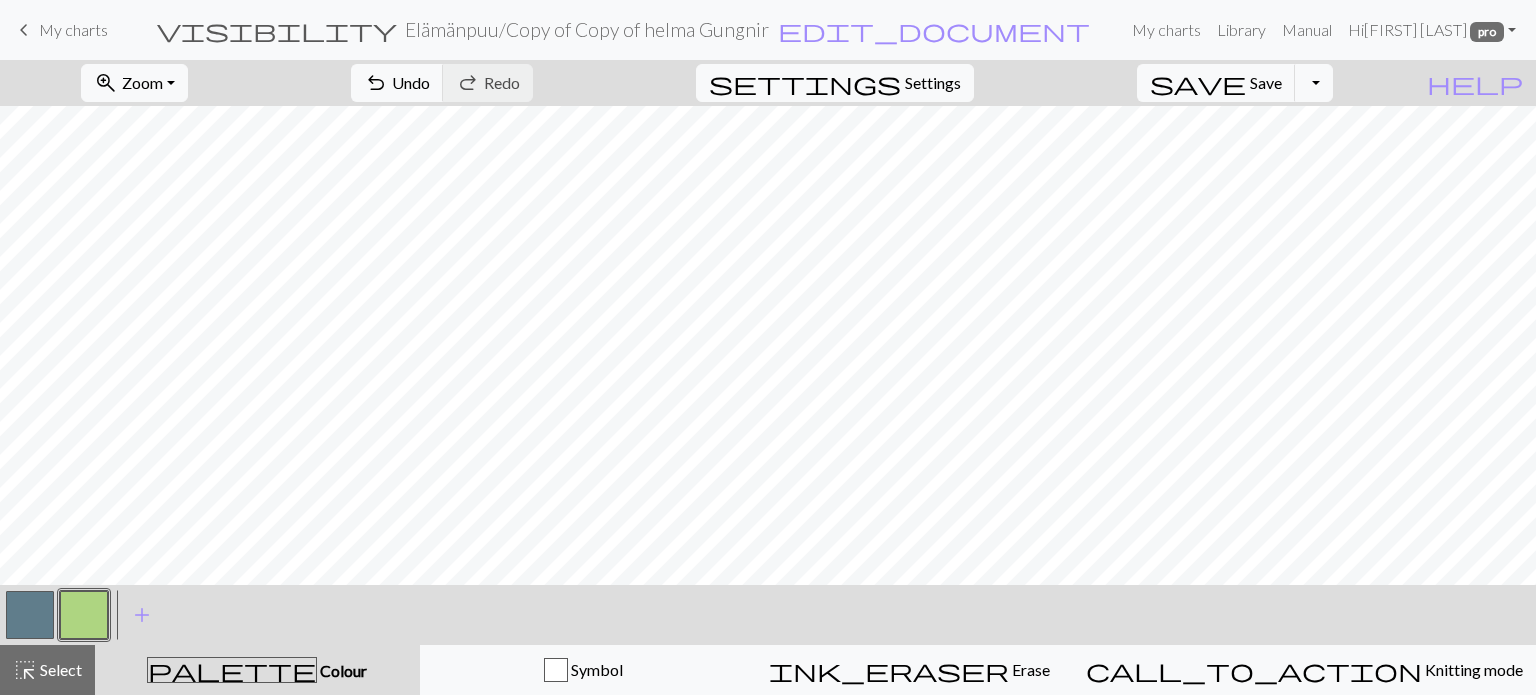 drag, startPoint x: 27, startPoint y: 611, endPoint x: 58, endPoint y: 595, distance: 34.88553 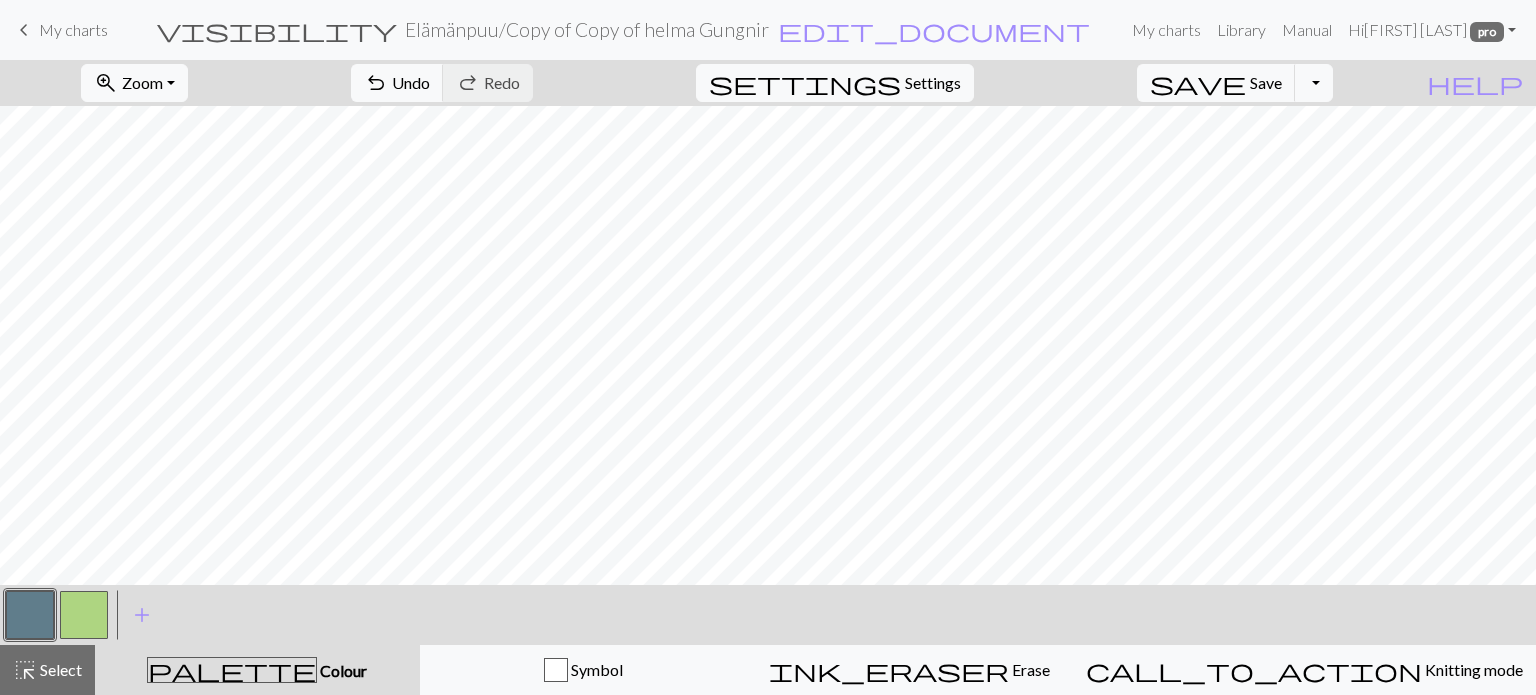 click at bounding box center (84, 615) 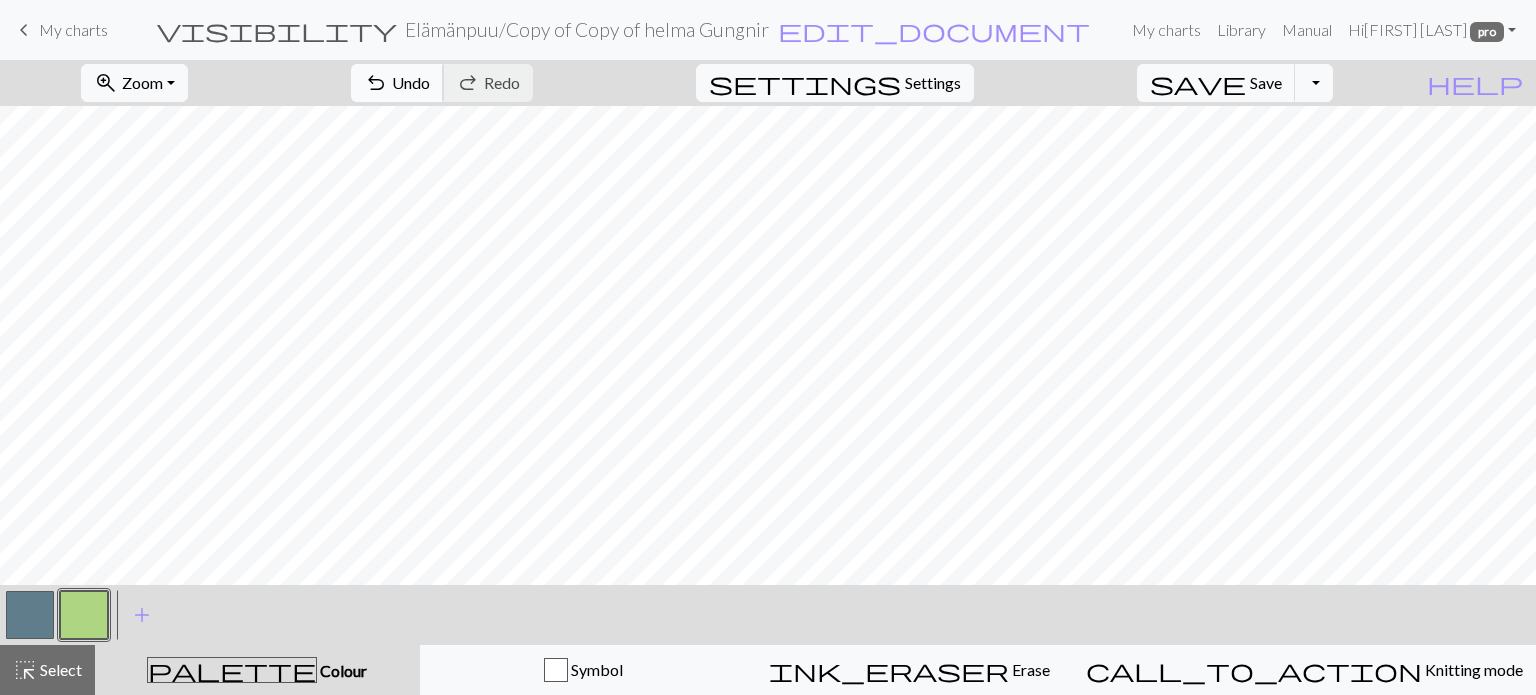 click on "Undo" at bounding box center [411, 82] 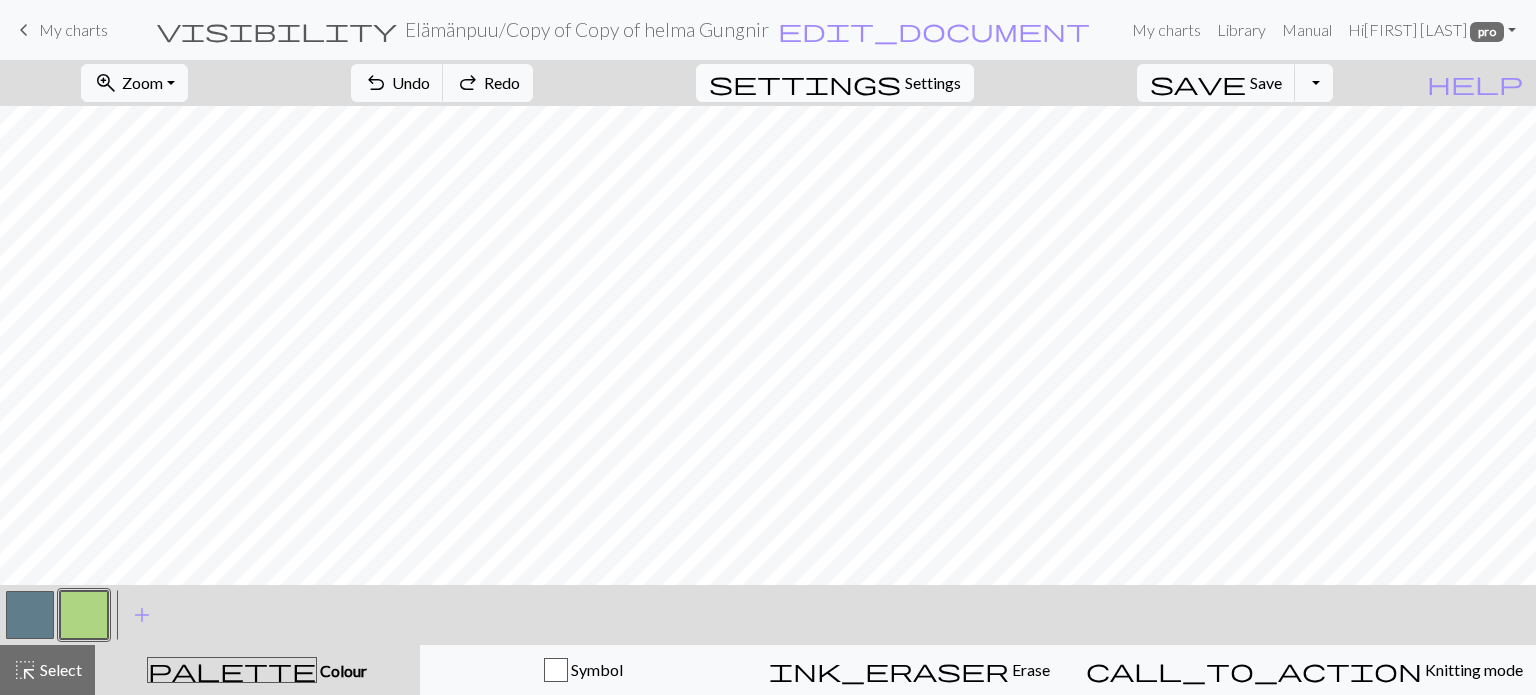 click on "Settings" at bounding box center [933, 83] 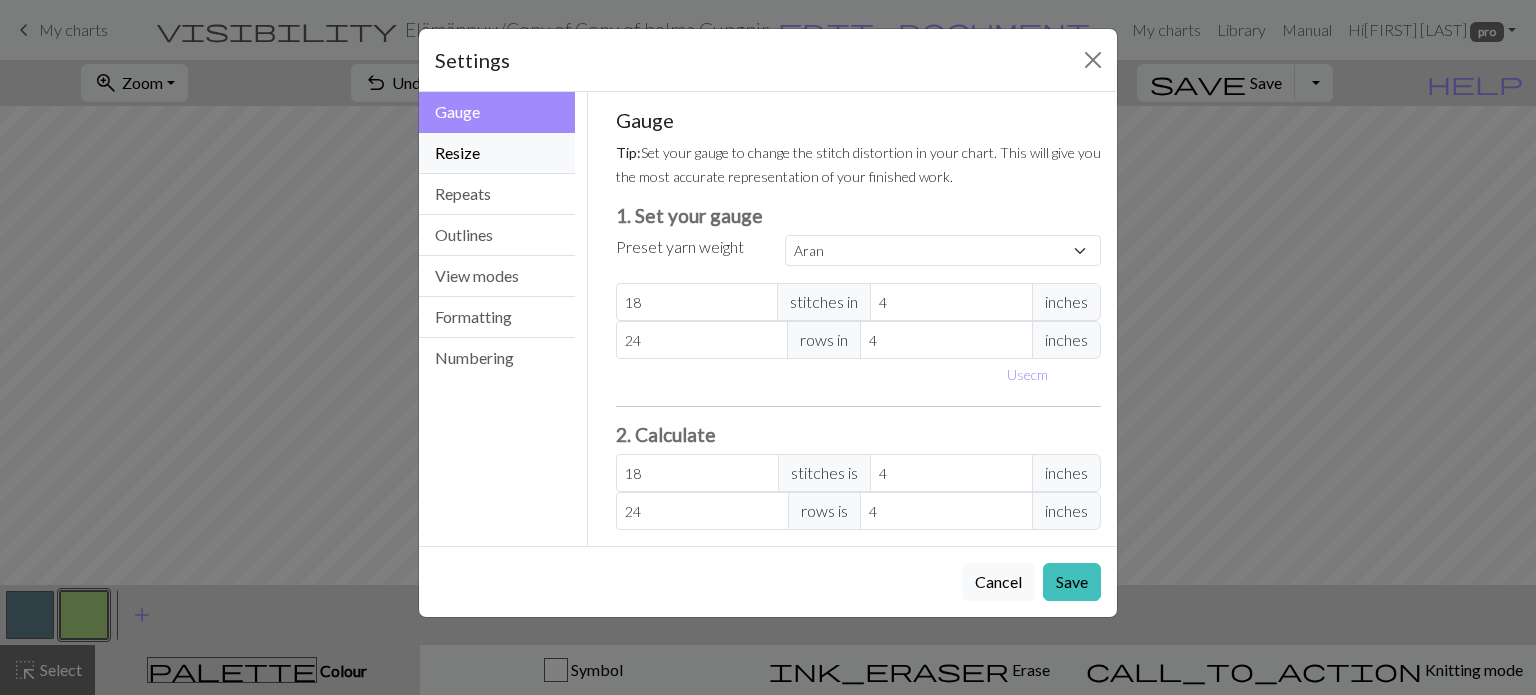 click on "Resize" at bounding box center [497, 153] 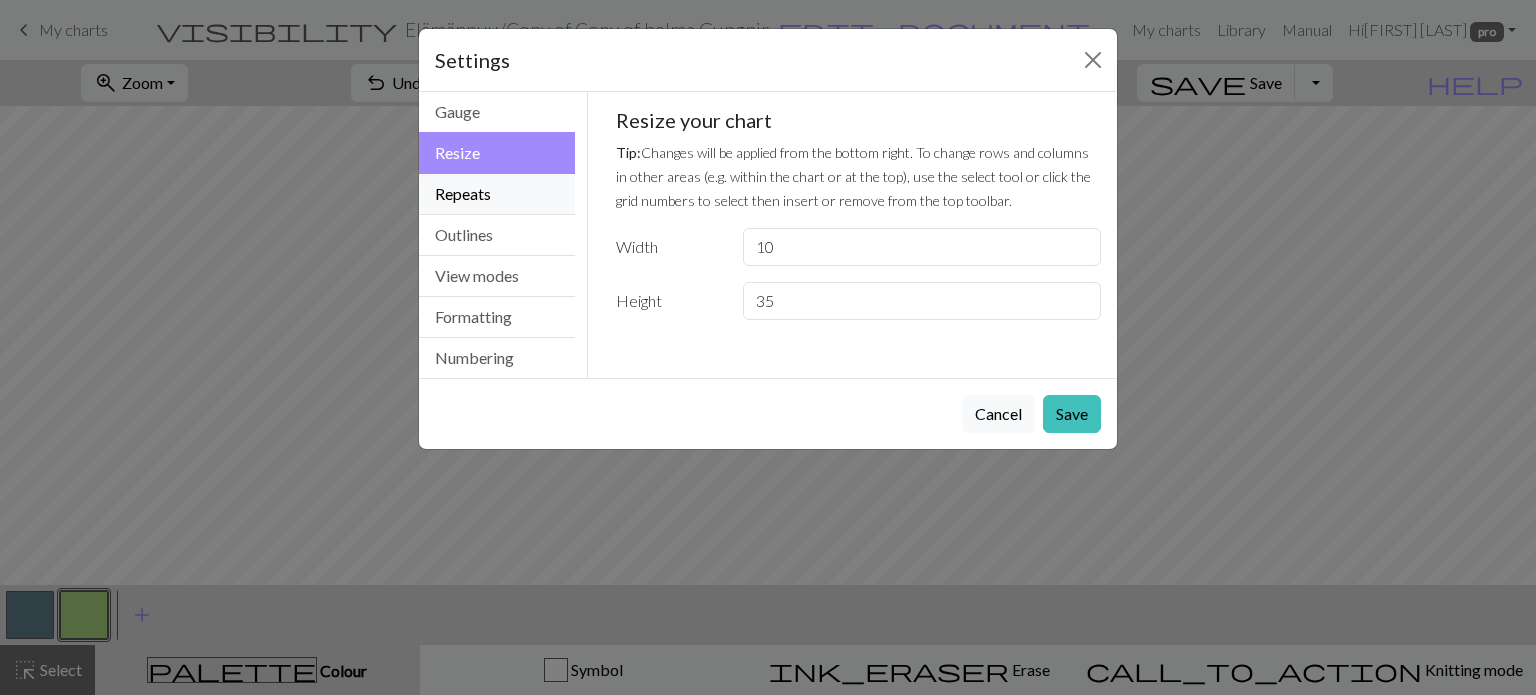 click on "Repeats" at bounding box center [497, 194] 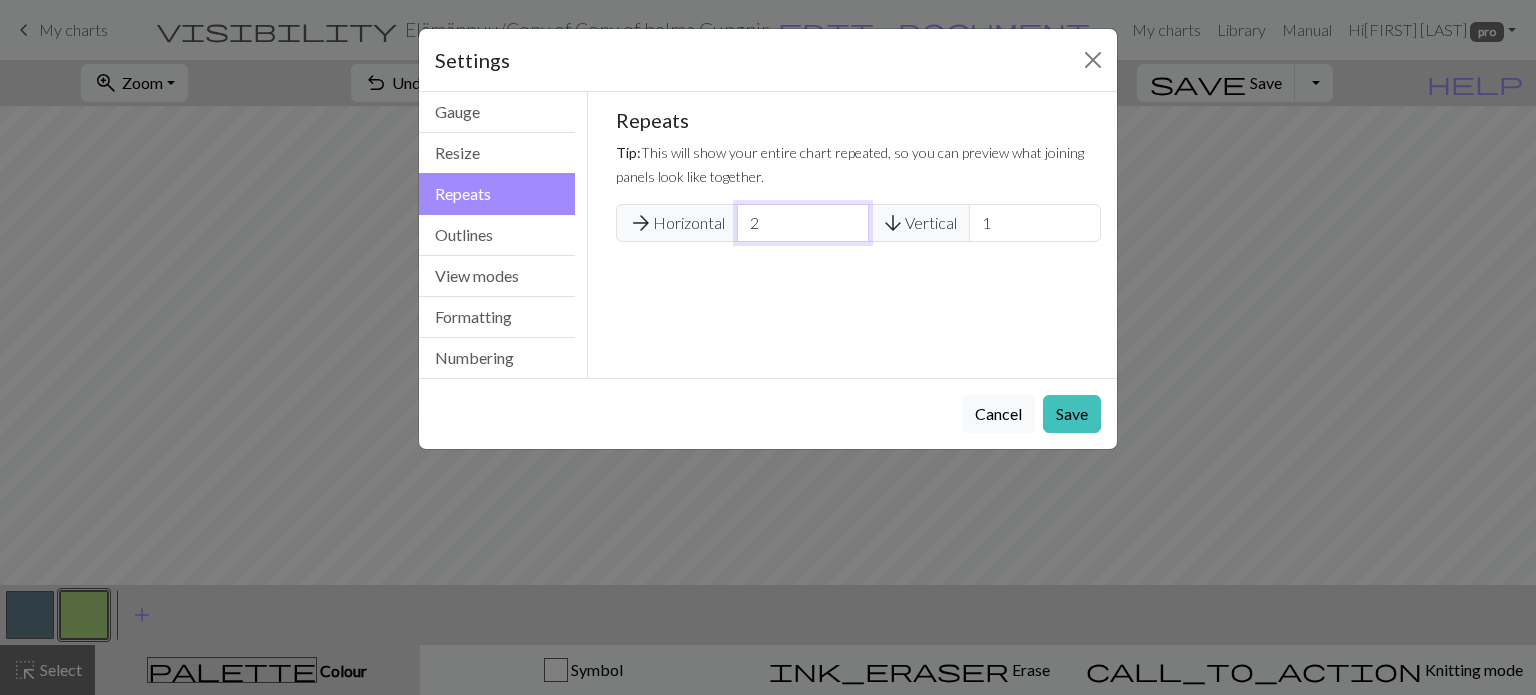click on "2" at bounding box center [803, 223] 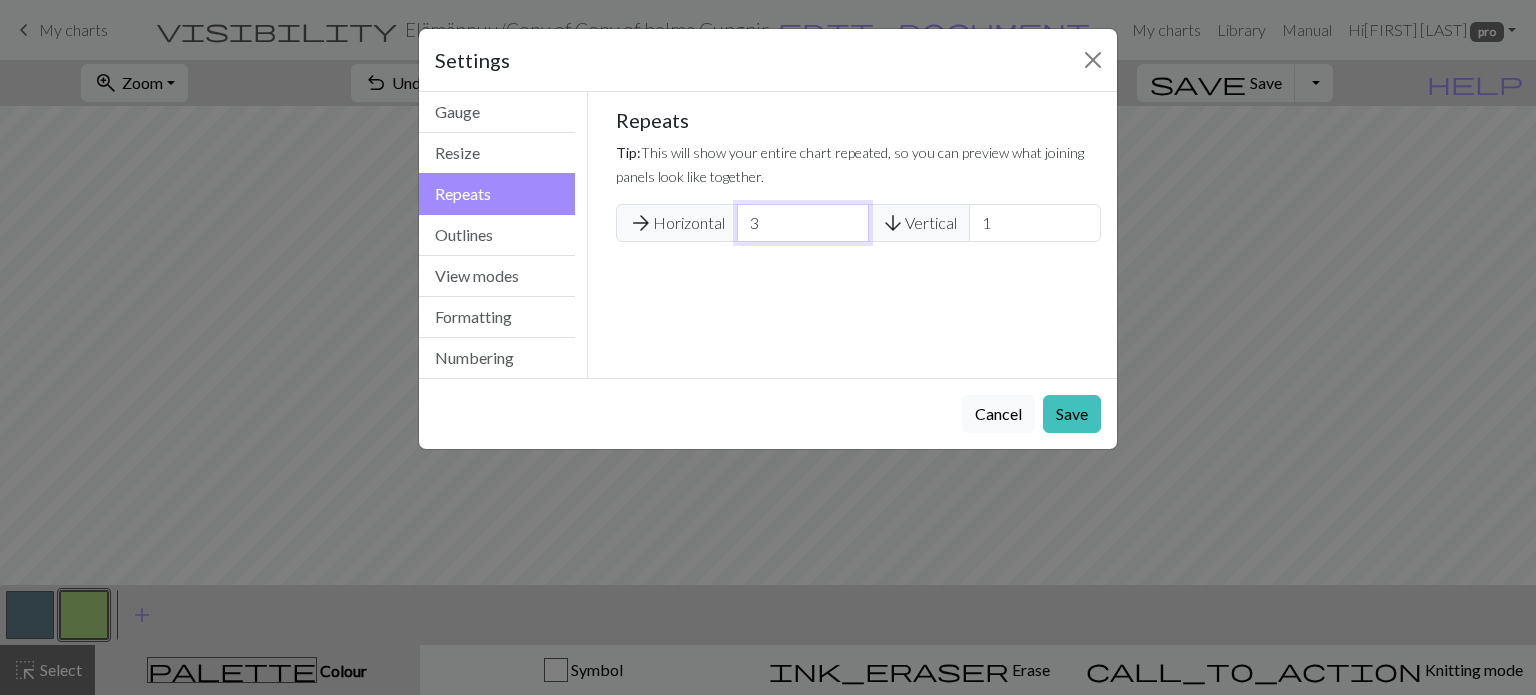 type on "3" 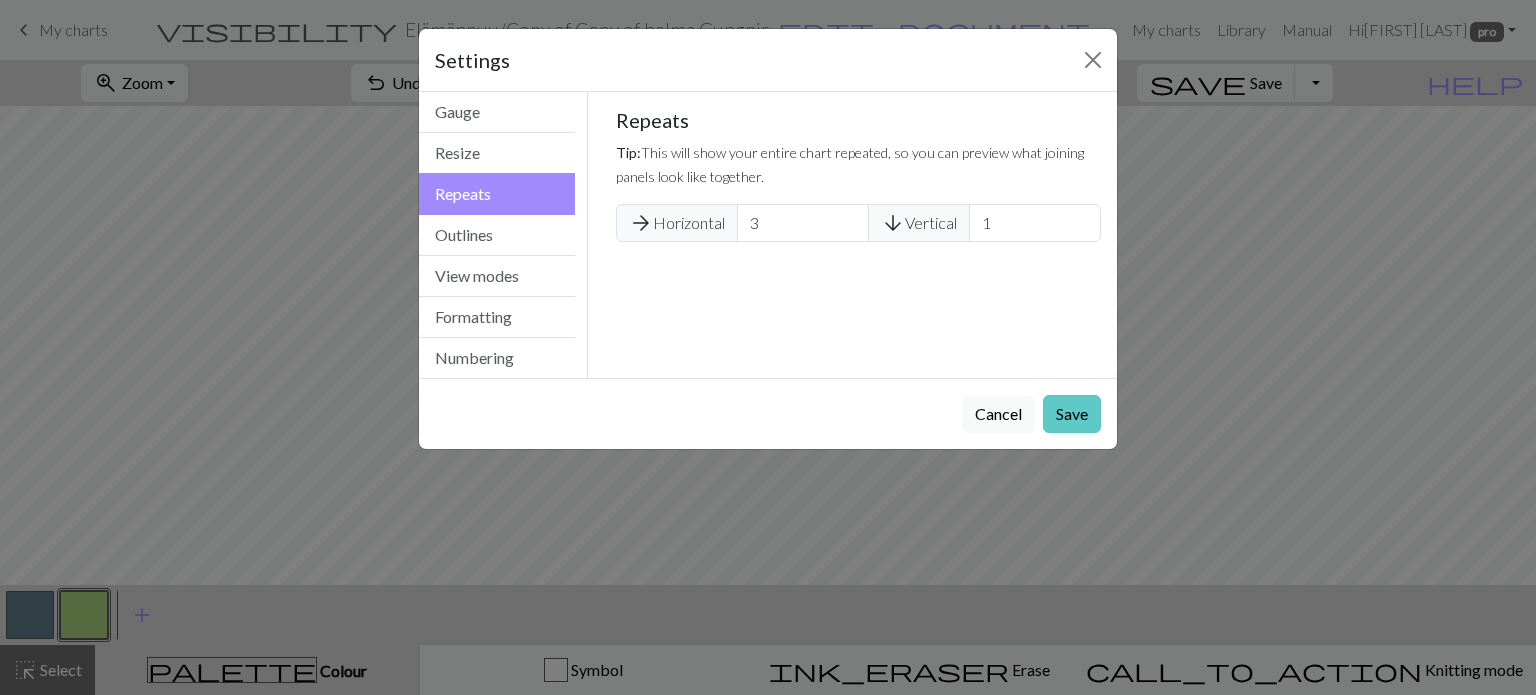 click on "Save" at bounding box center [1072, 414] 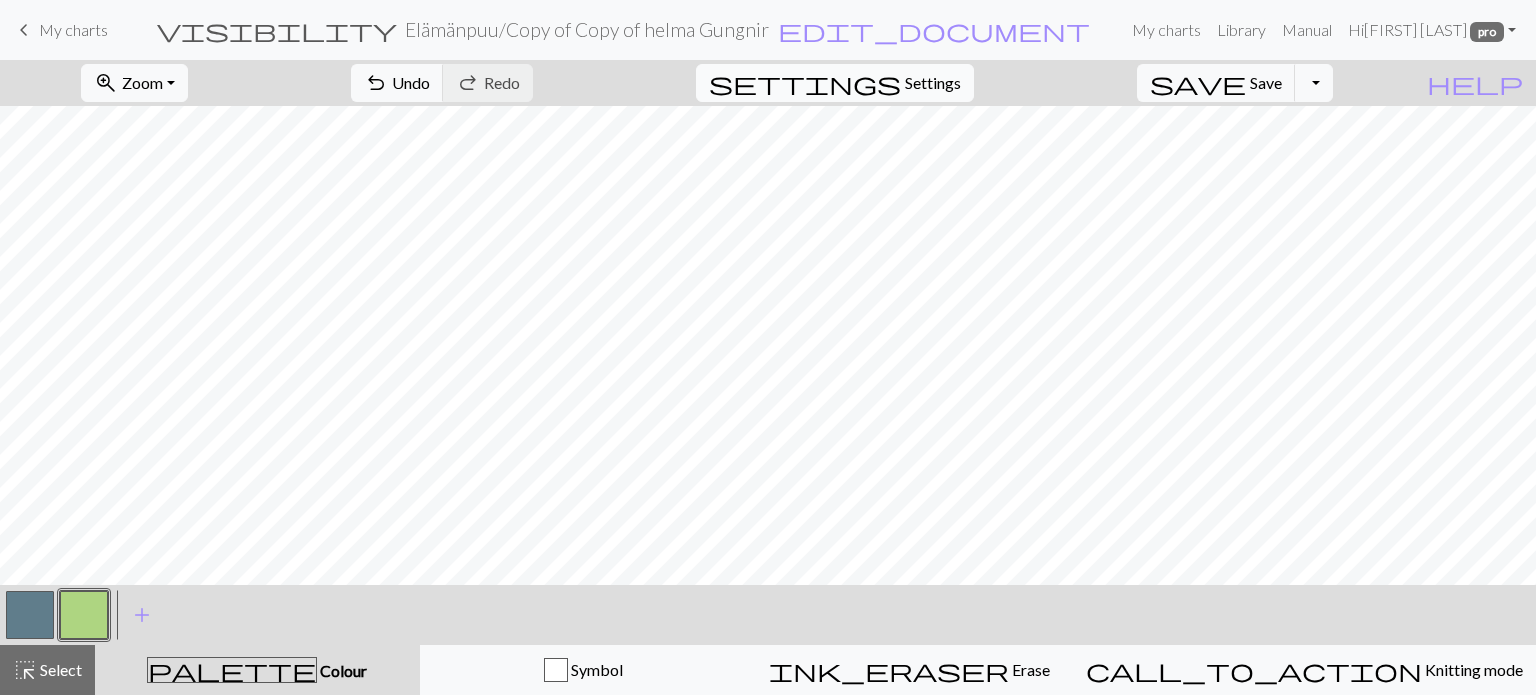 click on "Settings" at bounding box center (933, 83) 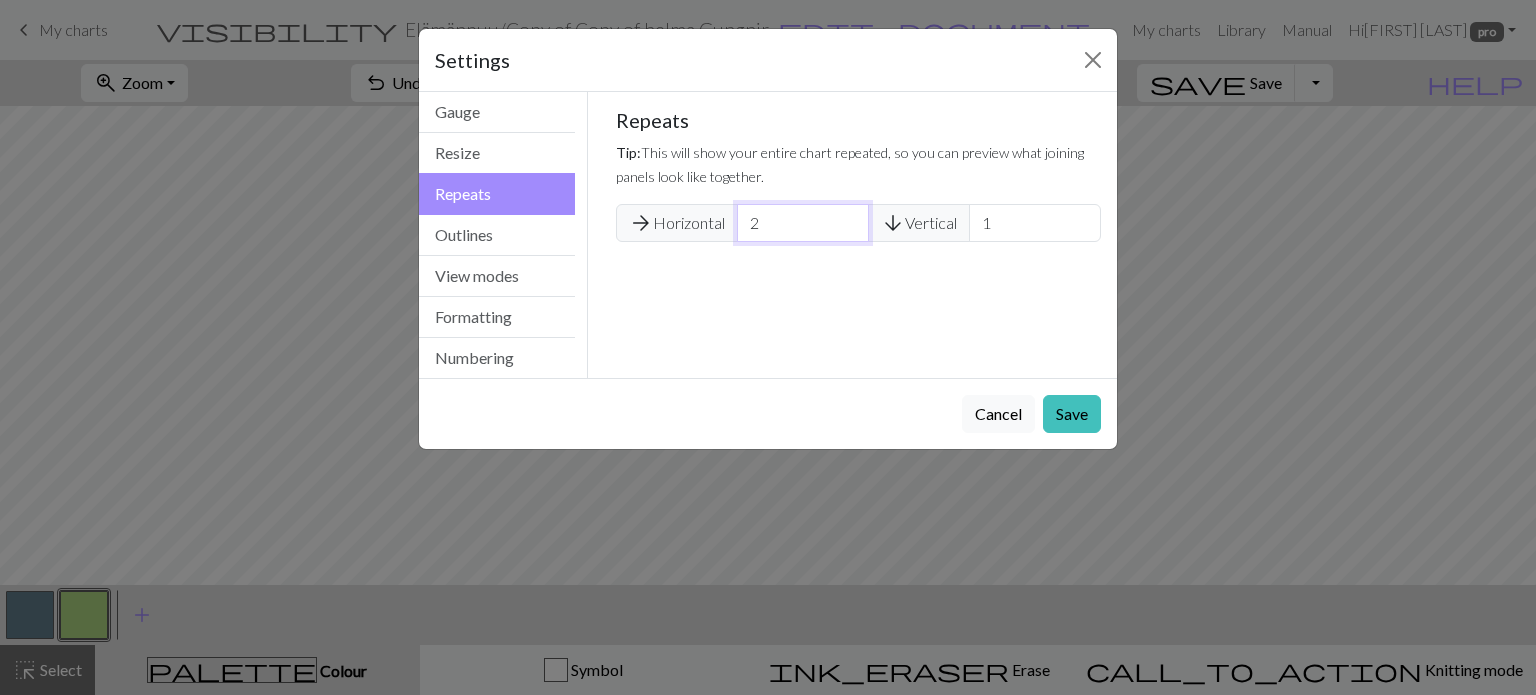click on "2" at bounding box center (803, 223) 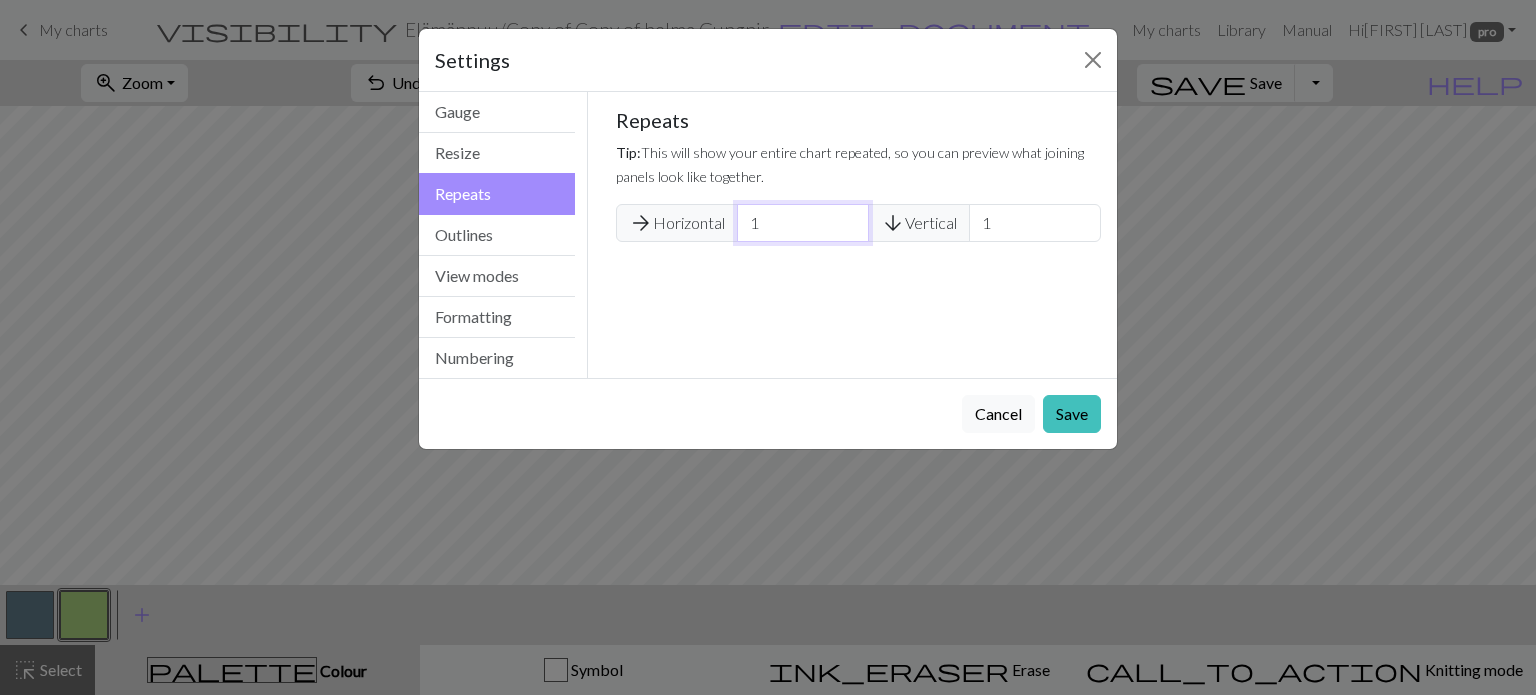 type on "1" 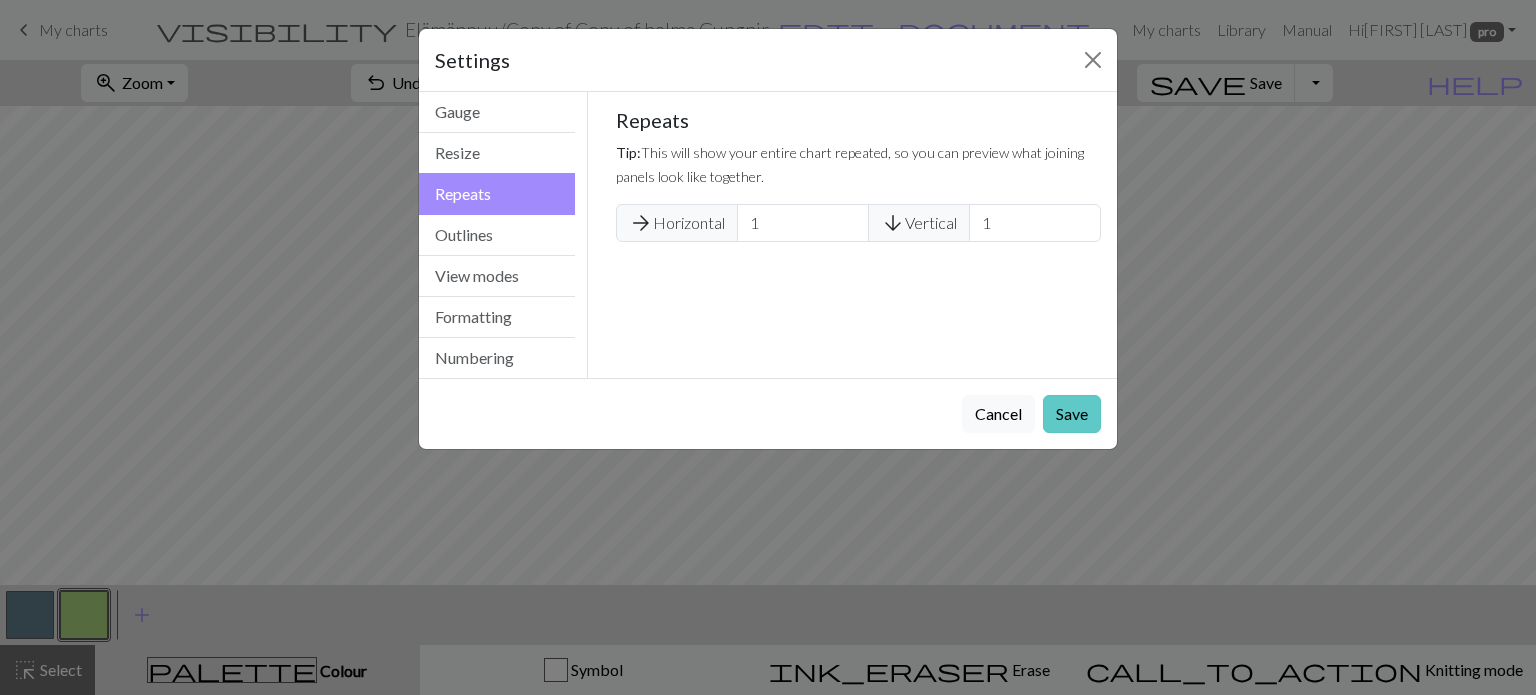 click on "Save" at bounding box center [1072, 414] 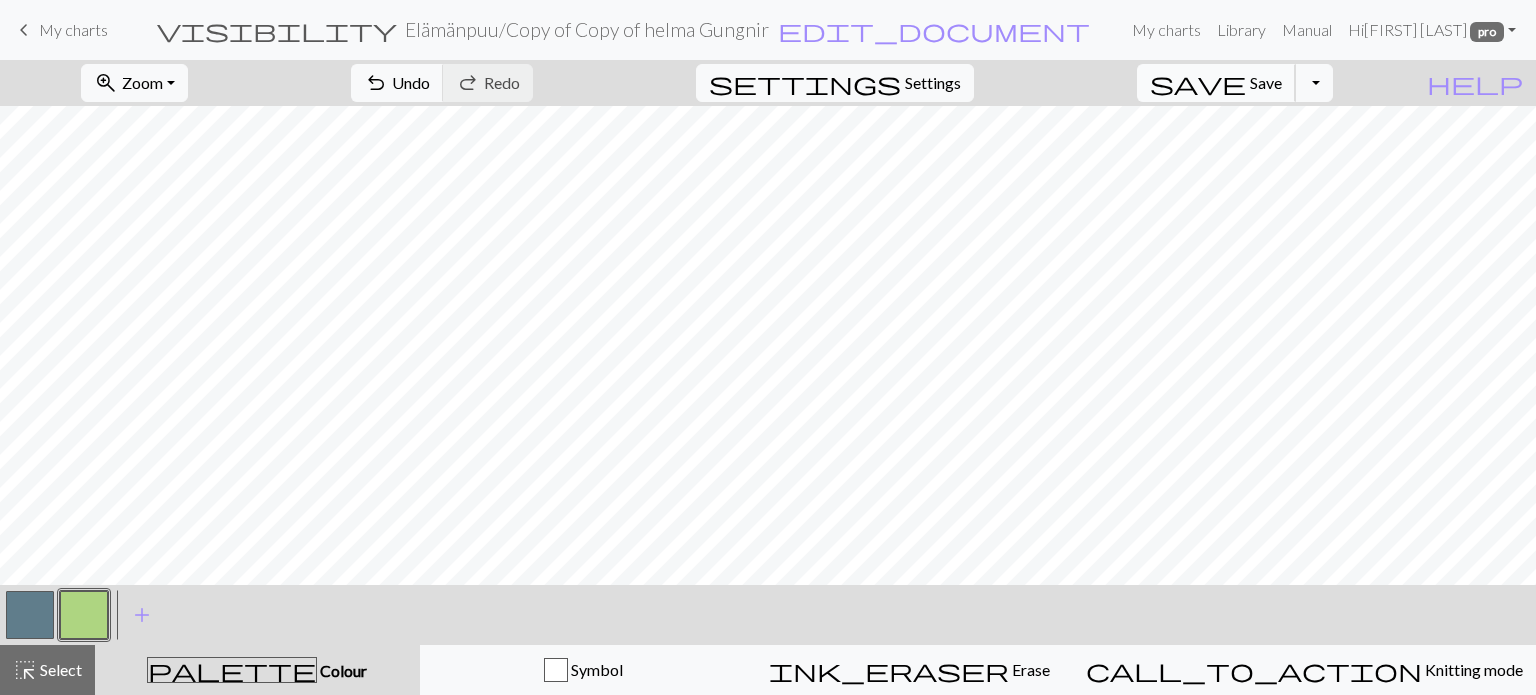 click on "Save" at bounding box center (1266, 82) 